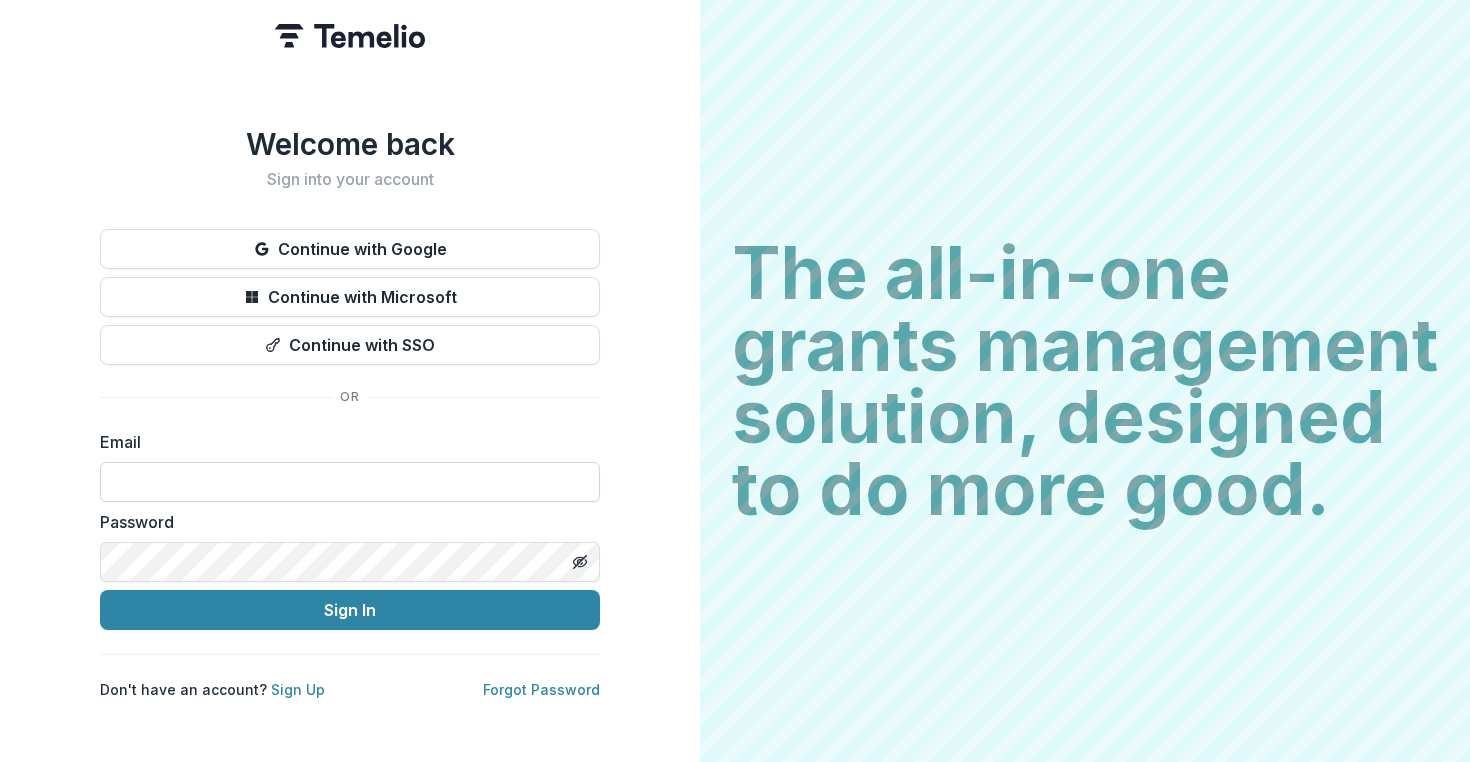 scroll, scrollTop: 0, scrollLeft: 0, axis: both 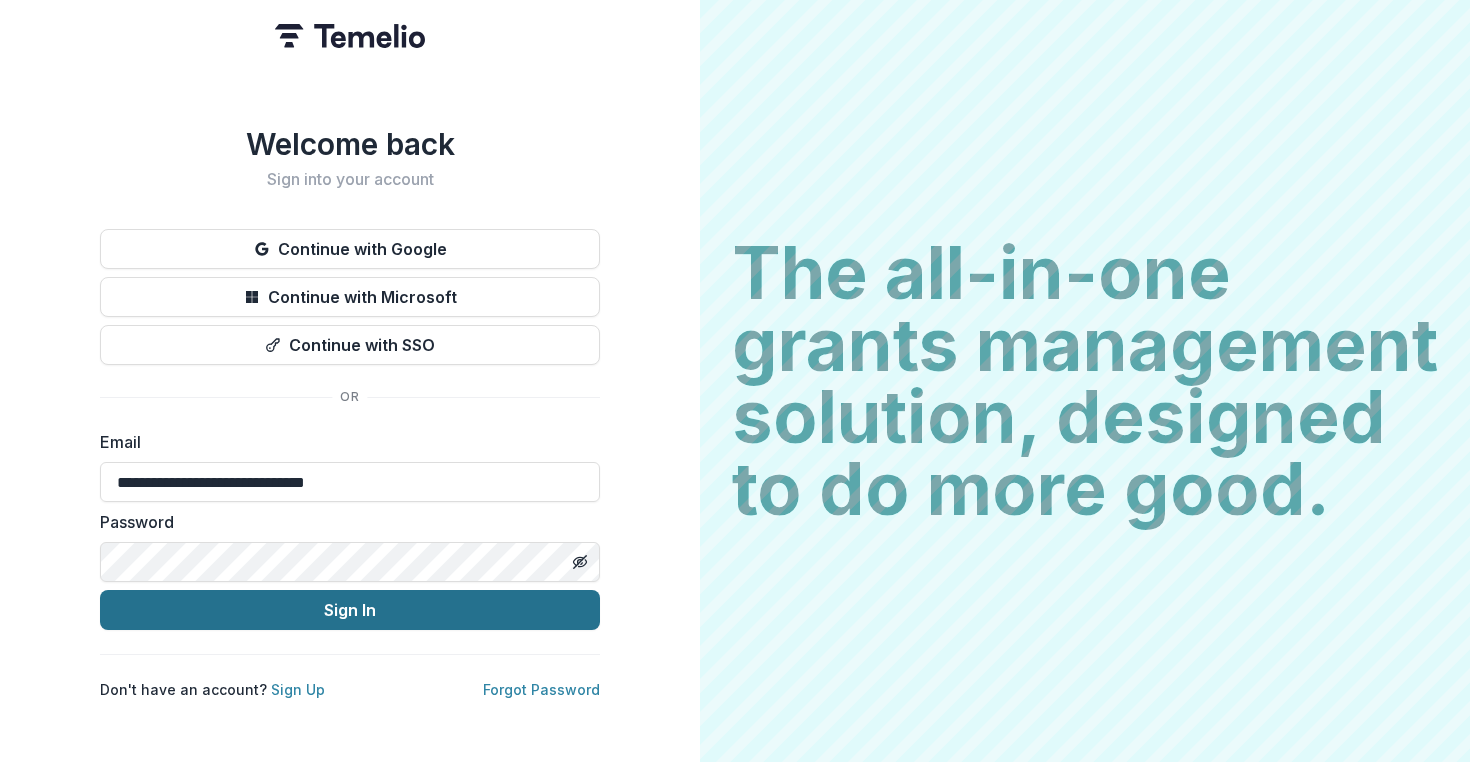 click on "Sign In" at bounding box center (350, 610) 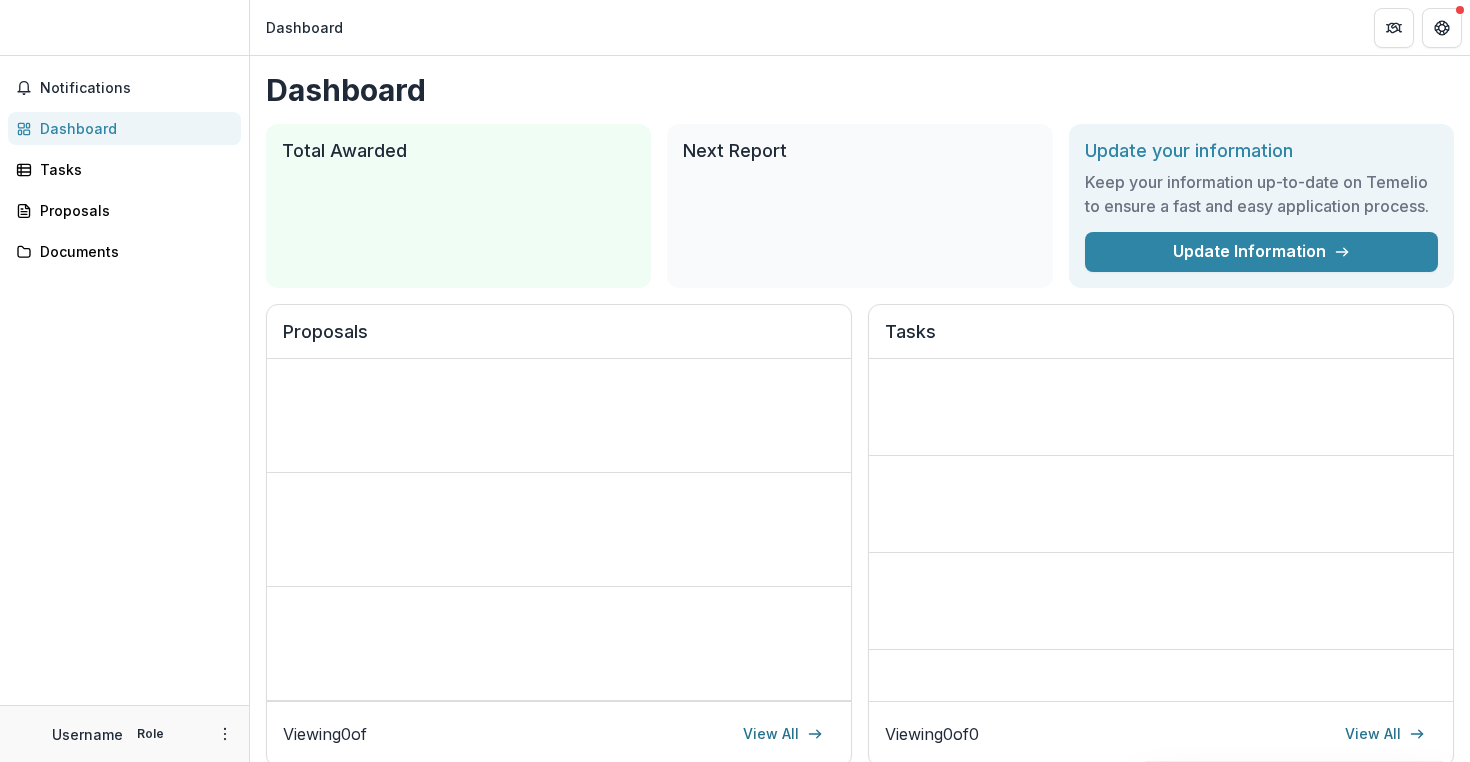 scroll, scrollTop: 0, scrollLeft: 0, axis: both 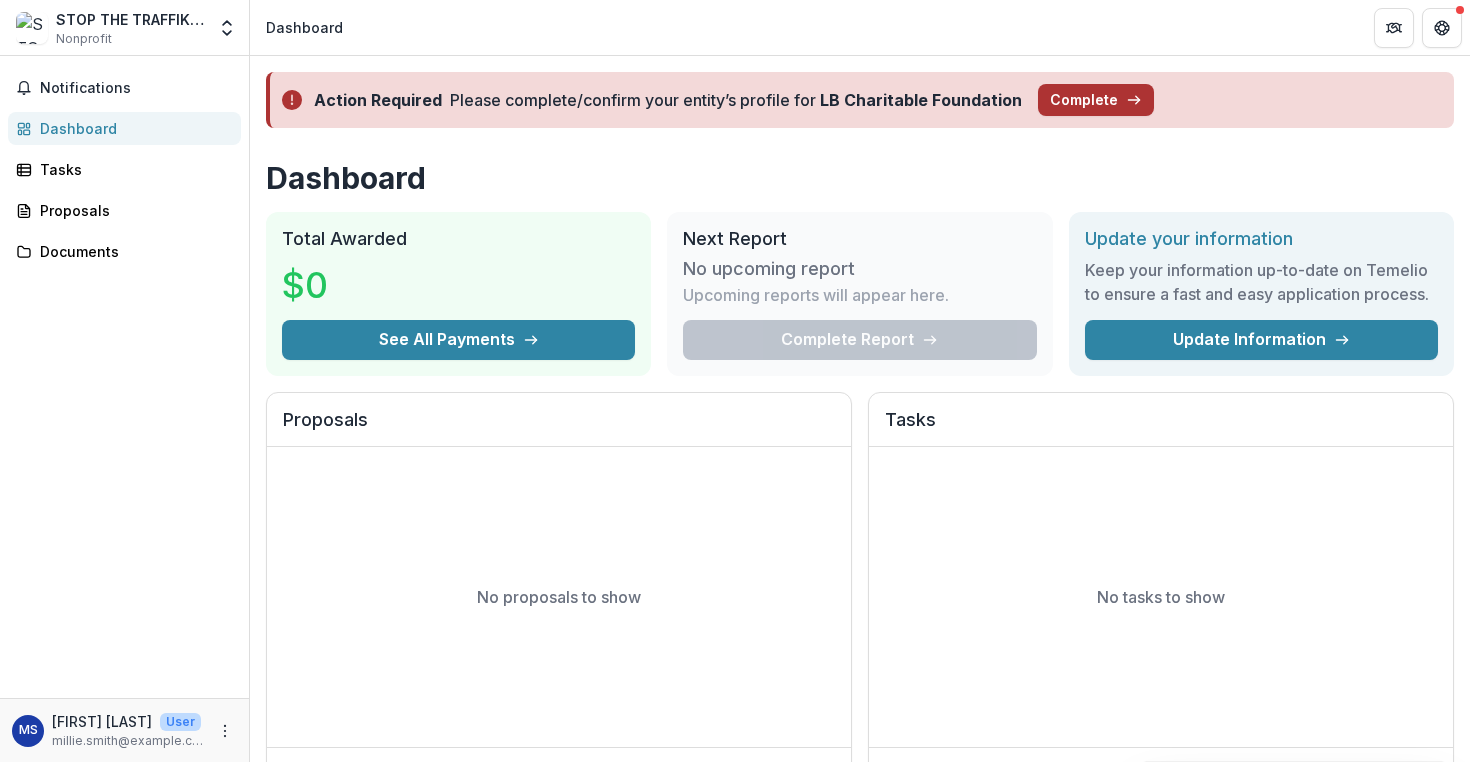 click on "Complete" at bounding box center [1096, 100] 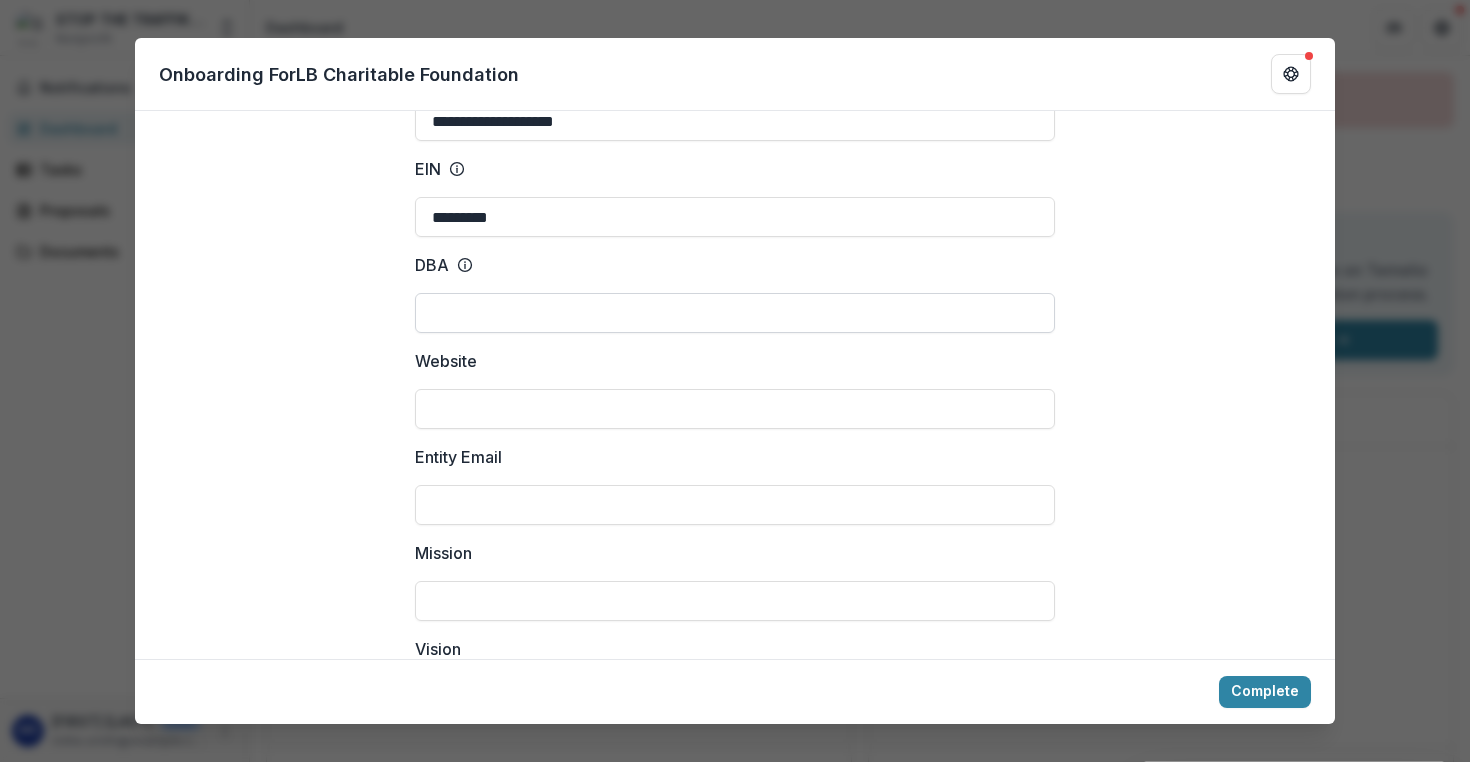 scroll, scrollTop: 134, scrollLeft: 0, axis: vertical 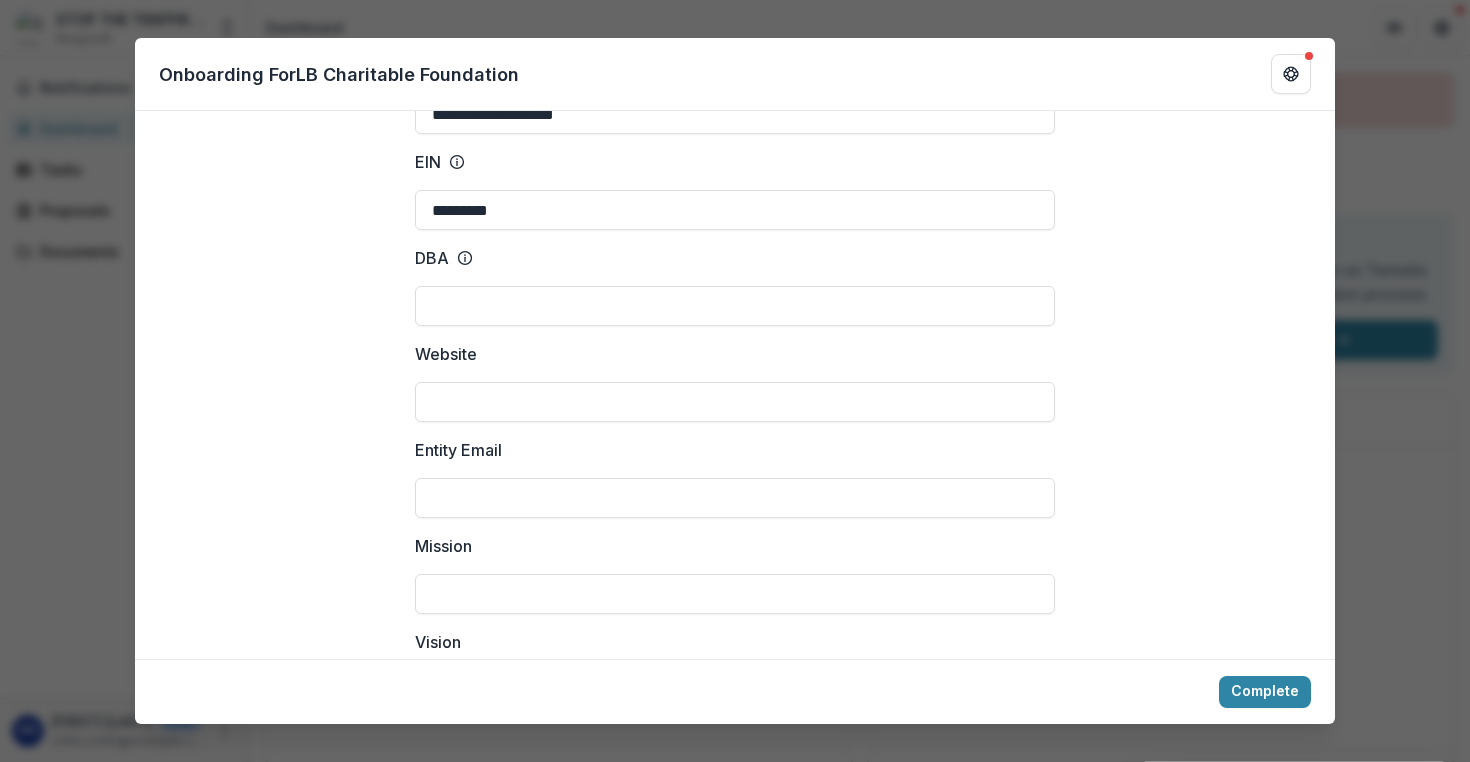 click on "DBA" at bounding box center [444, 258] 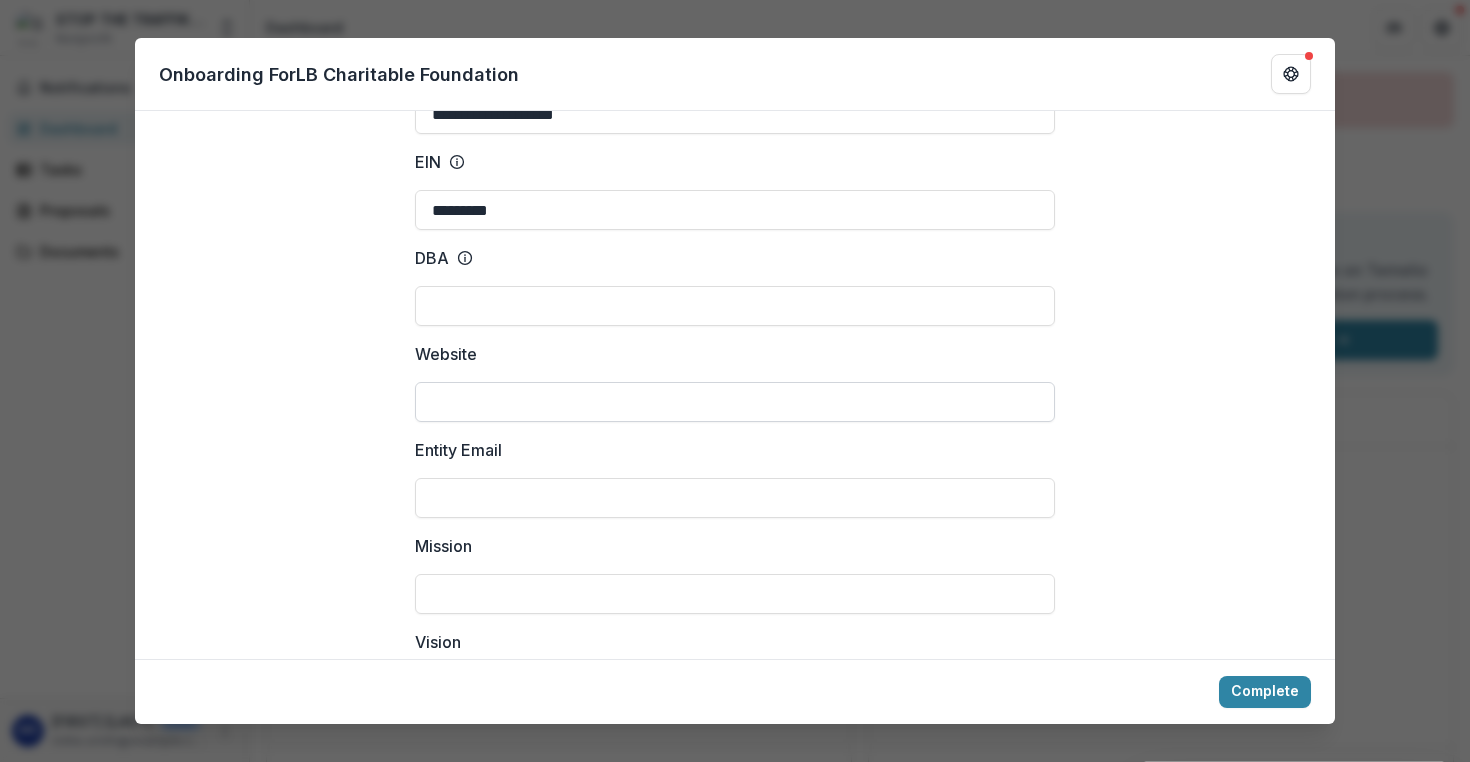 click on "Website" at bounding box center [735, 402] 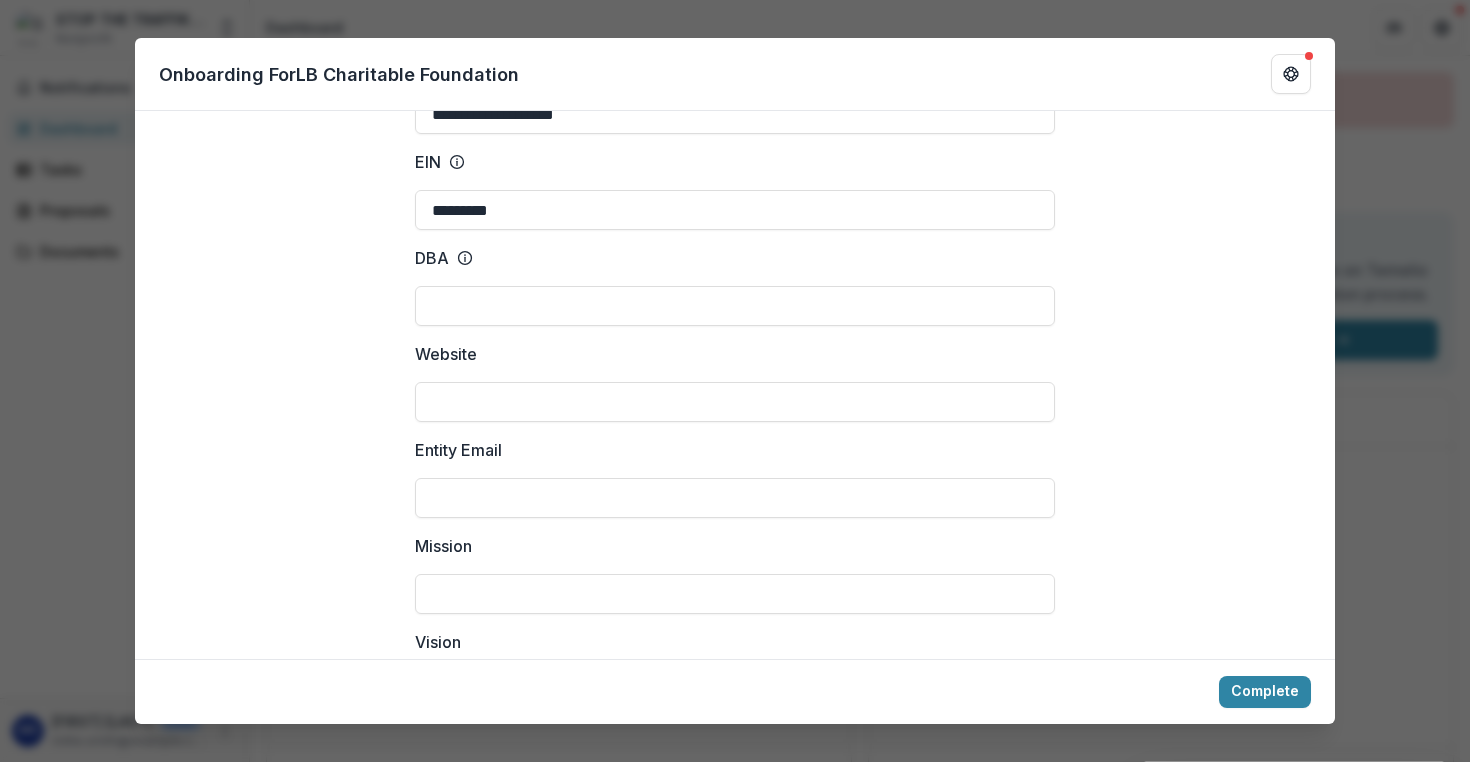 paste on "**********" 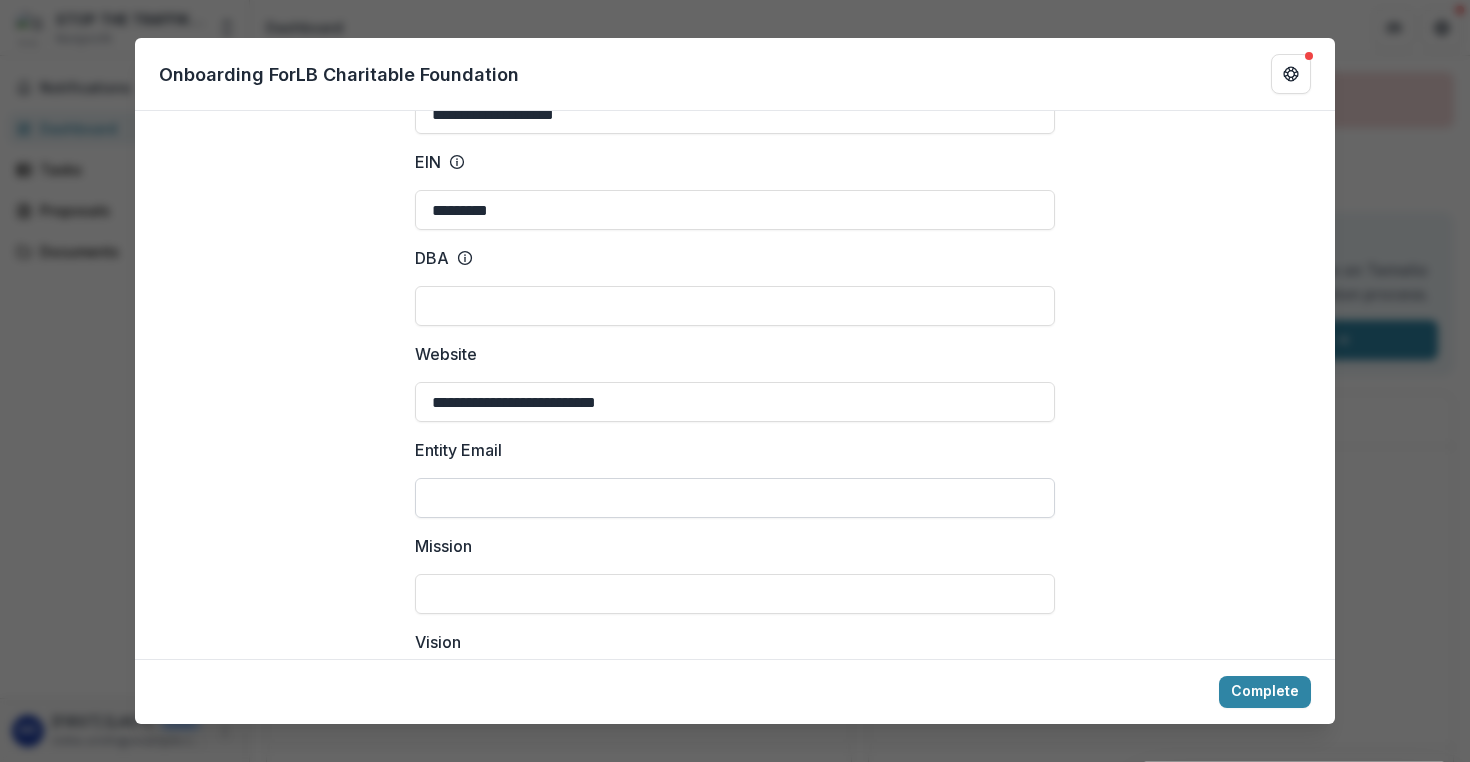type on "**********" 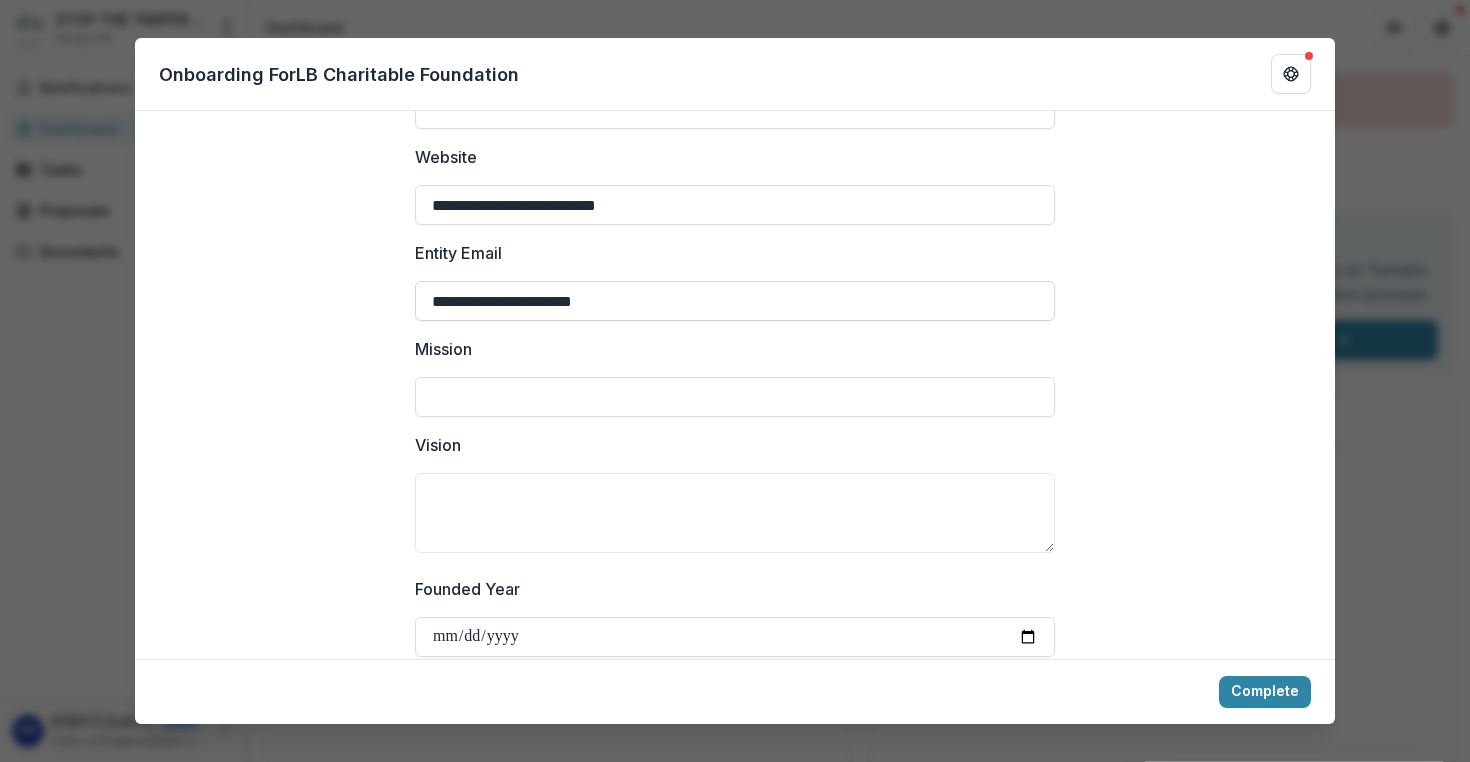 scroll, scrollTop: 334, scrollLeft: 0, axis: vertical 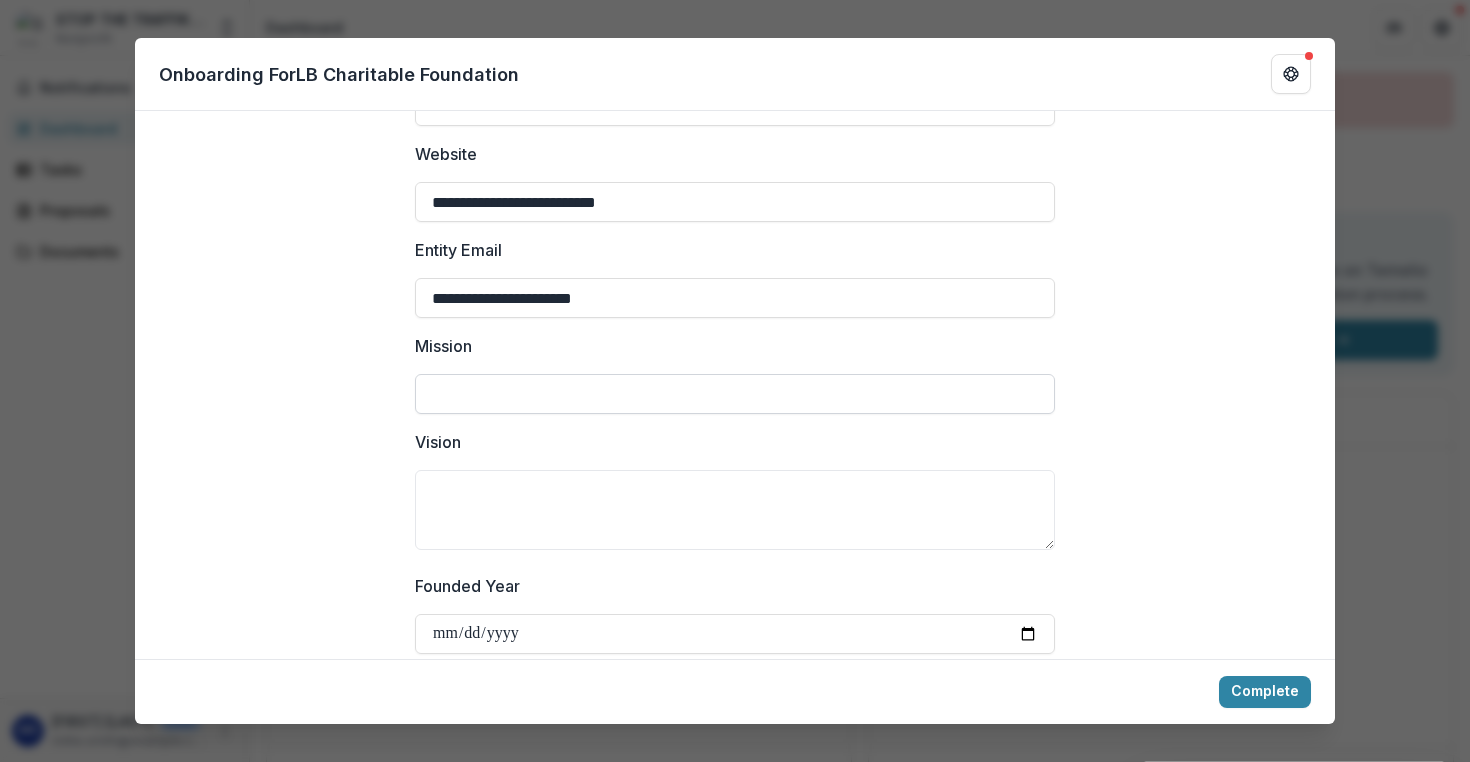 type on "**********" 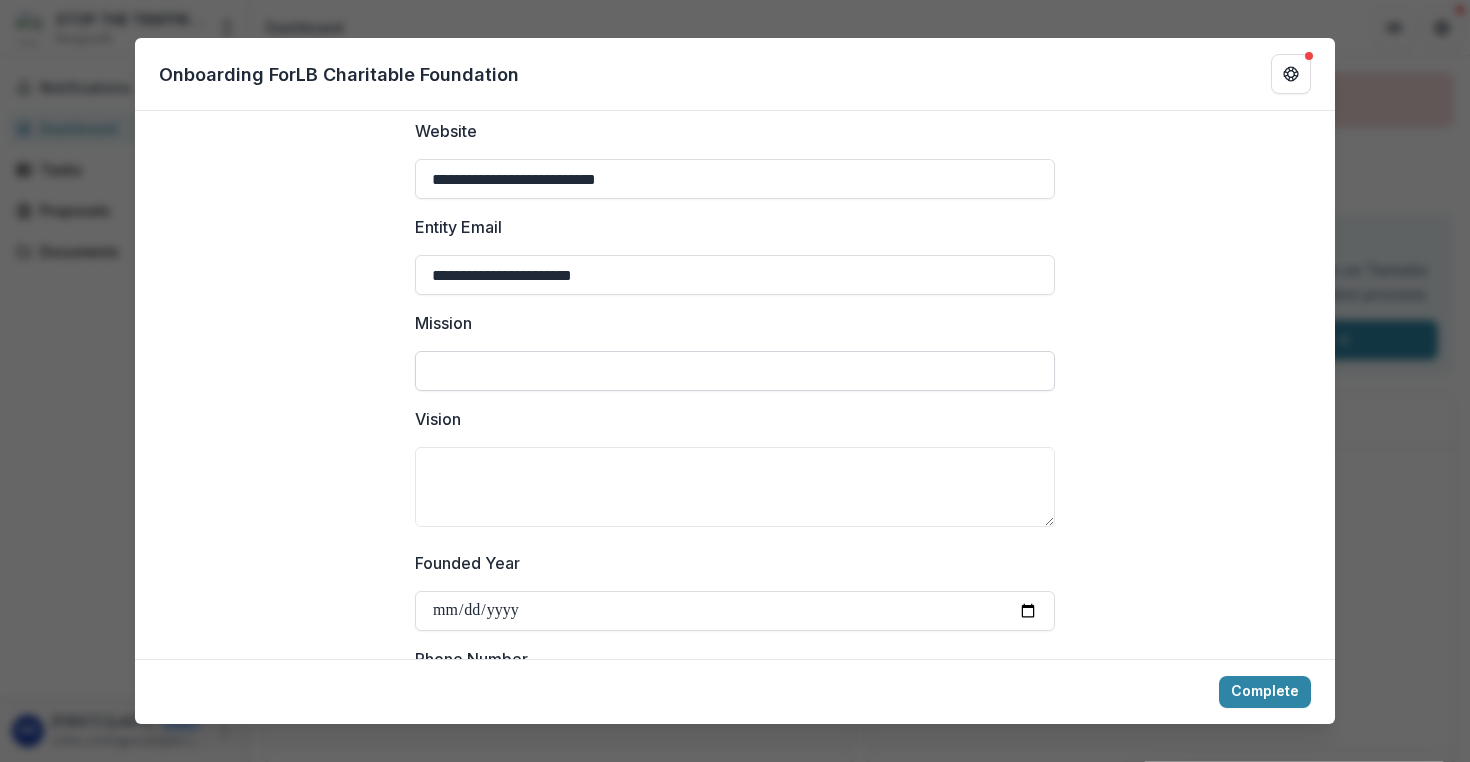 scroll, scrollTop: 369, scrollLeft: 0, axis: vertical 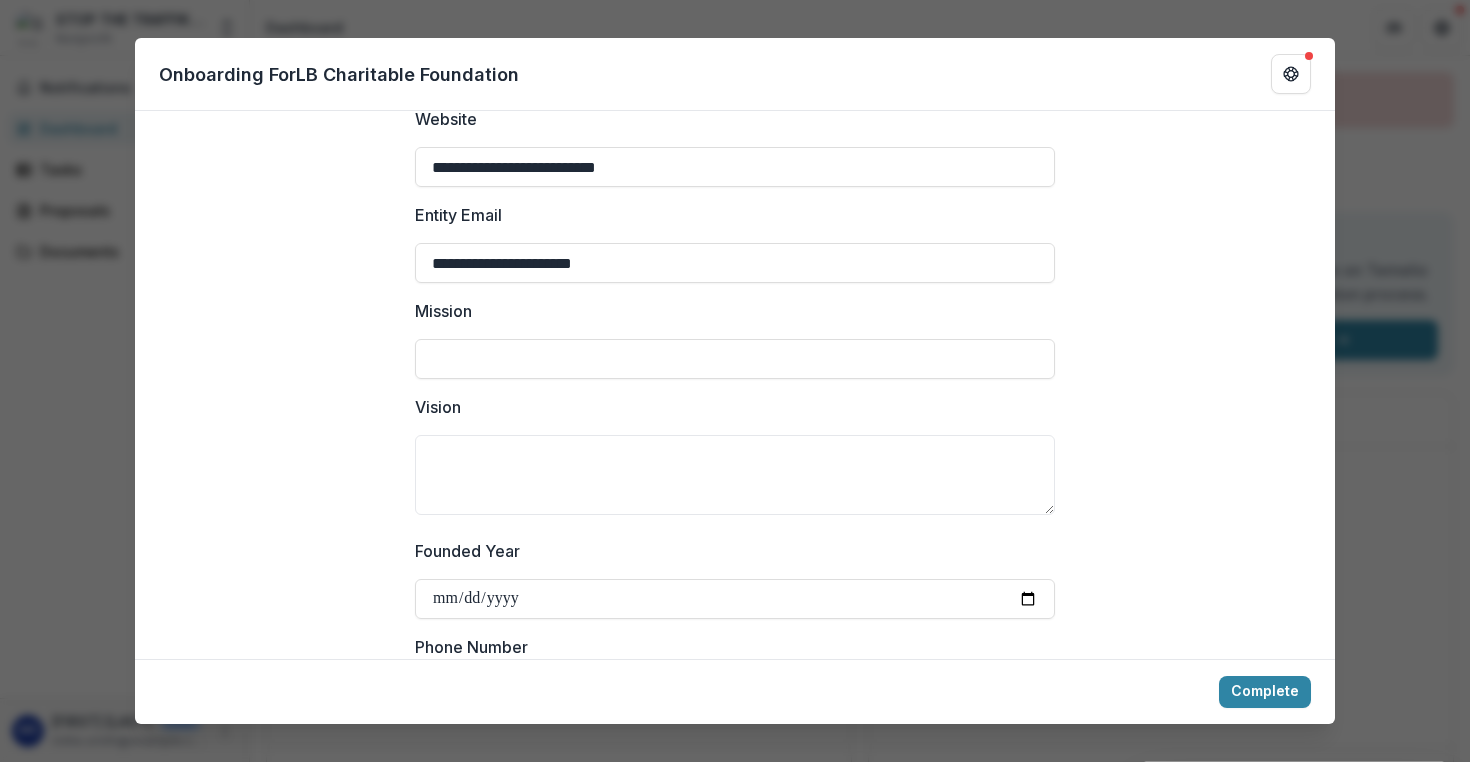 paste on "**********" 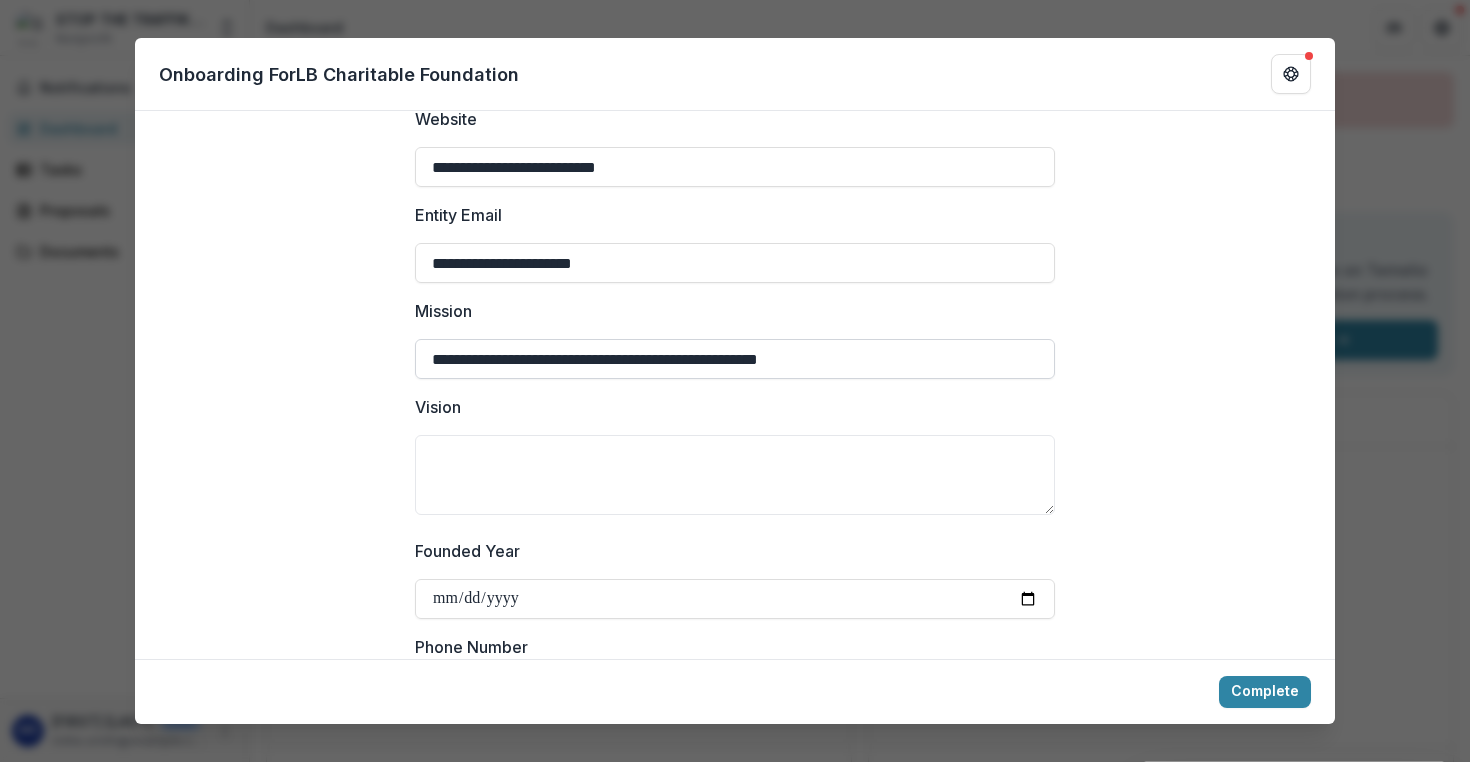 click on "**********" at bounding box center [735, 359] 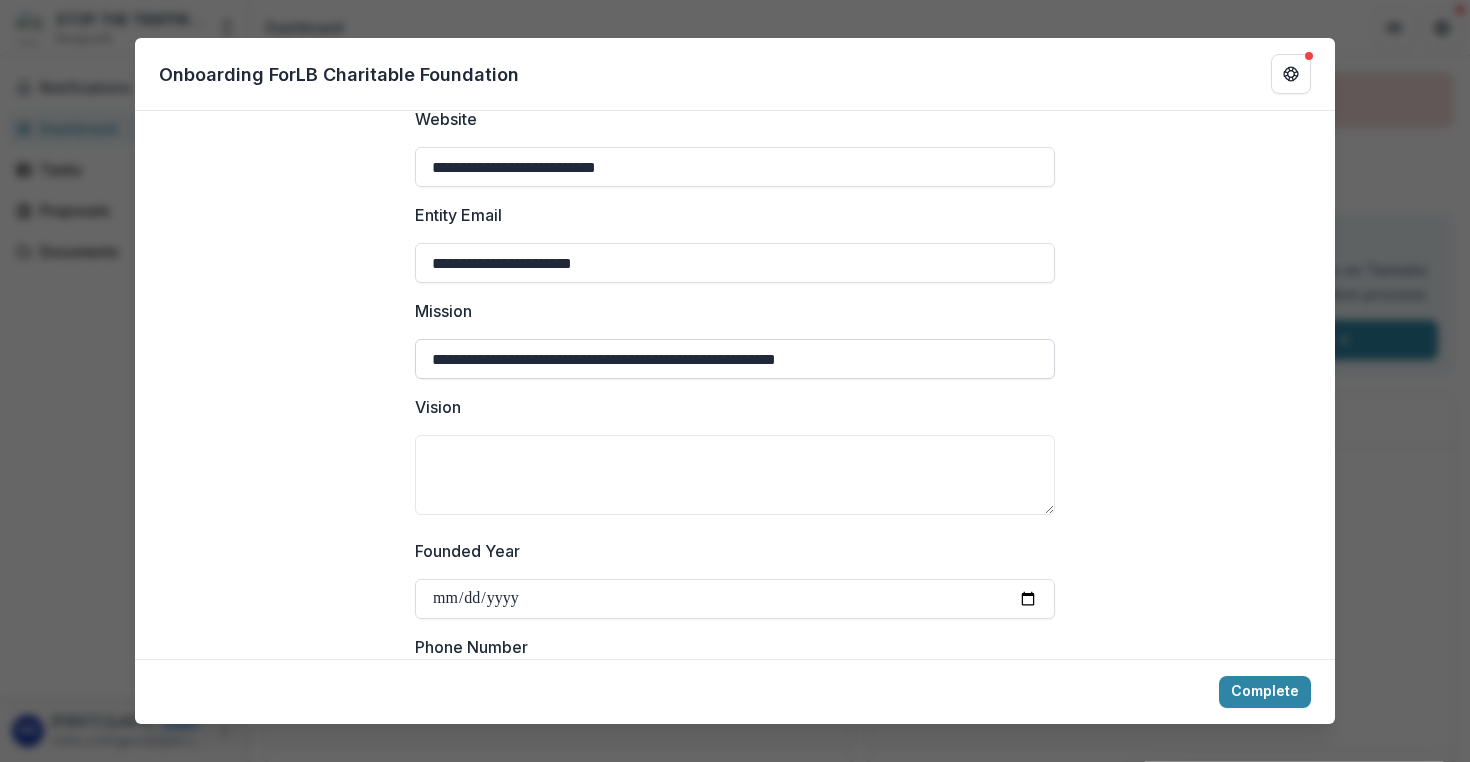 click on "**********" at bounding box center (735, 359) 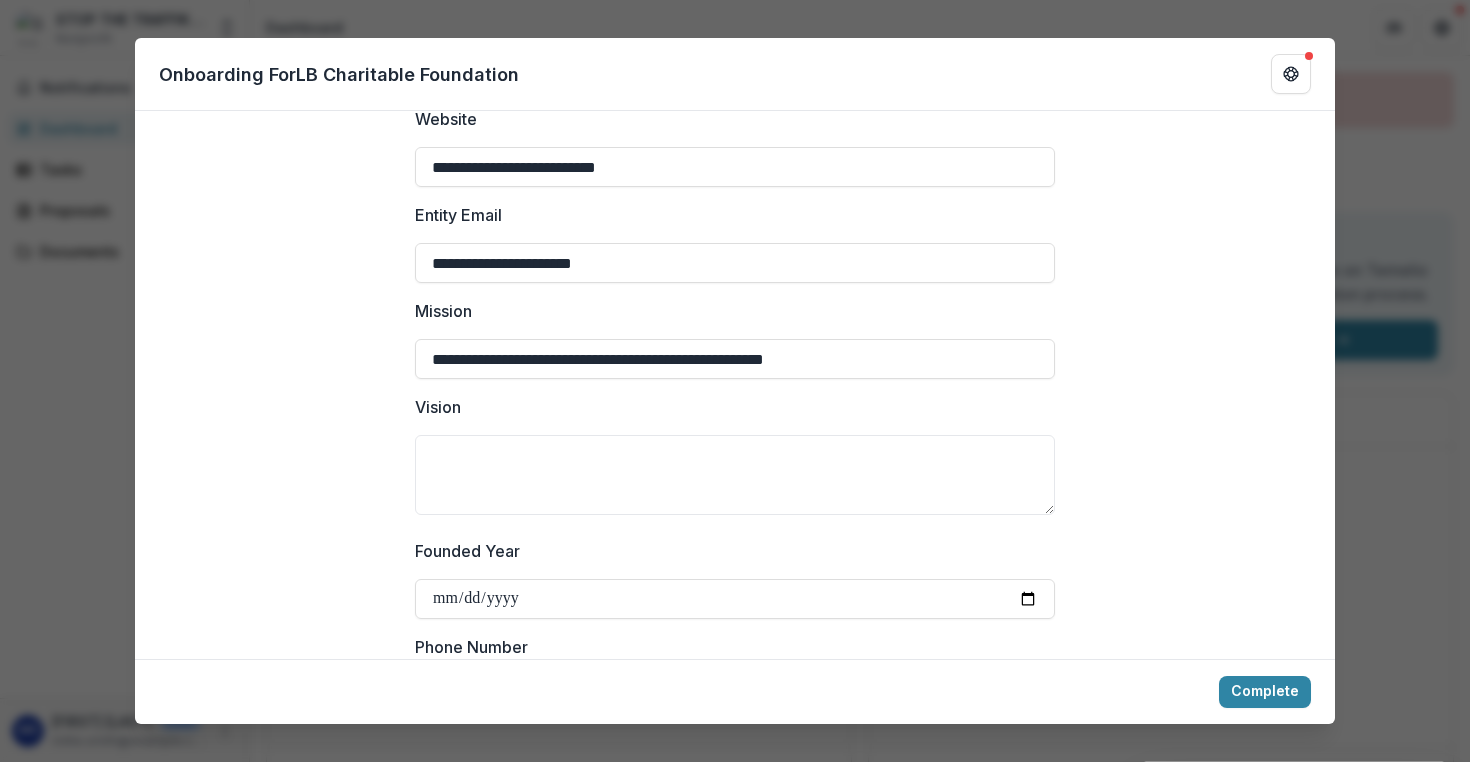 type on "**********" 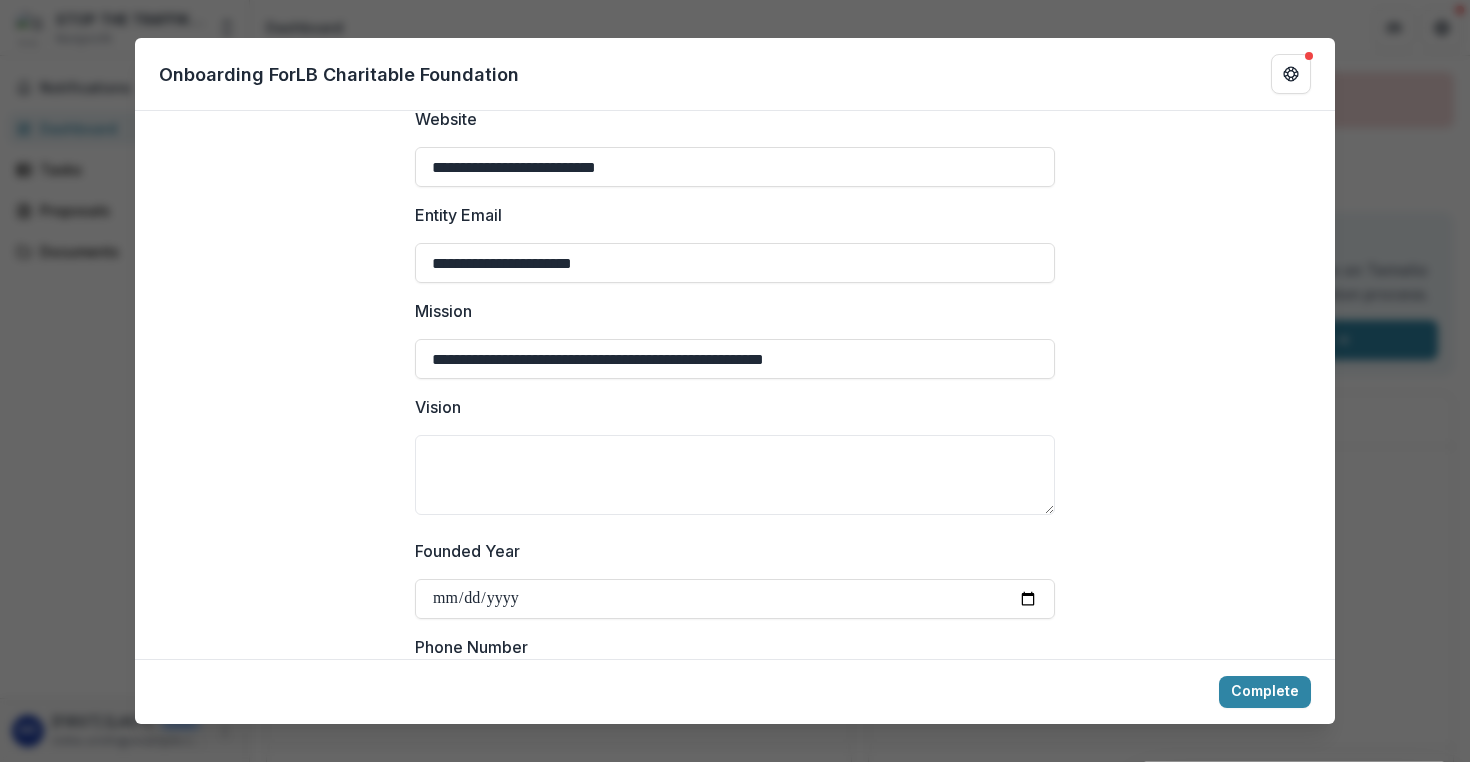 drag, startPoint x: 874, startPoint y: 349, endPoint x: 391, endPoint y: 335, distance: 483.20285 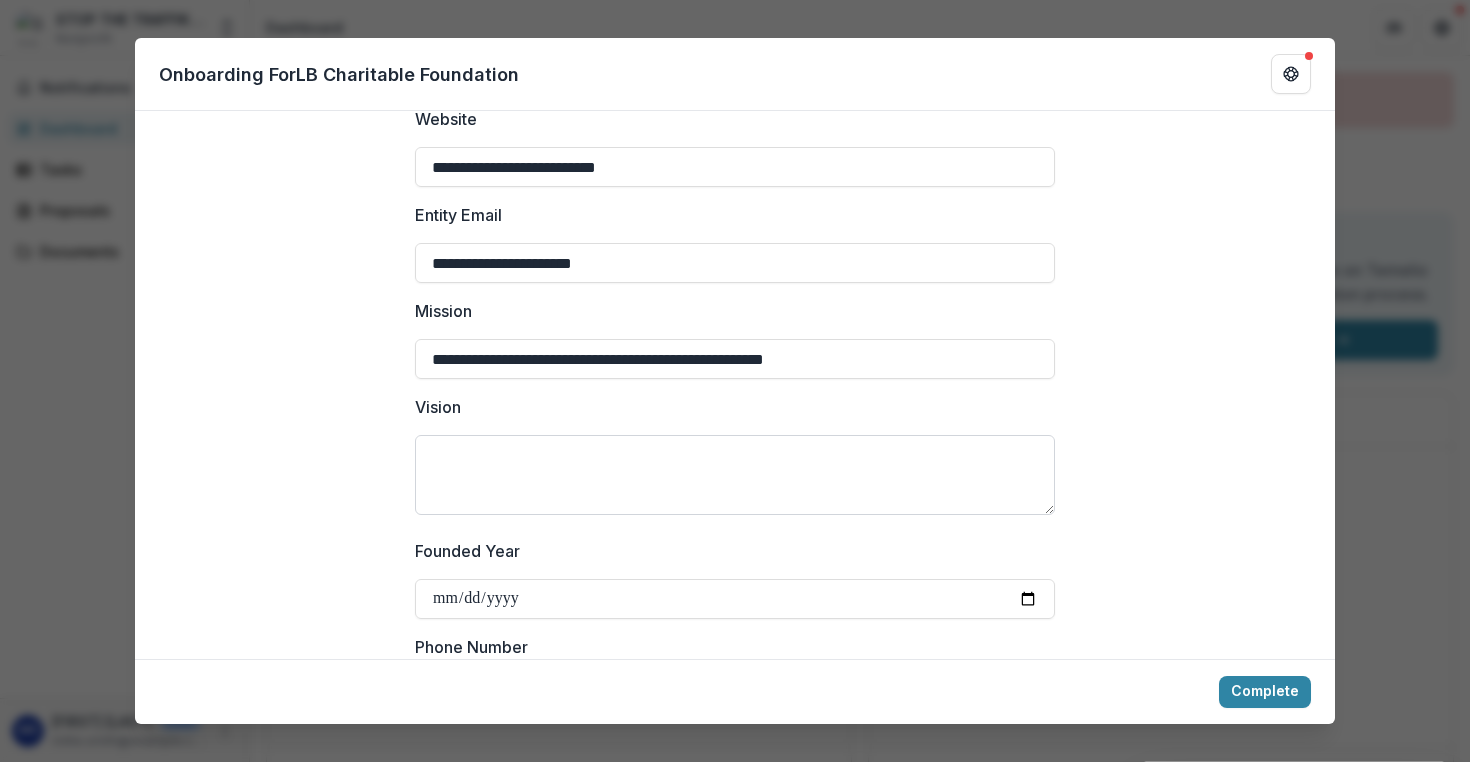 click on "Vision" at bounding box center (735, 475) 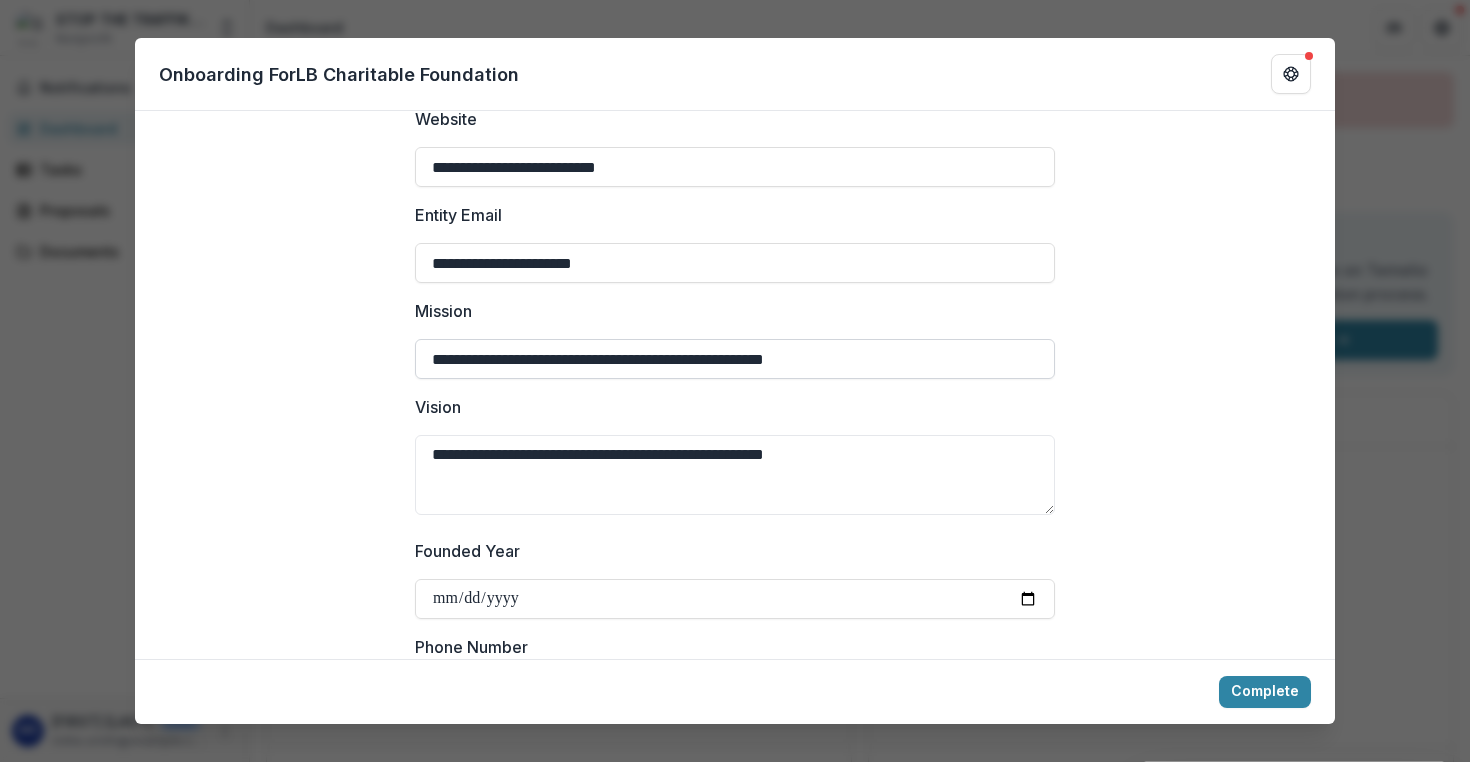 type on "**********" 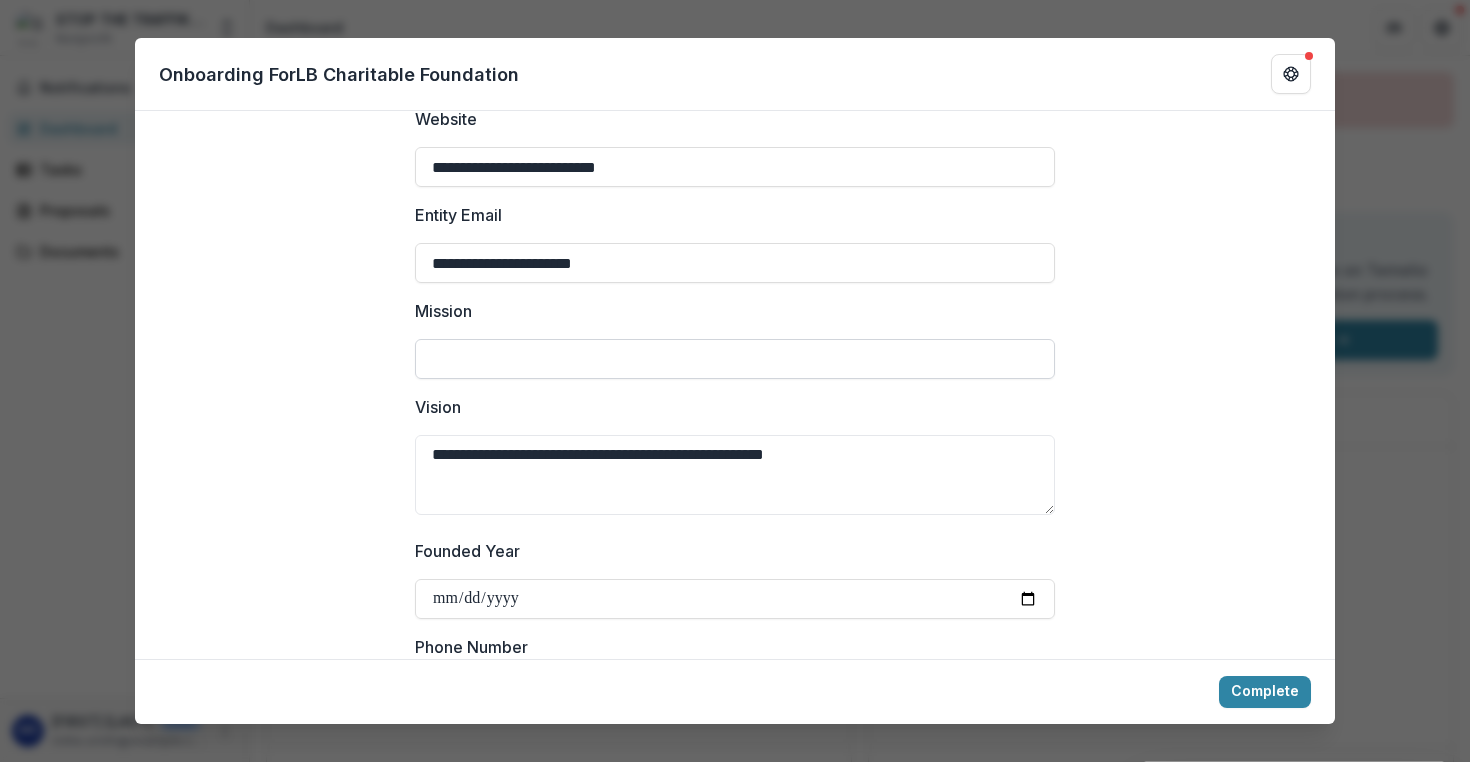 paste on "**********" 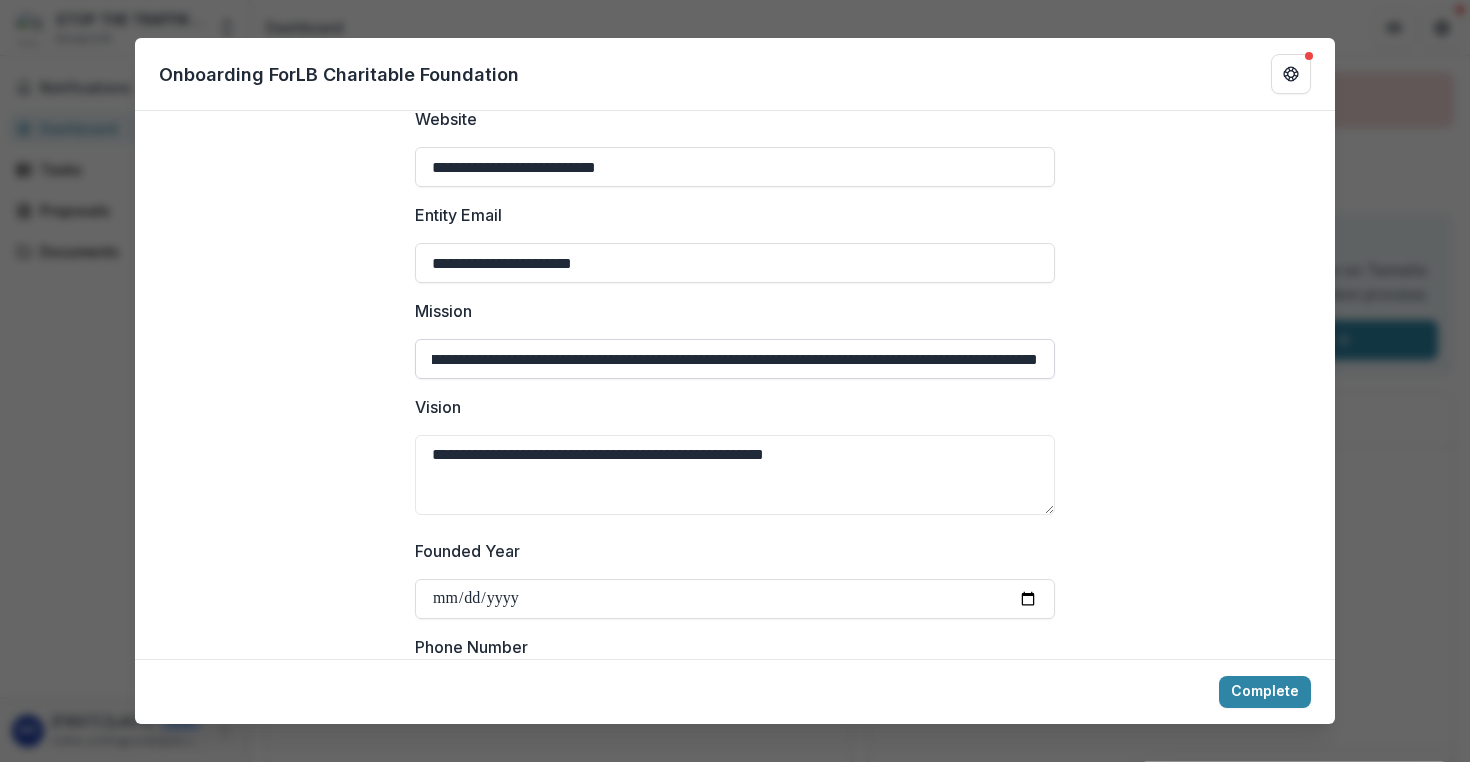 scroll, scrollTop: 0, scrollLeft: 1394, axis: horizontal 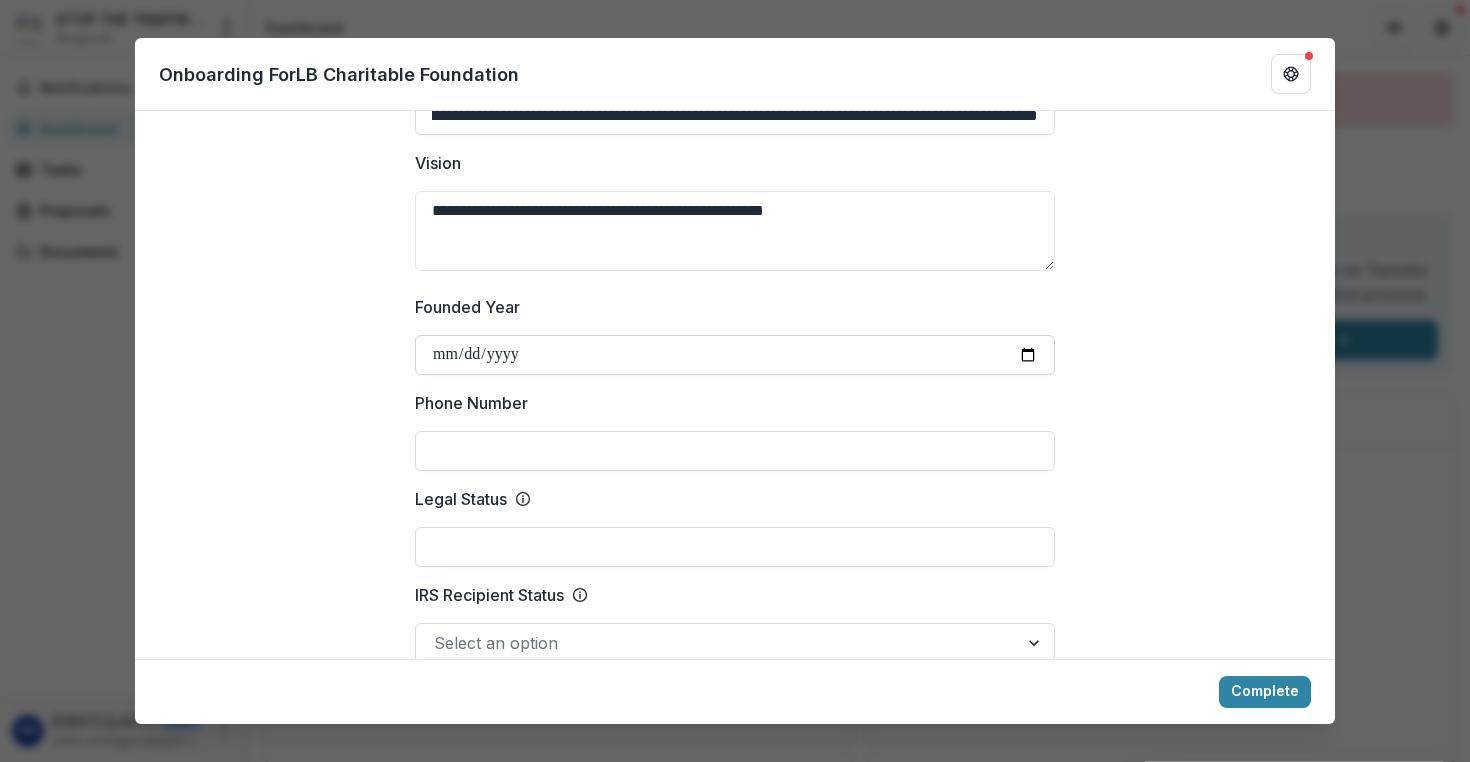 type on "**********" 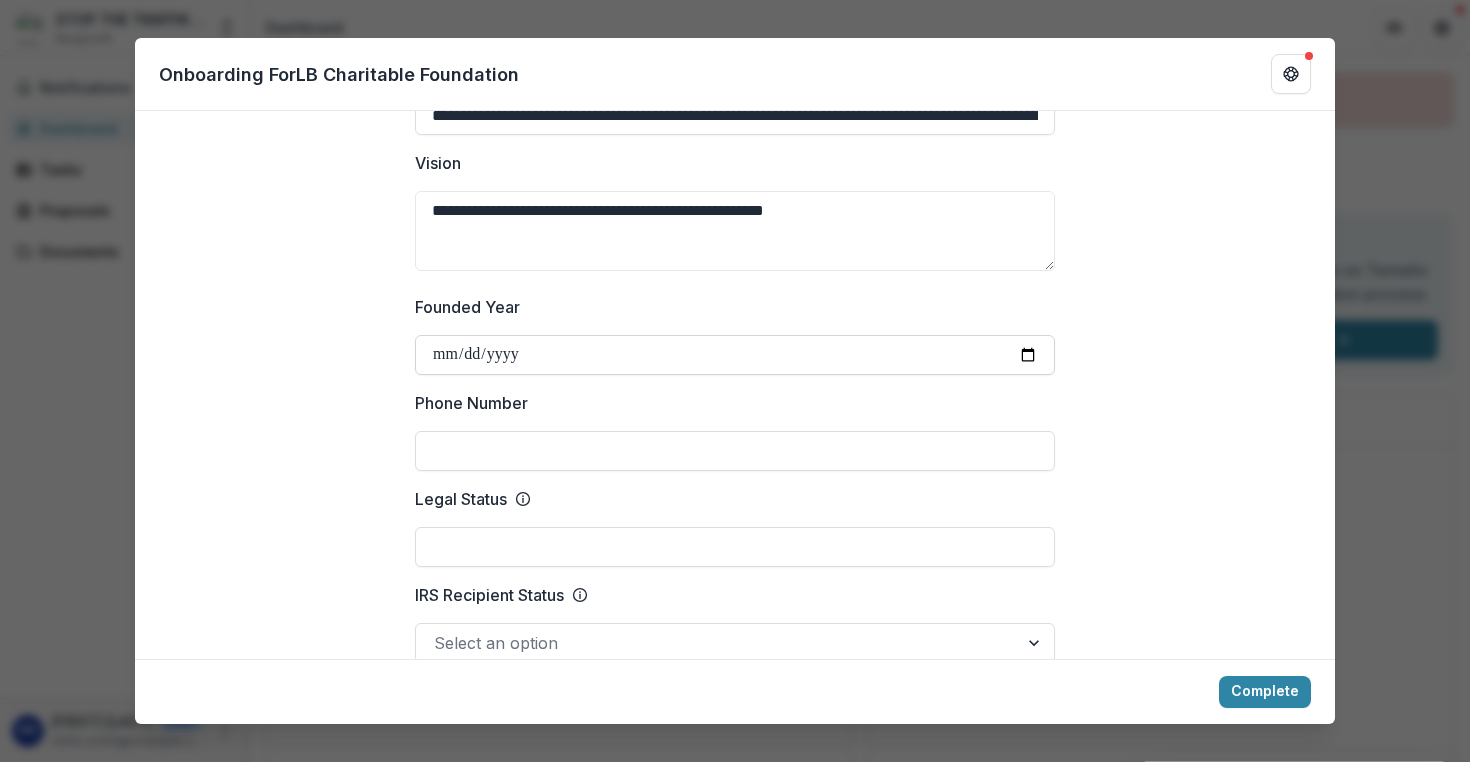 click on "Founded Year" at bounding box center (735, 355) 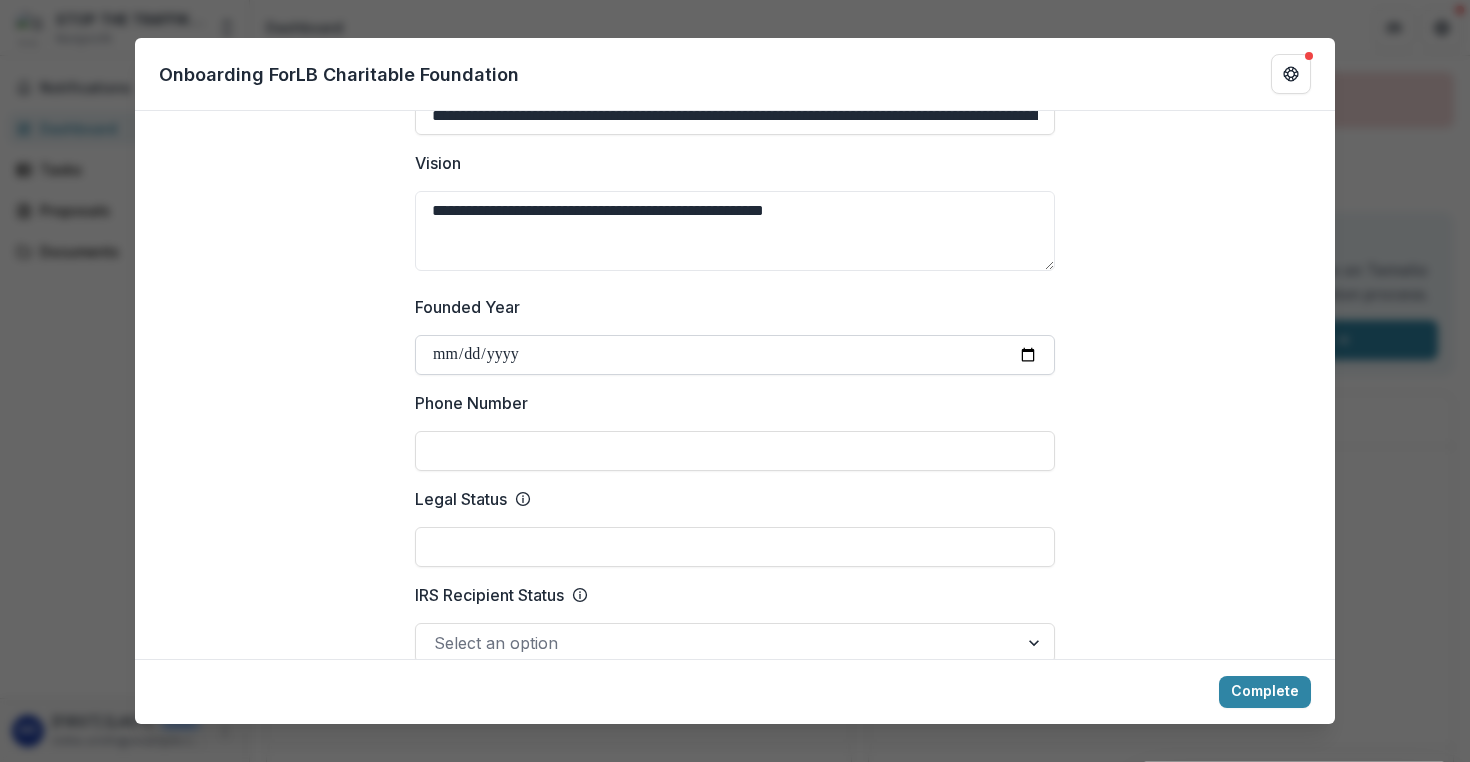 type on "**********" 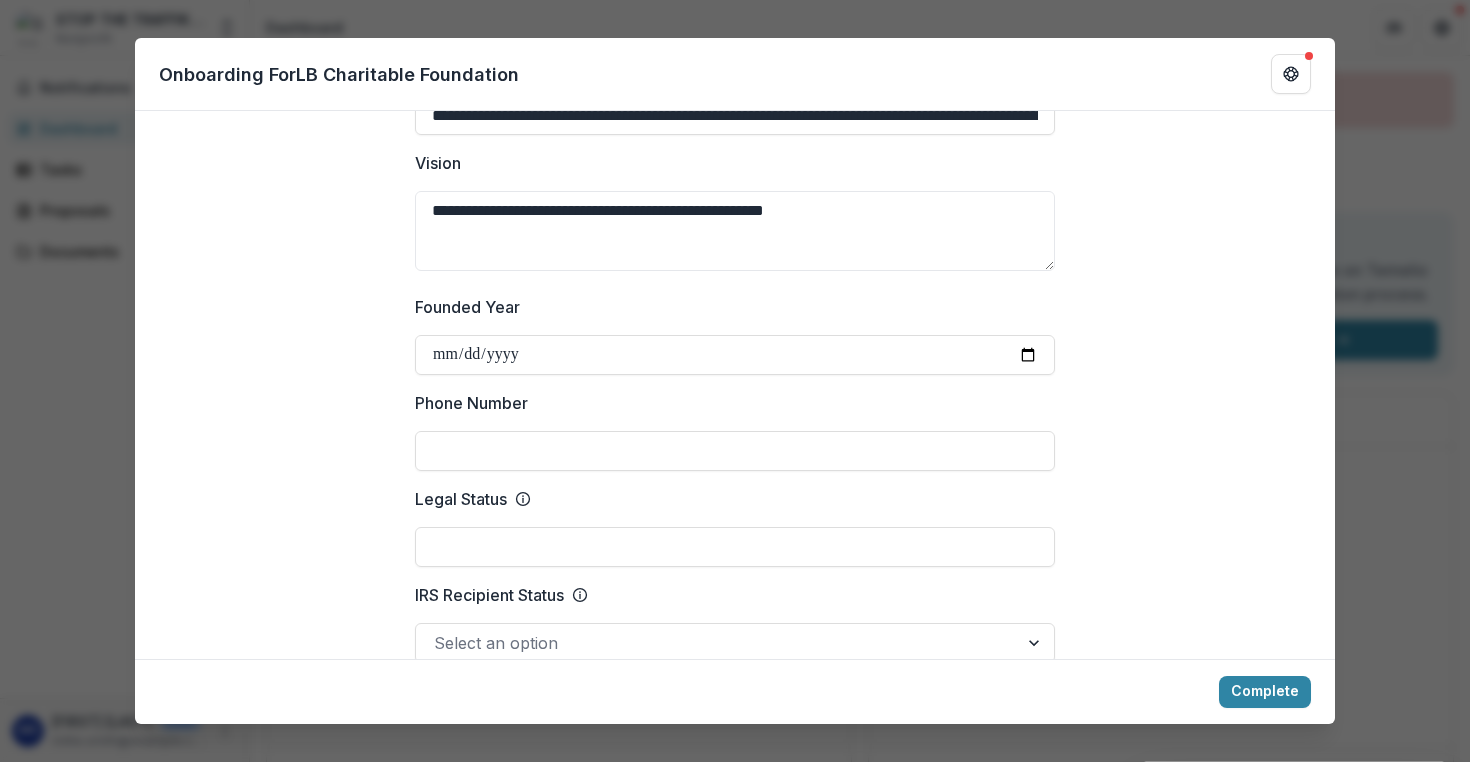 click on "Phone Number" at bounding box center (735, 451) 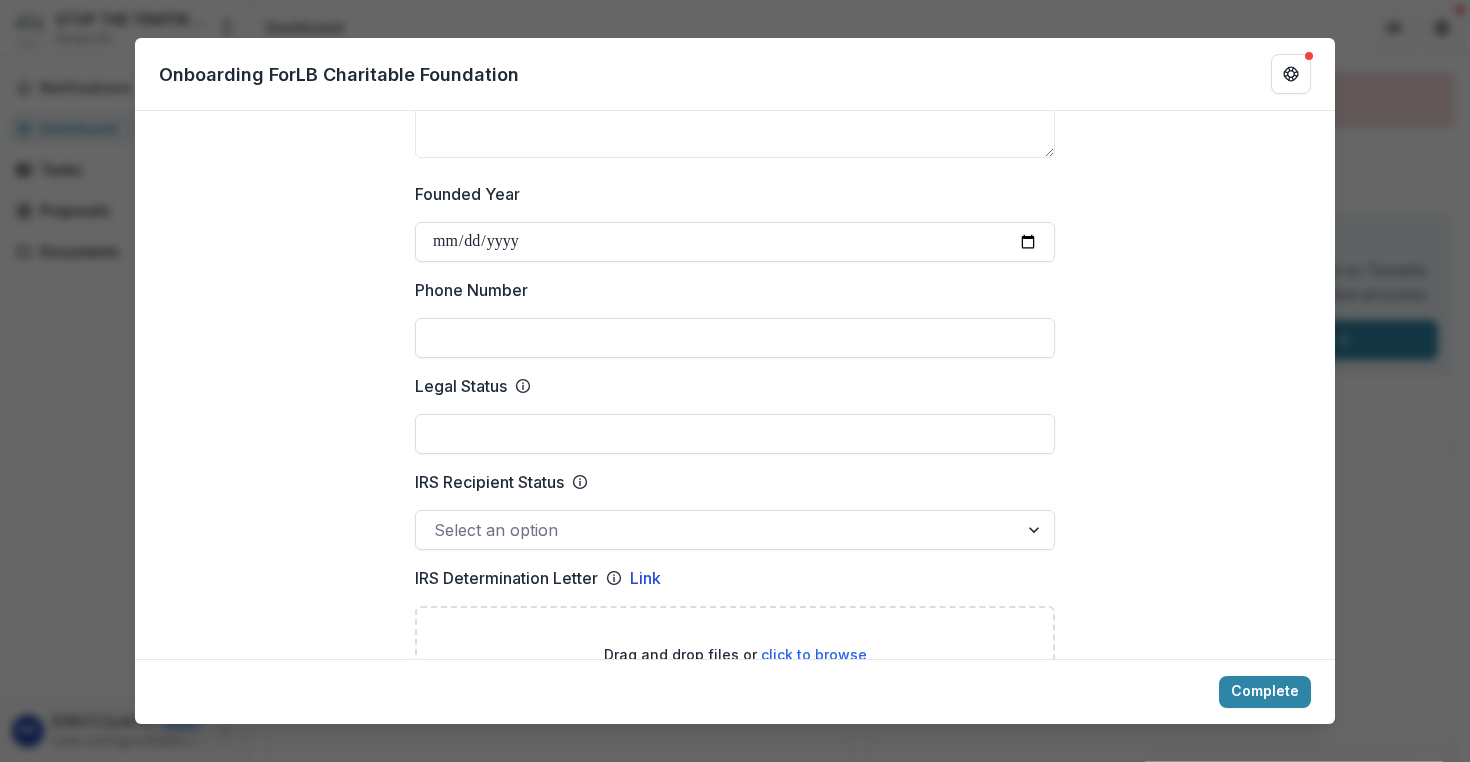 scroll, scrollTop: 728, scrollLeft: 0, axis: vertical 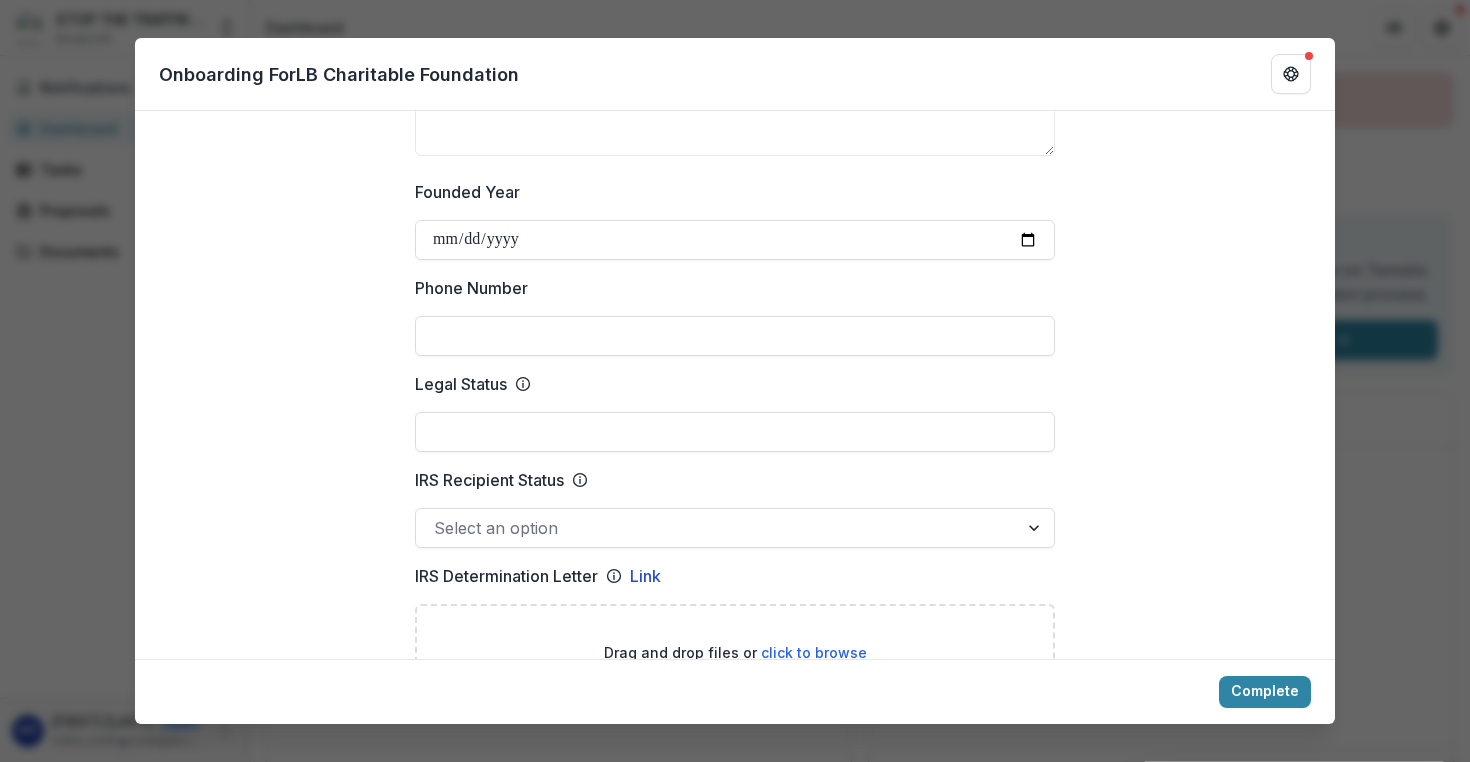 click on "Legal Status" at bounding box center (735, 432) 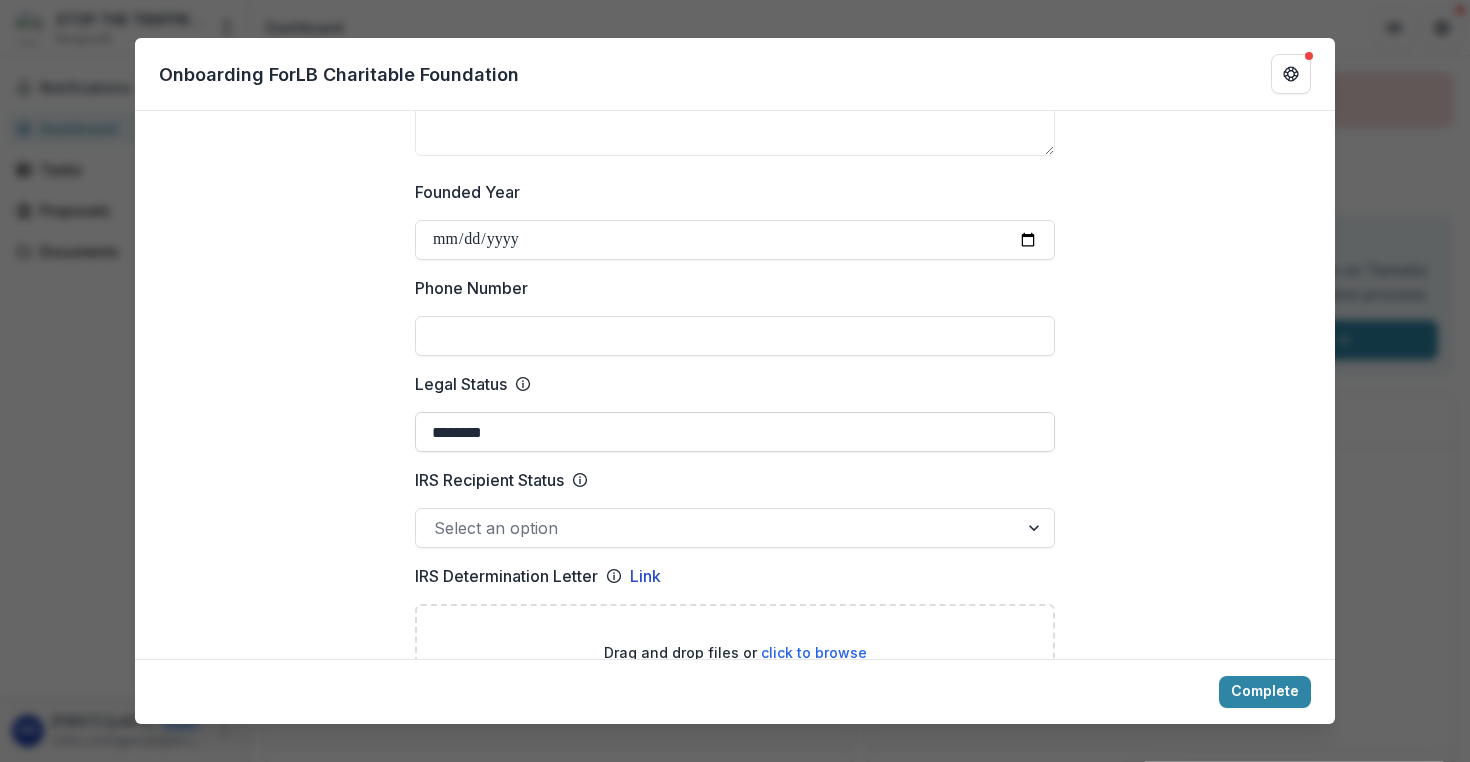 click on "********" at bounding box center [735, 432] 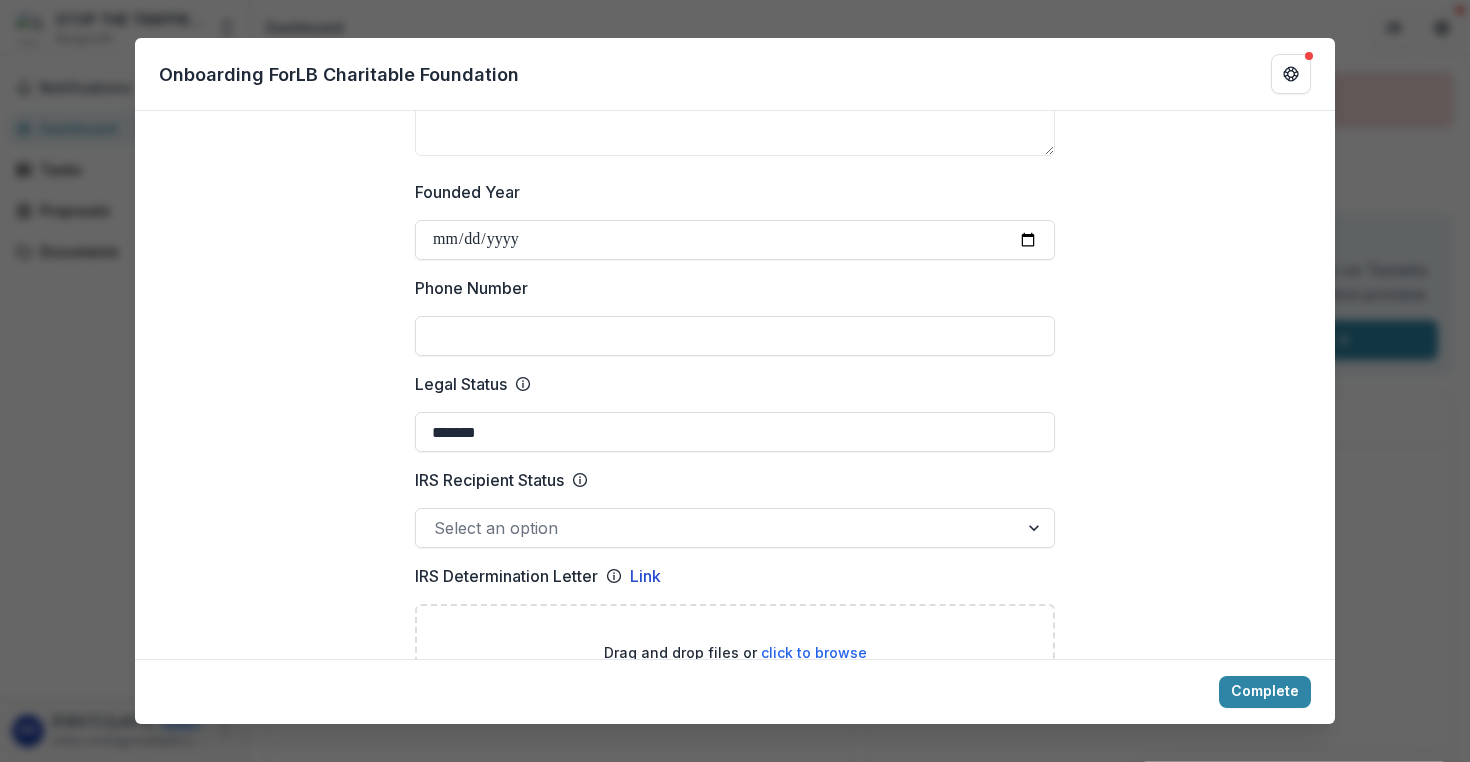 type on "*******" 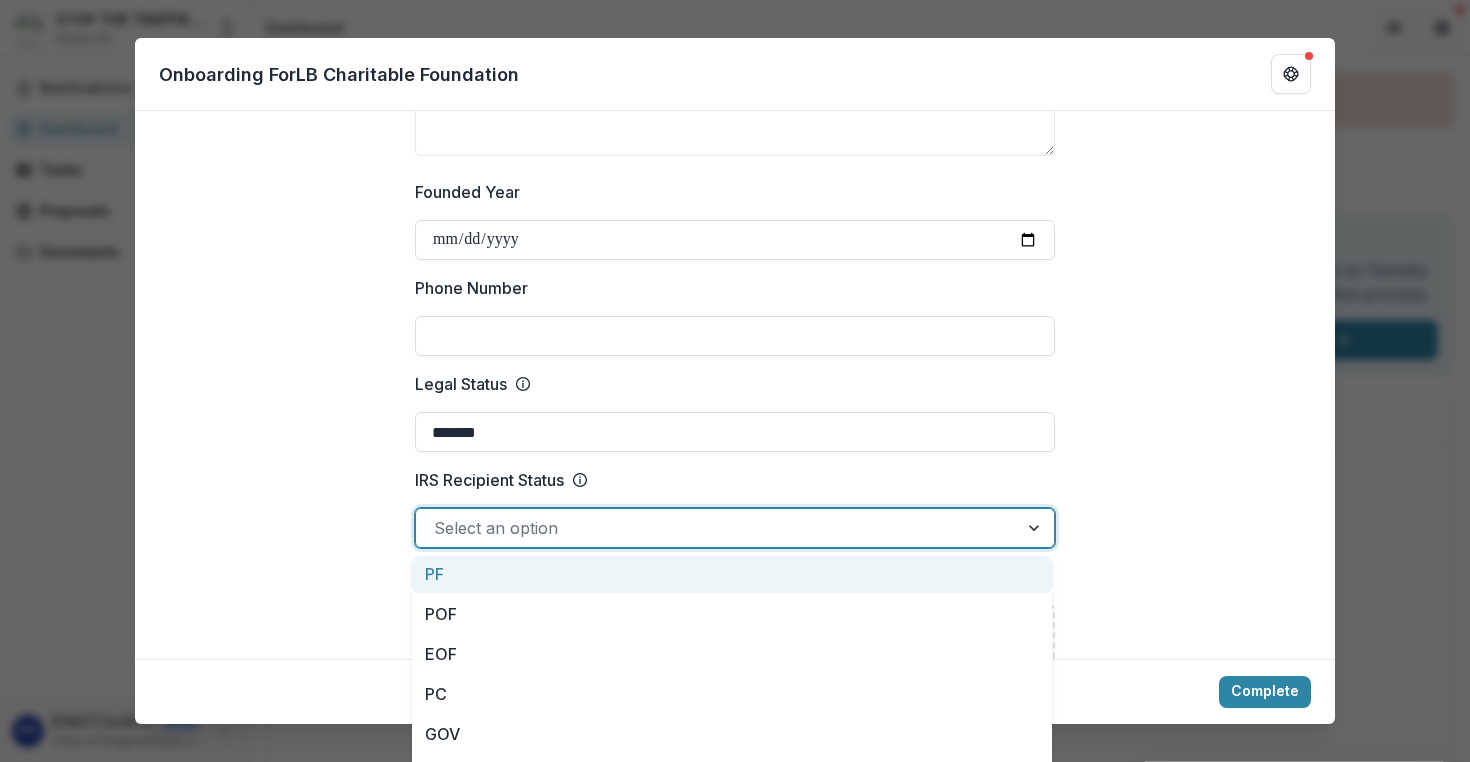 click at bounding box center (717, 528) 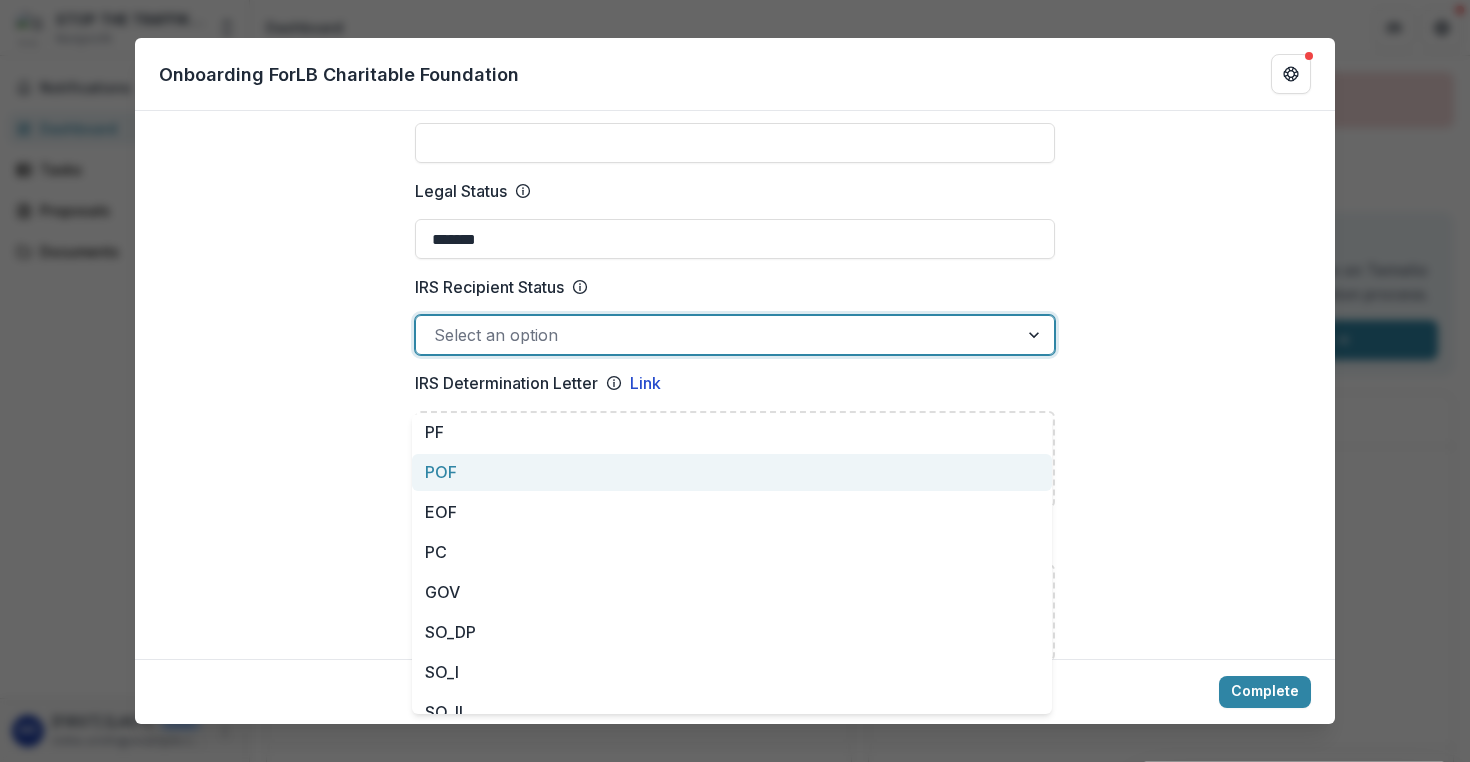 scroll, scrollTop: 942, scrollLeft: 0, axis: vertical 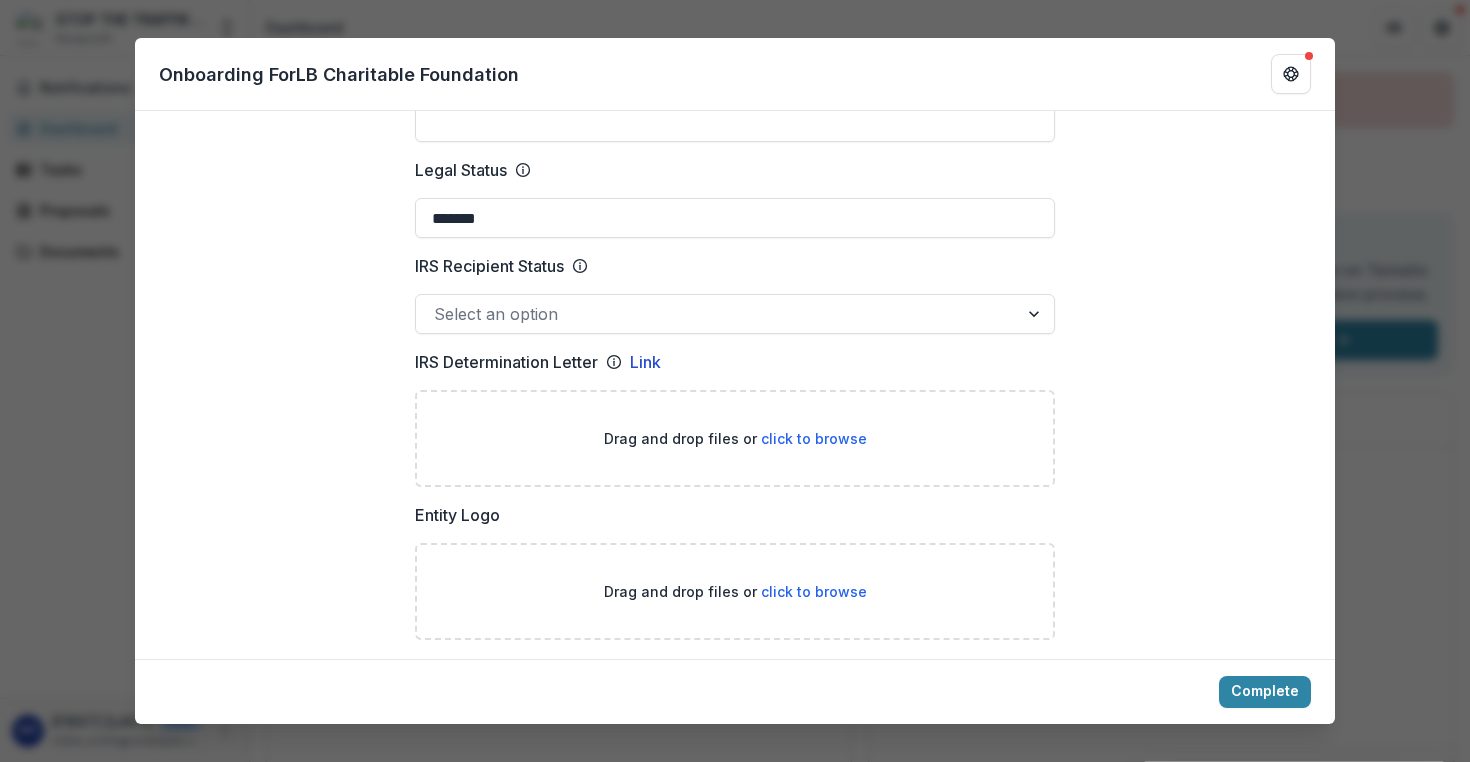 click on "**********" at bounding box center (735, 863) 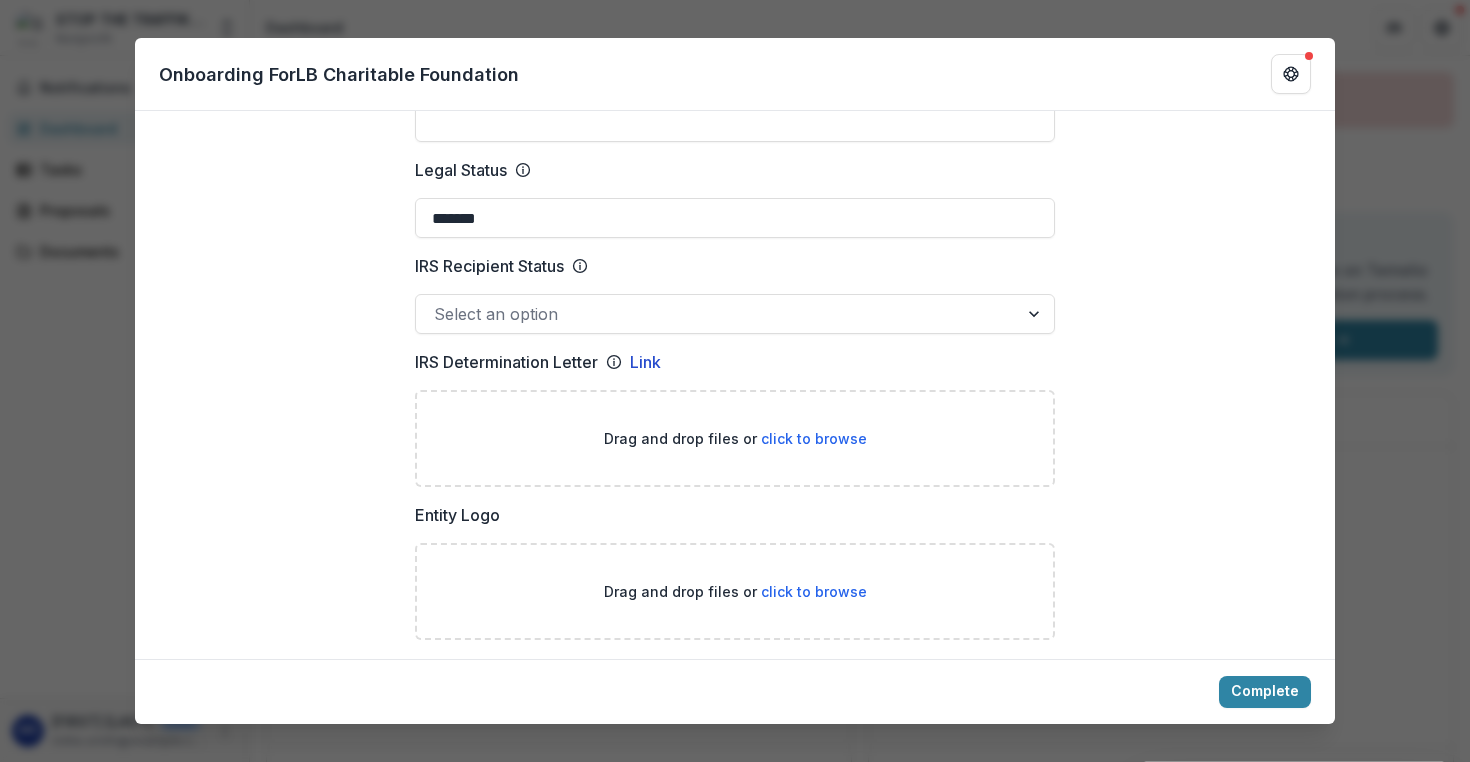 click on "click to browse" at bounding box center (814, 438) 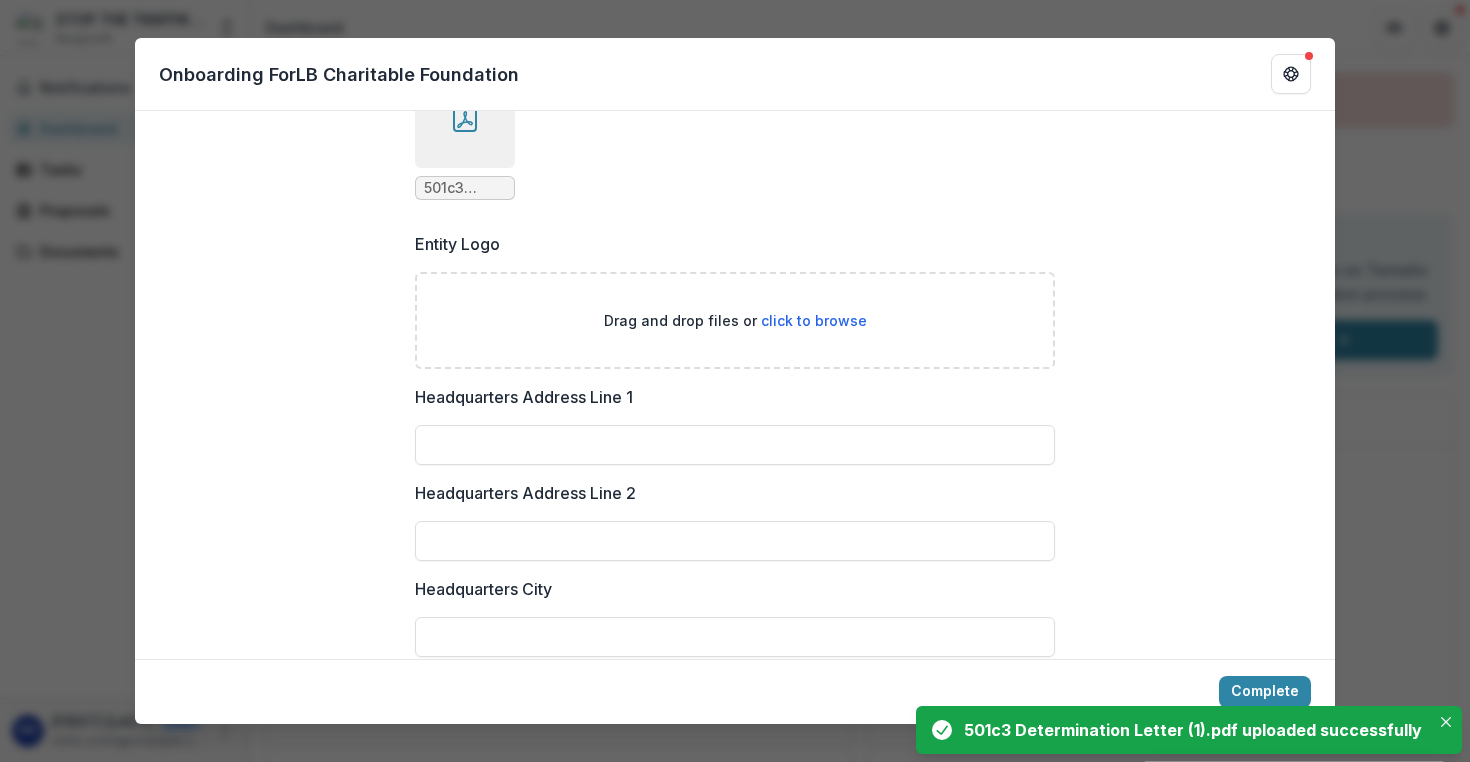 scroll, scrollTop: 1384, scrollLeft: 0, axis: vertical 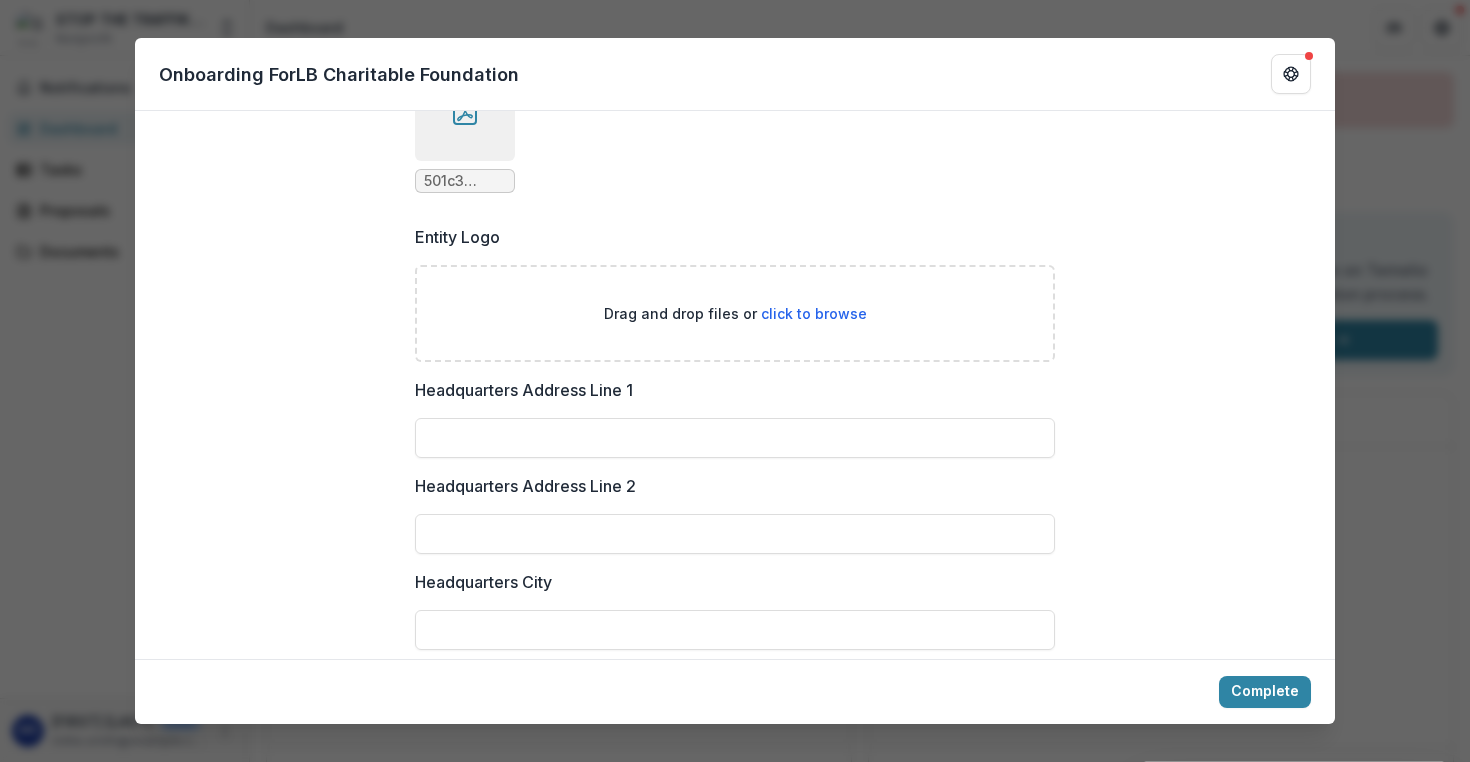 click on "click to browse" at bounding box center (814, 313) 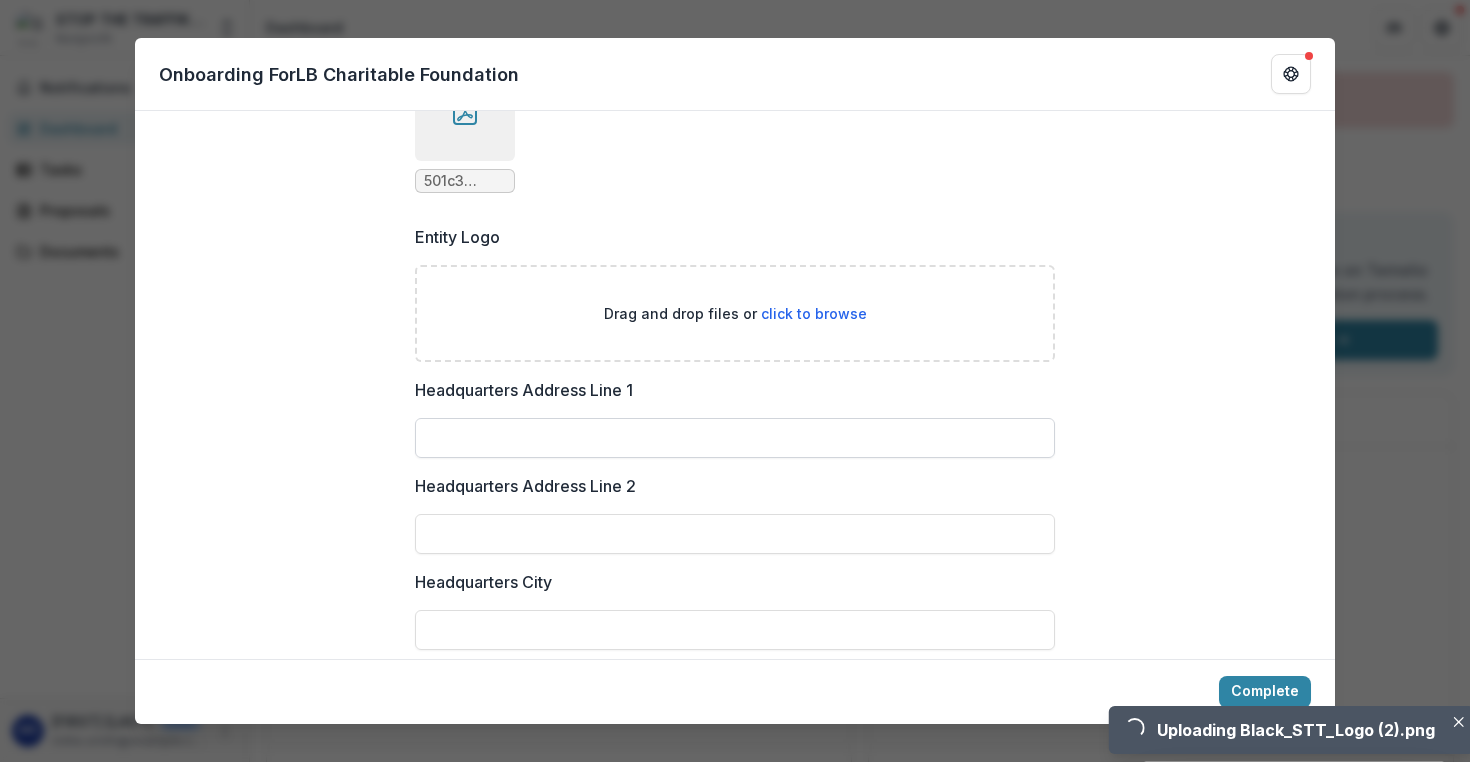 click on "Headquarters Address Line 1" at bounding box center (735, 438) 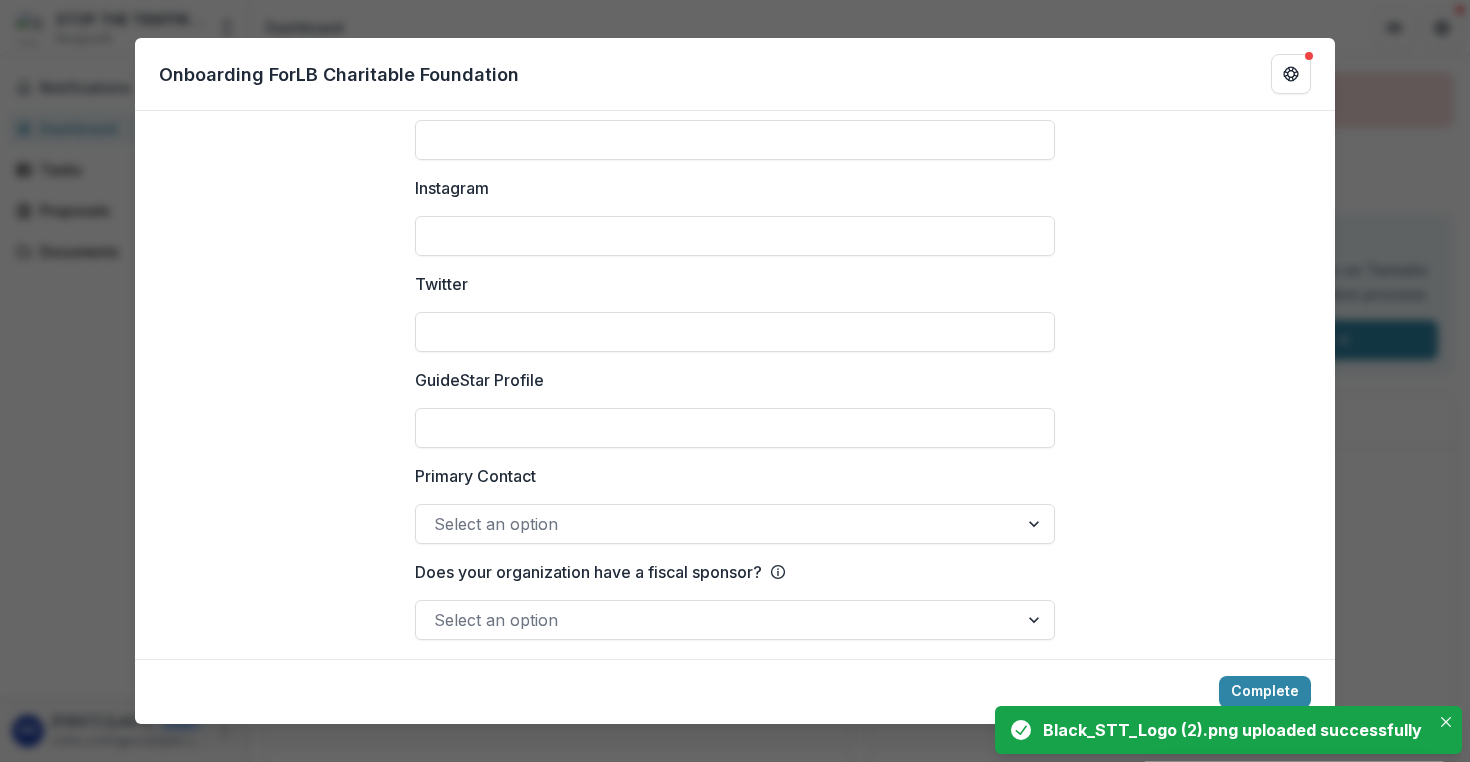 scroll, scrollTop: 3107, scrollLeft: 0, axis: vertical 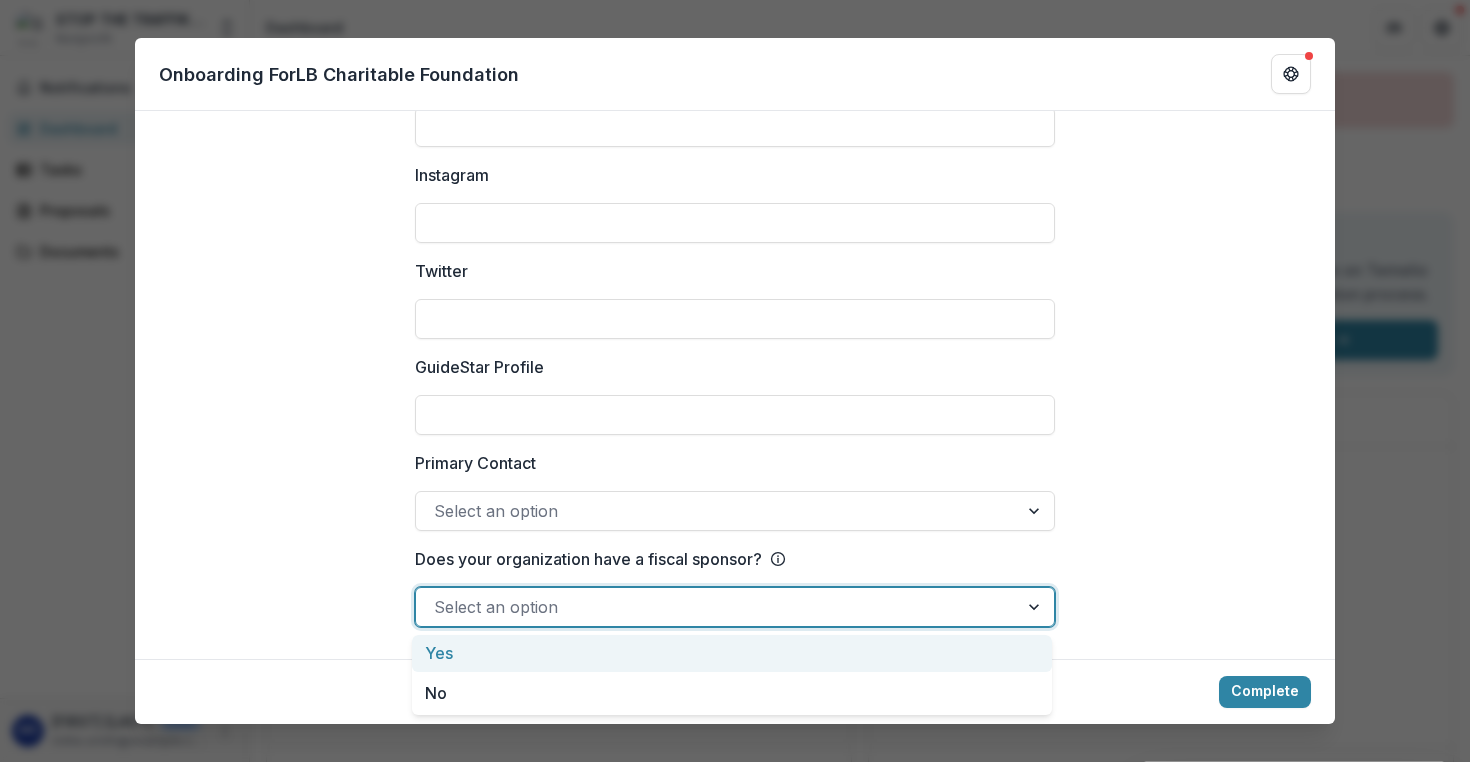 click at bounding box center [717, 607] 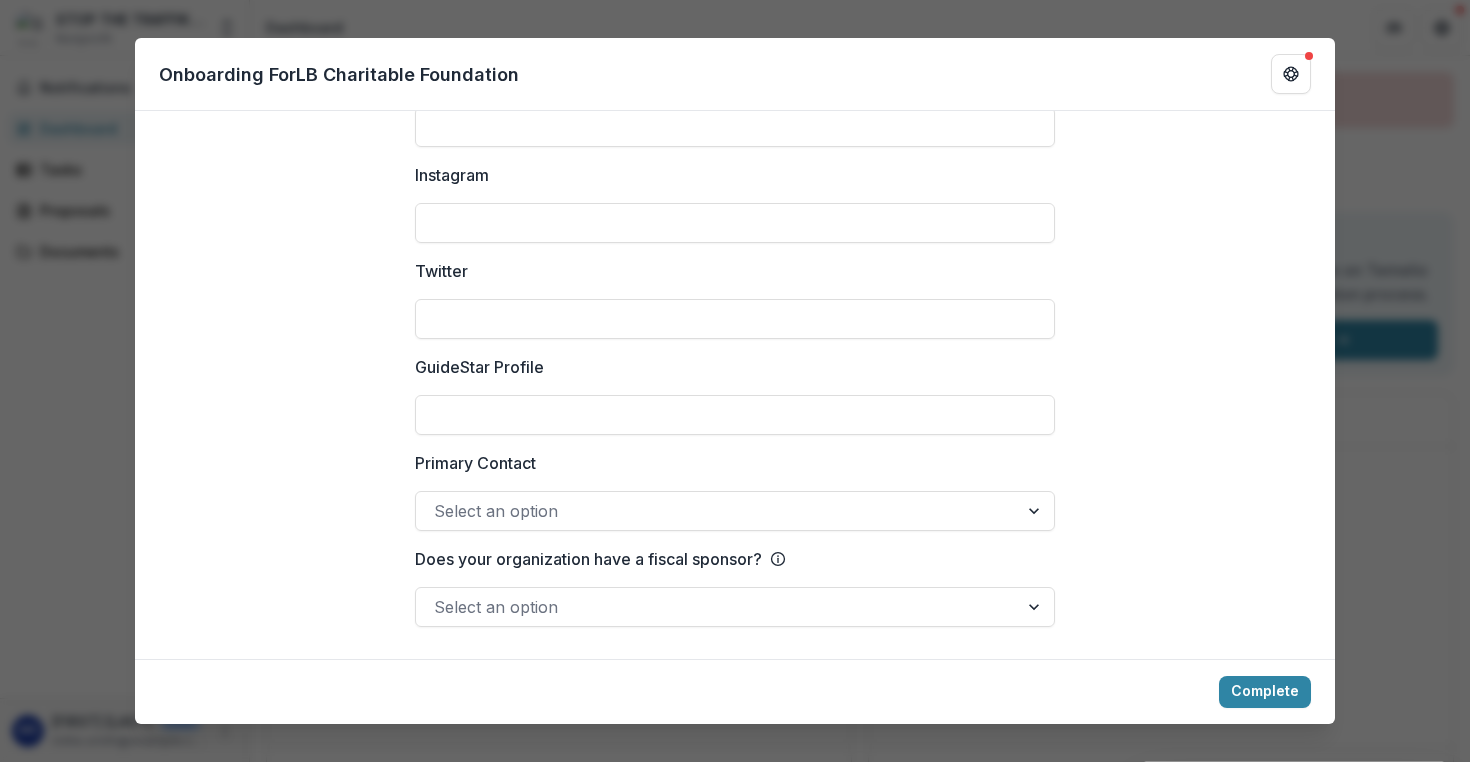 click on "**********" at bounding box center (735, -1138) 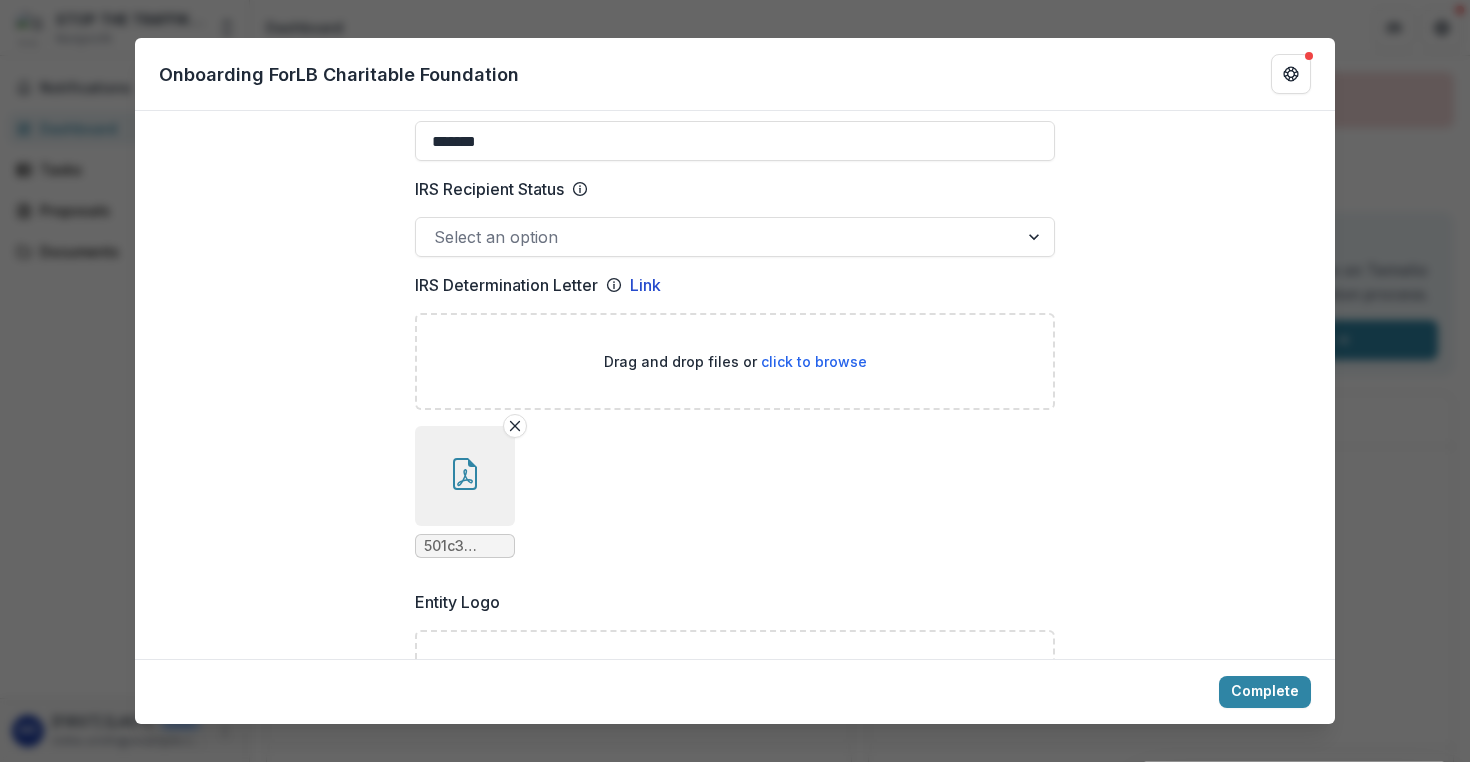 scroll, scrollTop: 4, scrollLeft: 0, axis: vertical 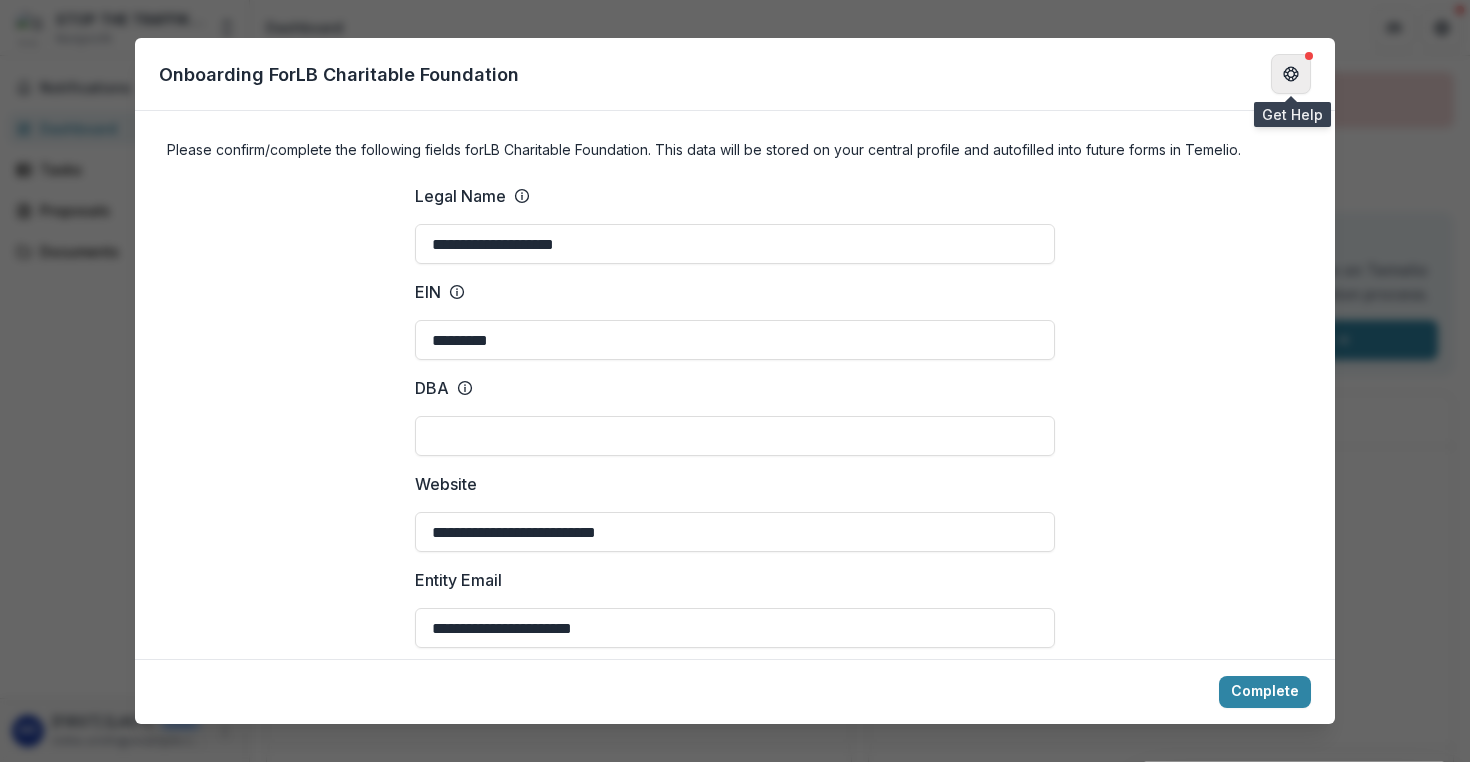 click 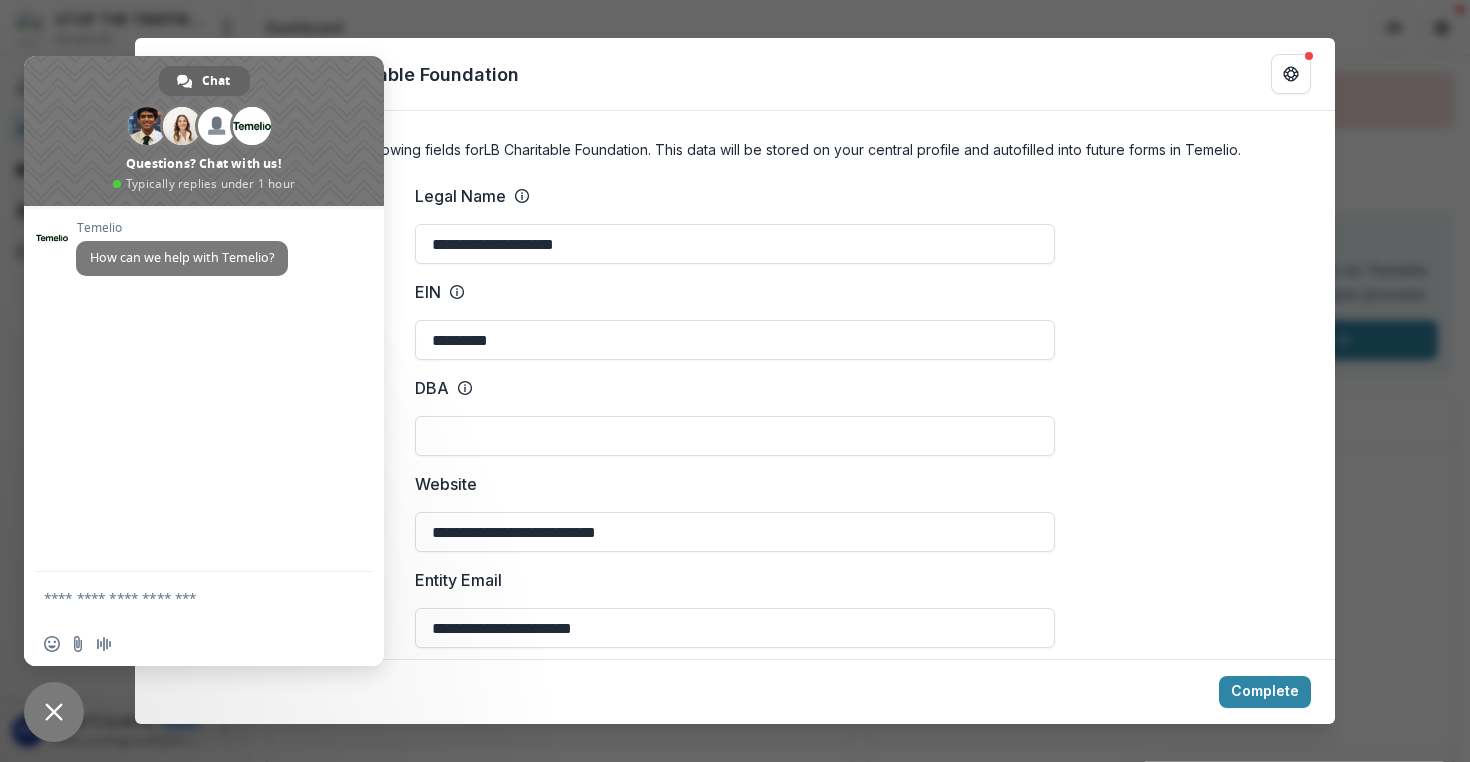 click at bounding box center (54, 712) 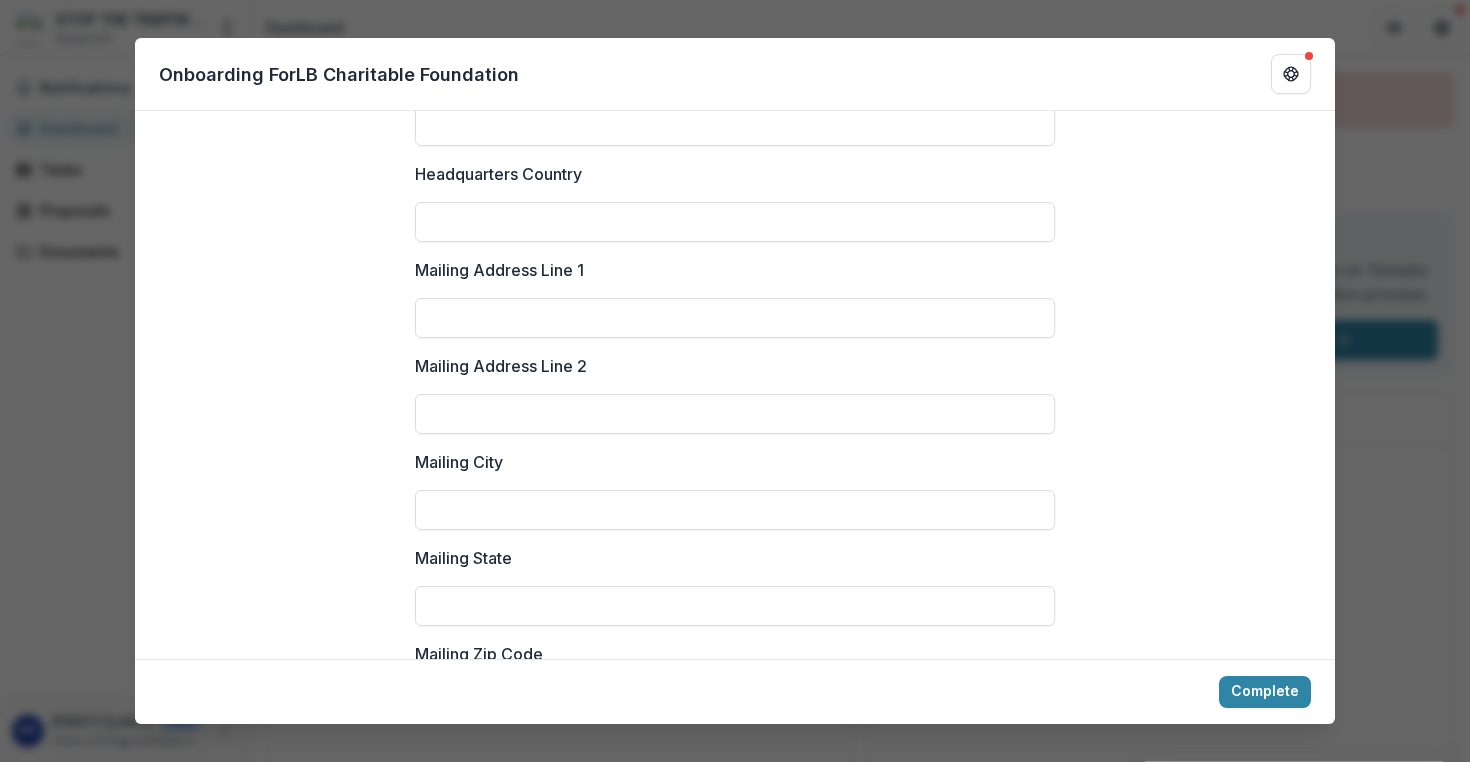 scroll, scrollTop: 3107, scrollLeft: 0, axis: vertical 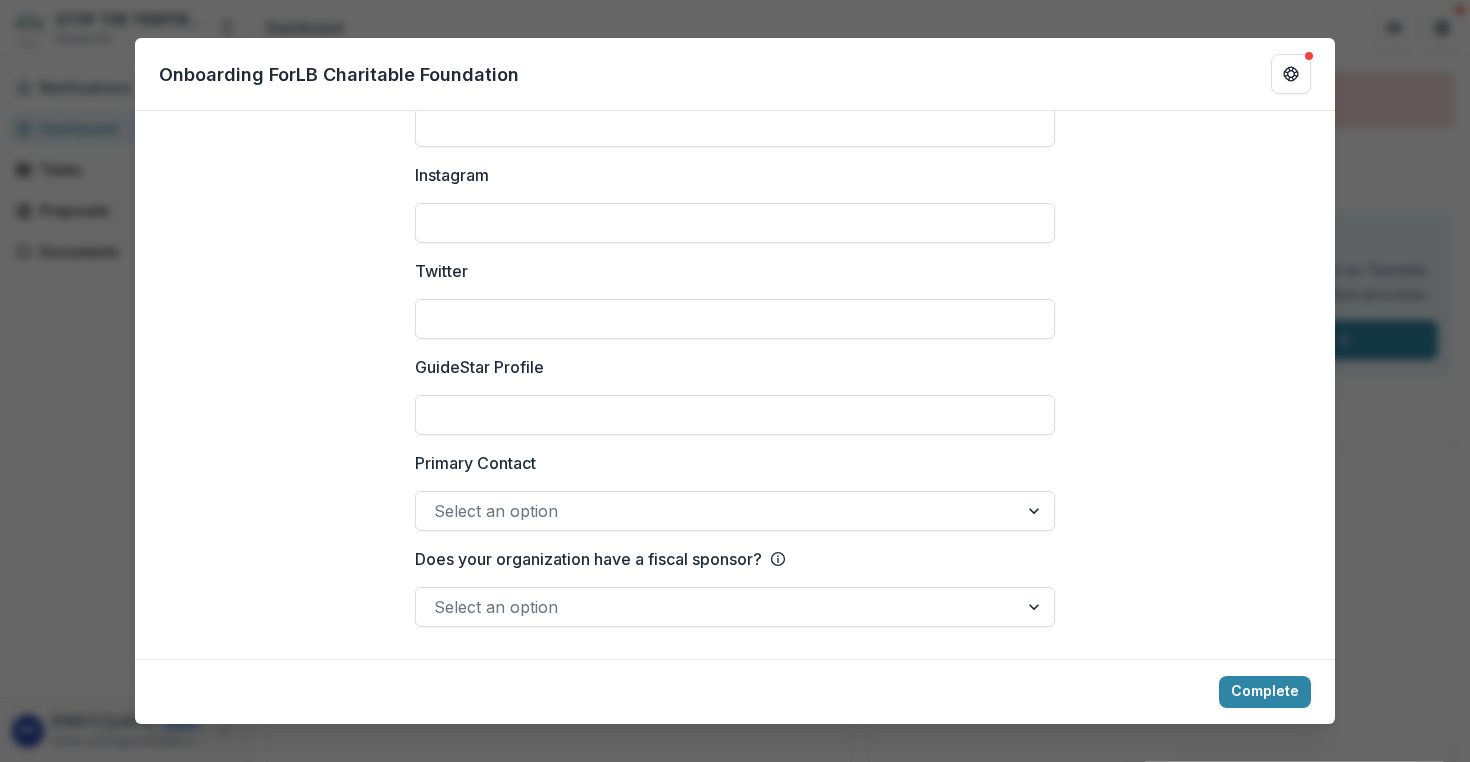 click on "**********" at bounding box center (735, 381) 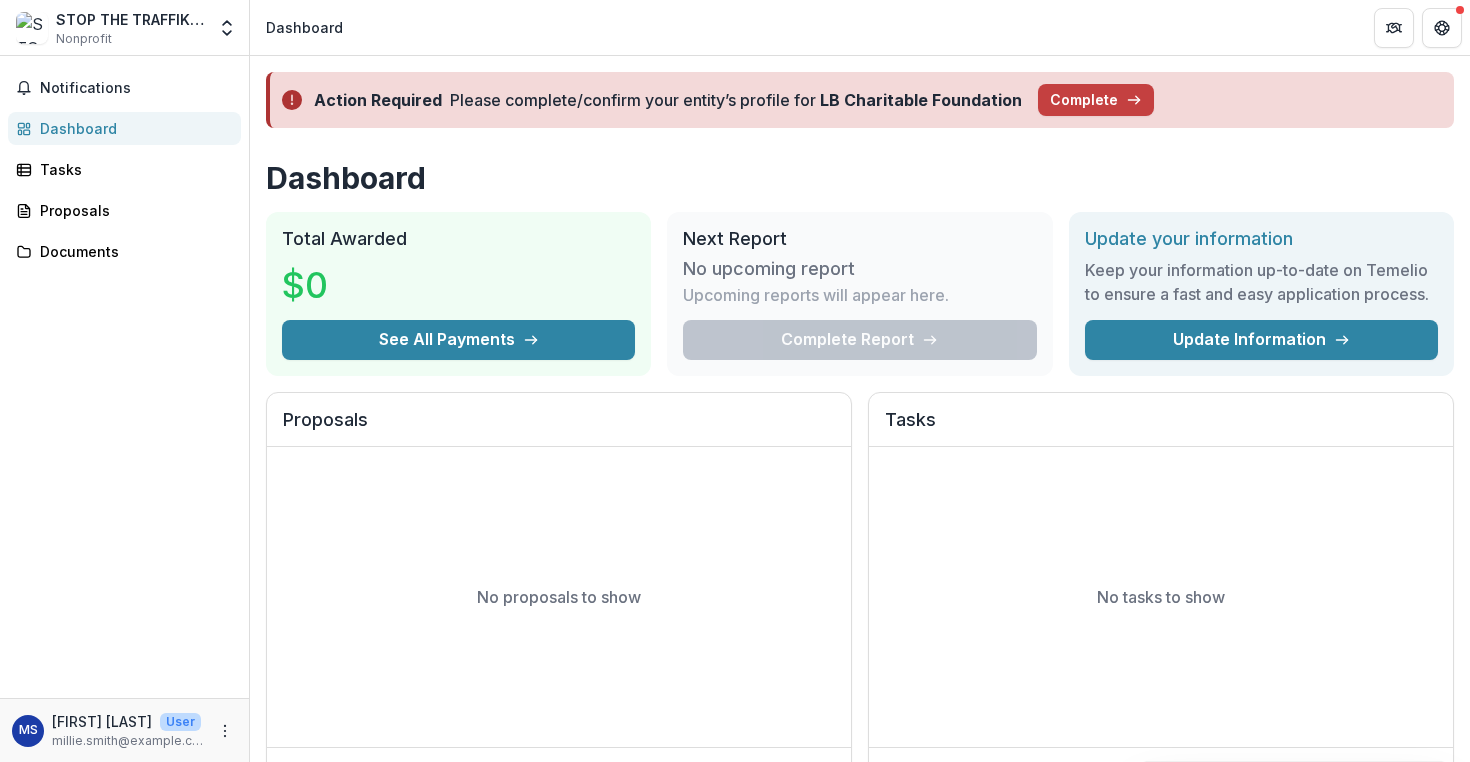click on "Millie Smith User" at bounding box center [128, 721] 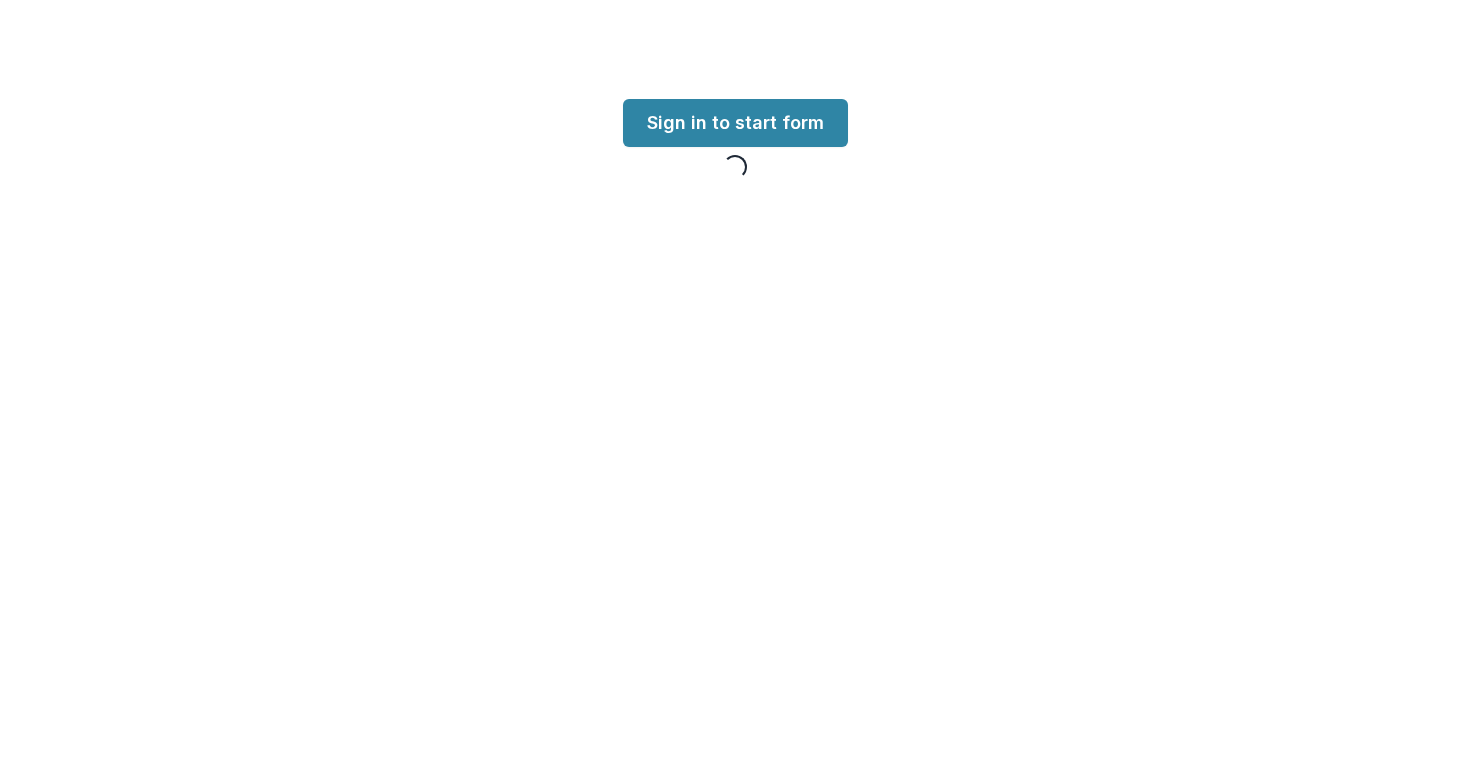 scroll, scrollTop: 0, scrollLeft: 0, axis: both 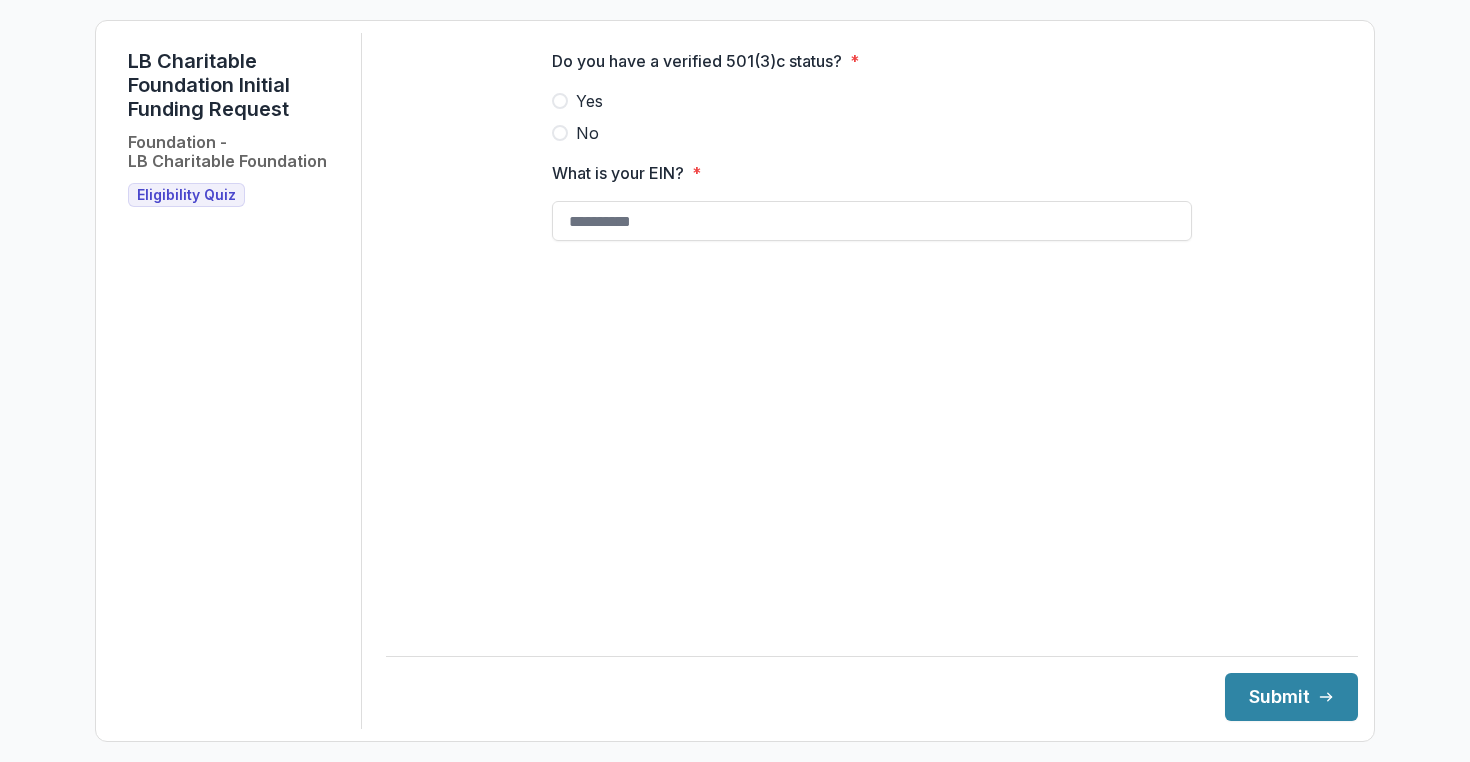 click at bounding box center [560, 101] 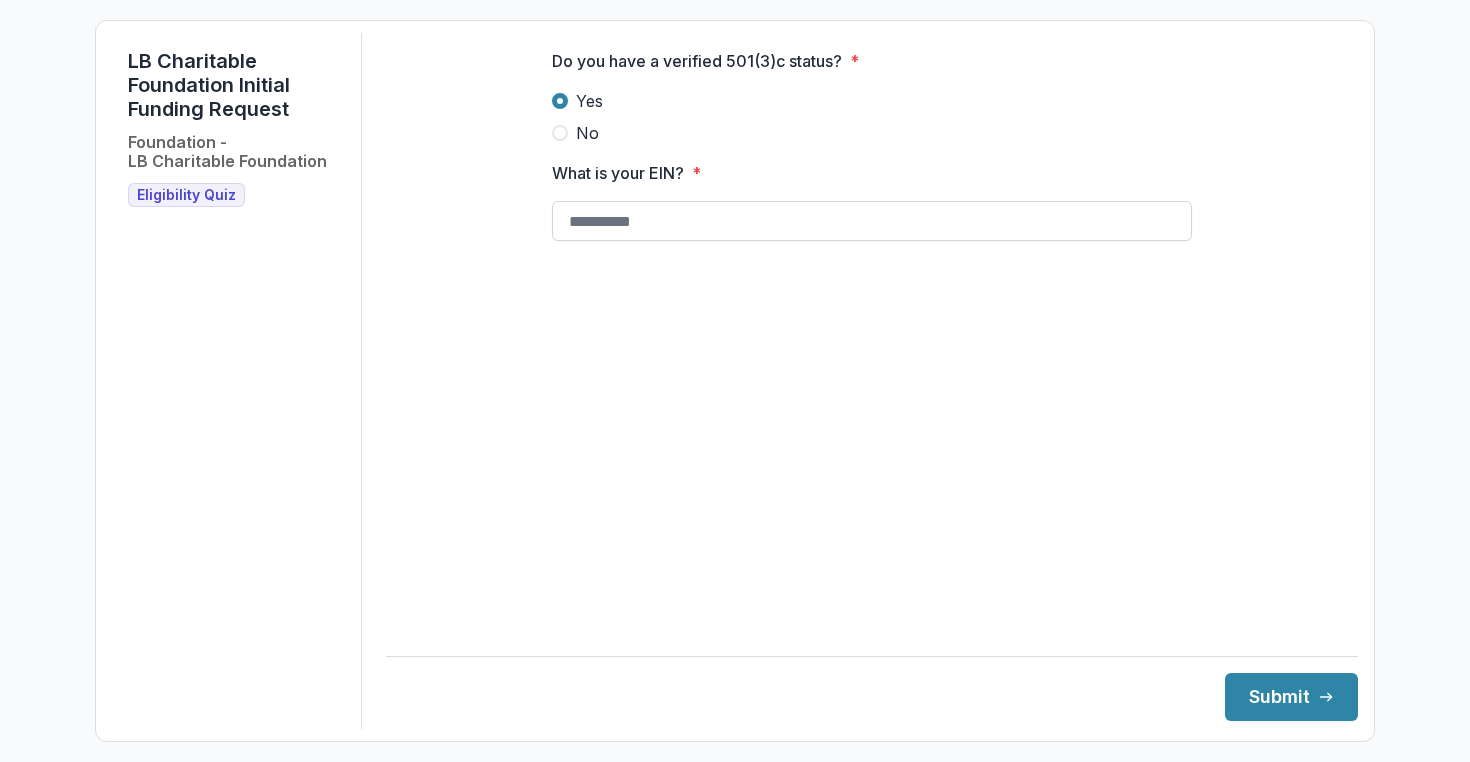 click on "What is your EIN? *" at bounding box center [872, 221] 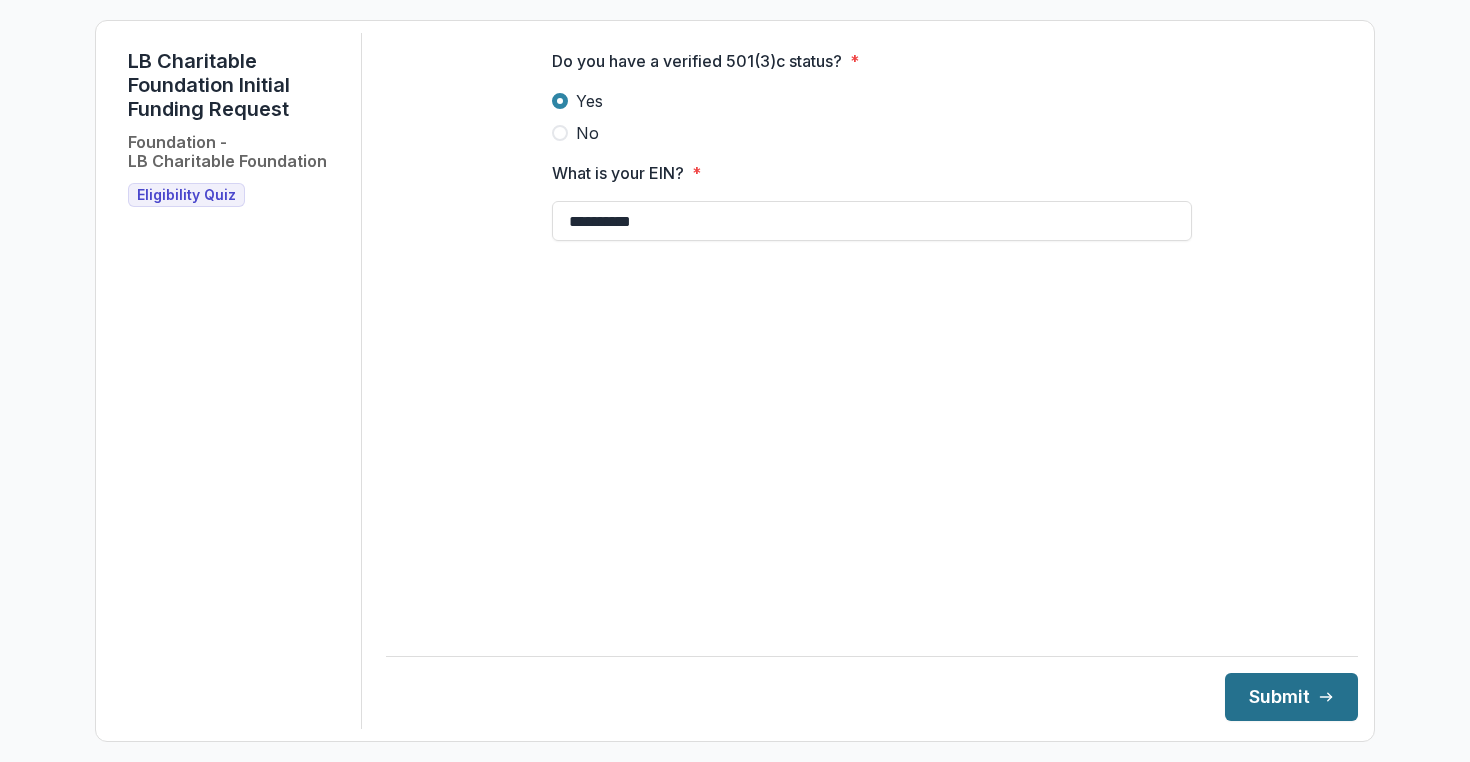 type on "**********" 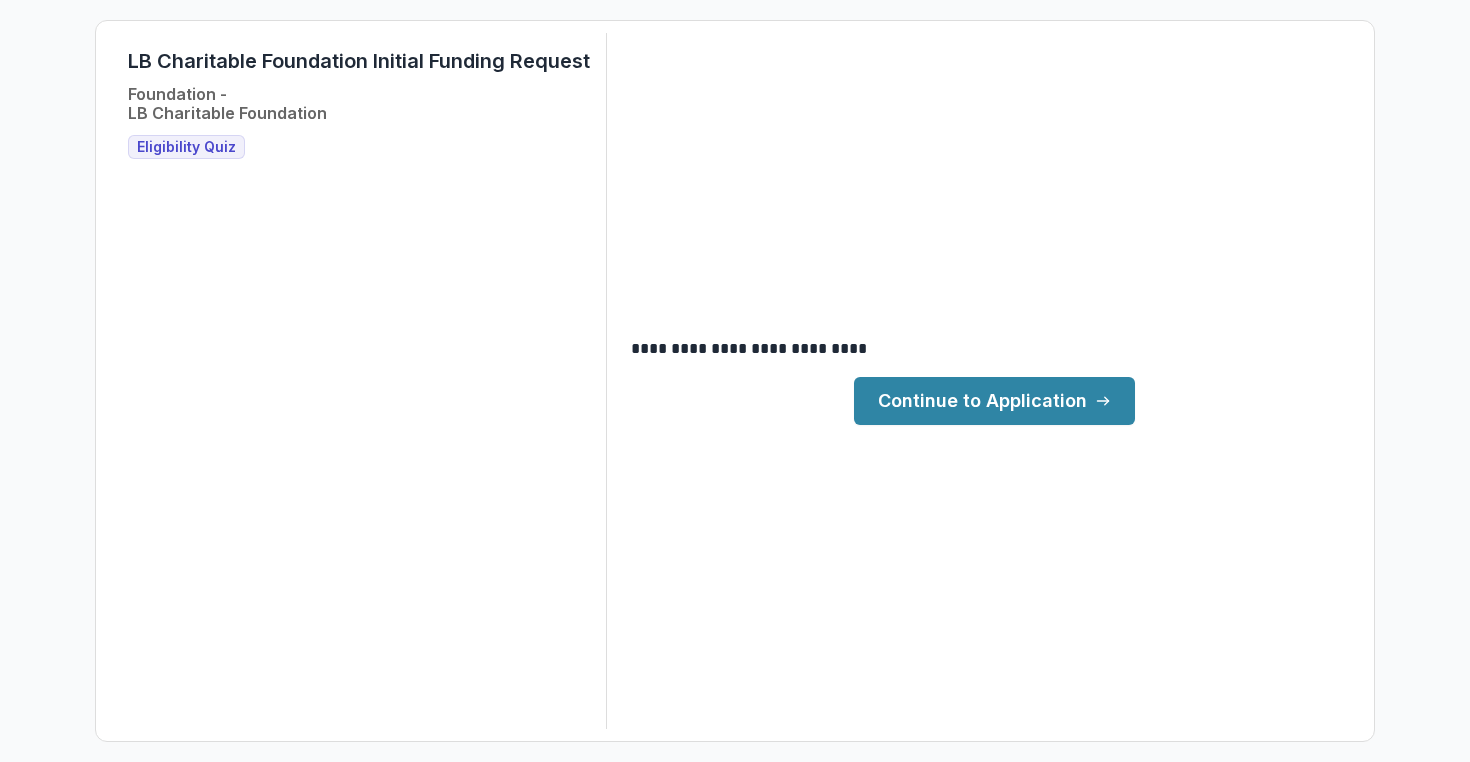click on "Continue to Application" at bounding box center (994, 401) 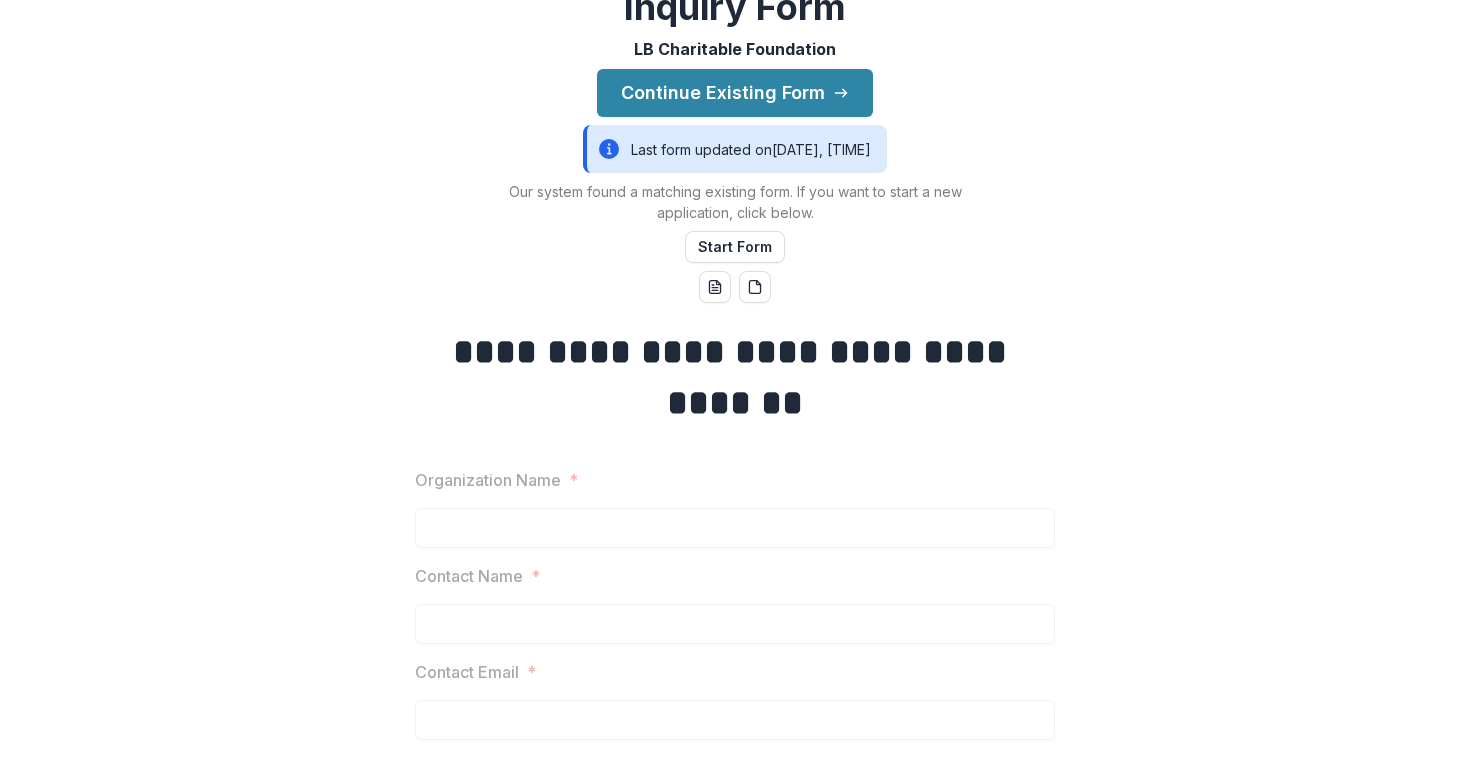 scroll, scrollTop: 68, scrollLeft: 0, axis: vertical 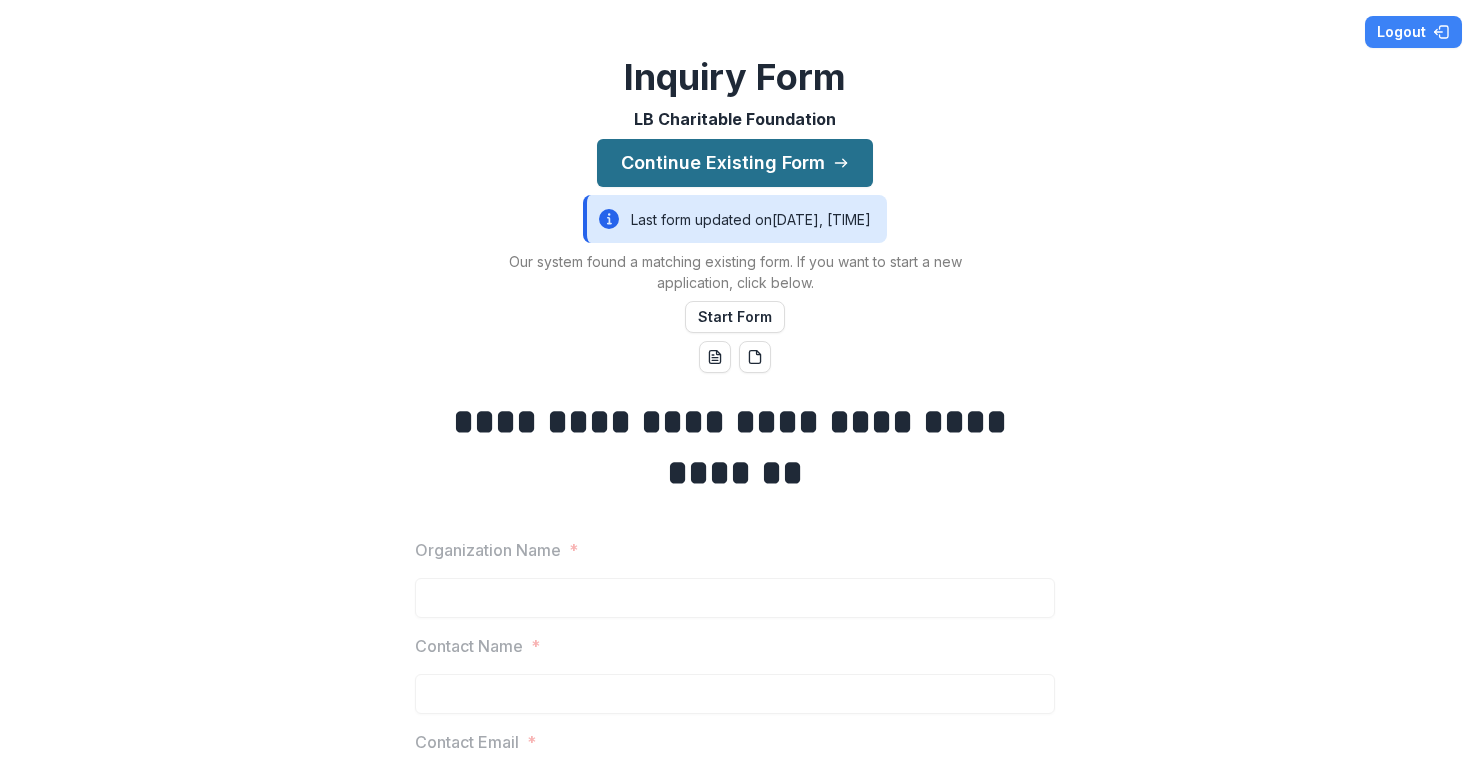click on "Continue Existing Form" at bounding box center [735, 163] 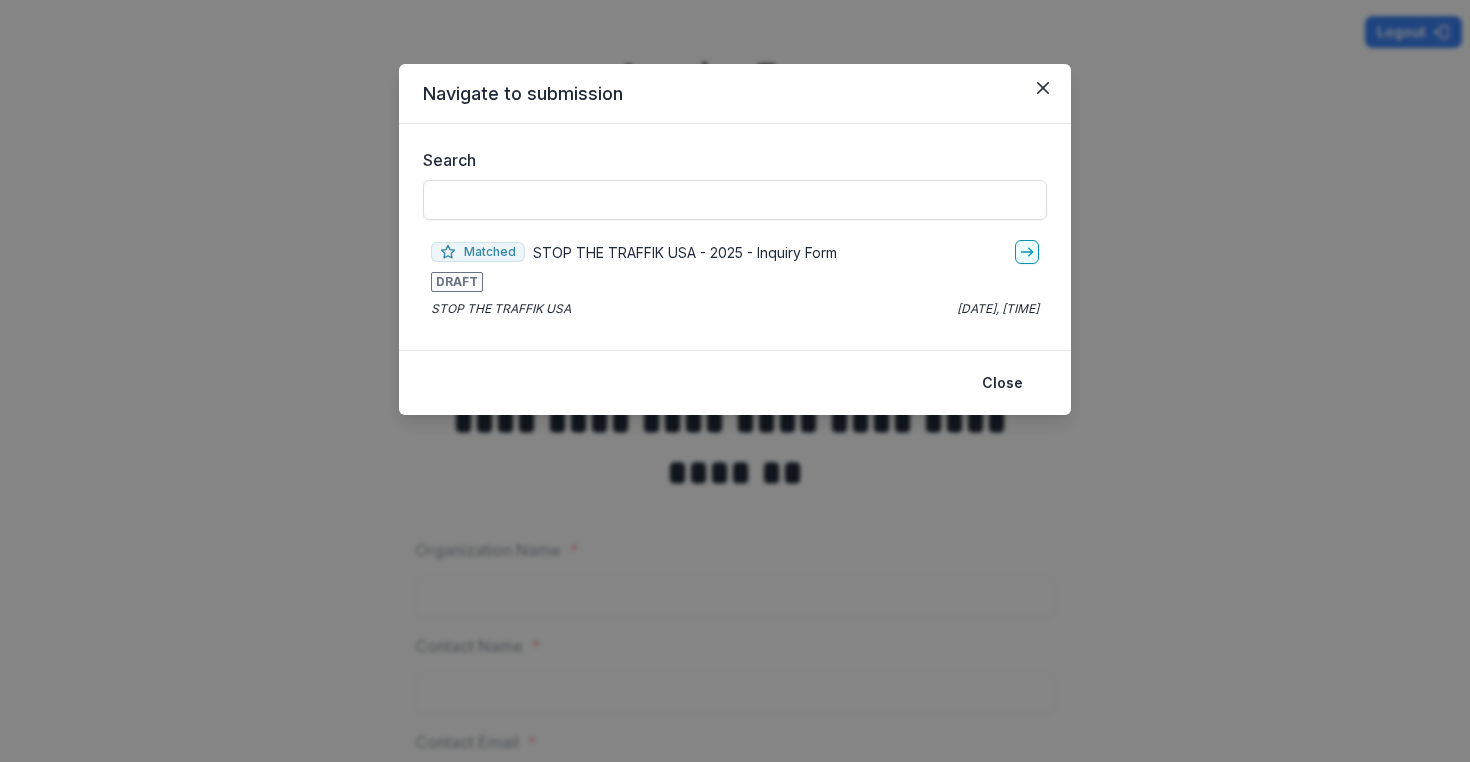 click on "DRAFT" at bounding box center [735, 282] 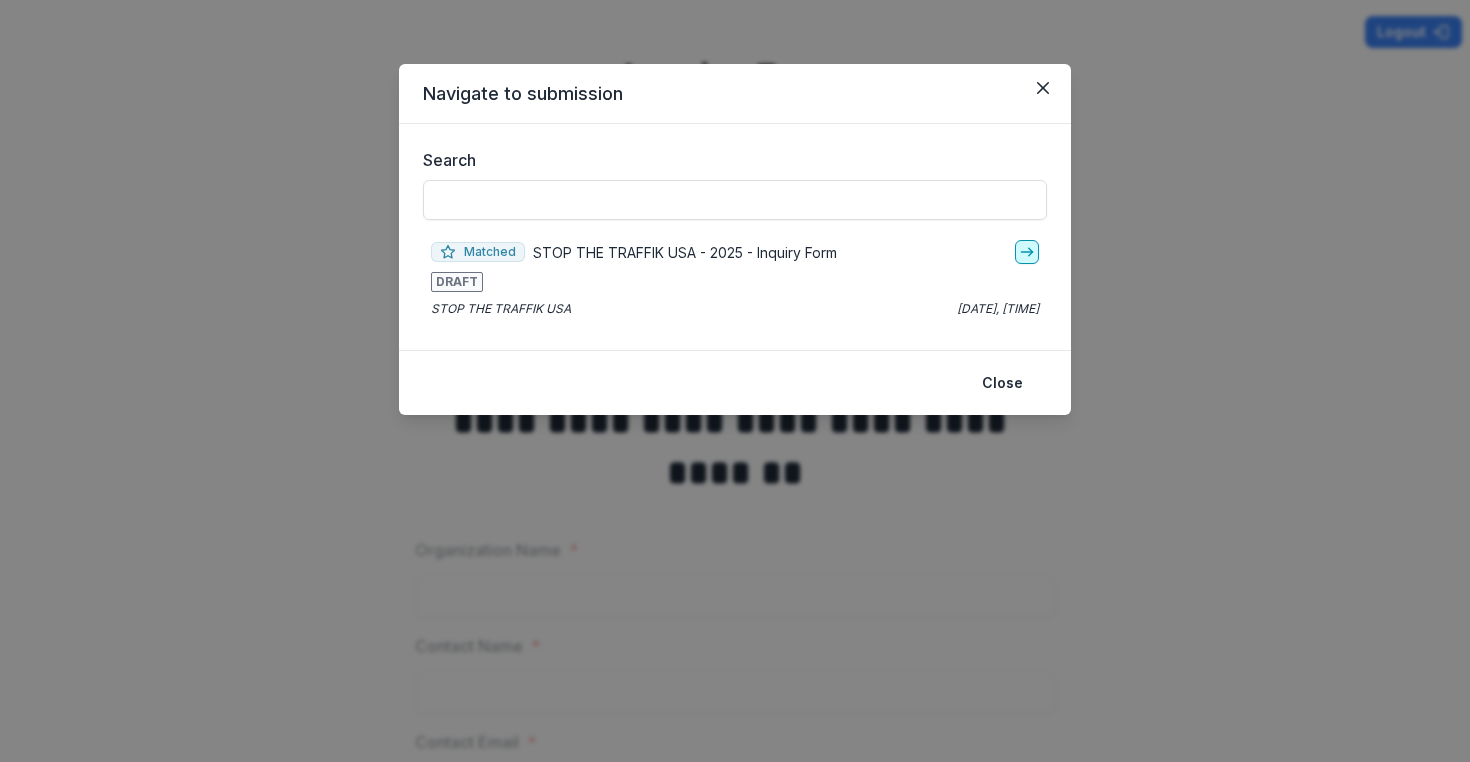 click 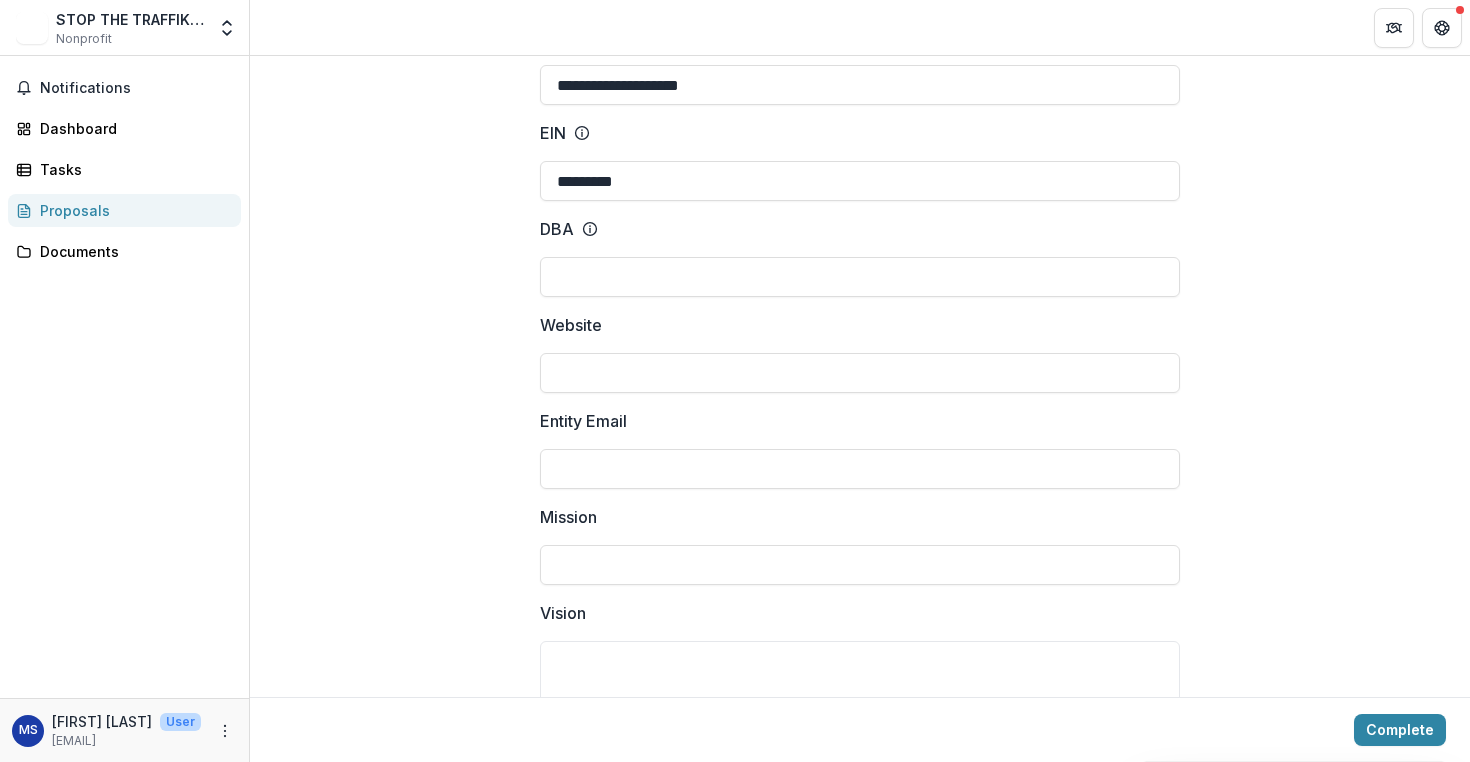 scroll, scrollTop: 209, scrollLeft: 0, axis: vertical 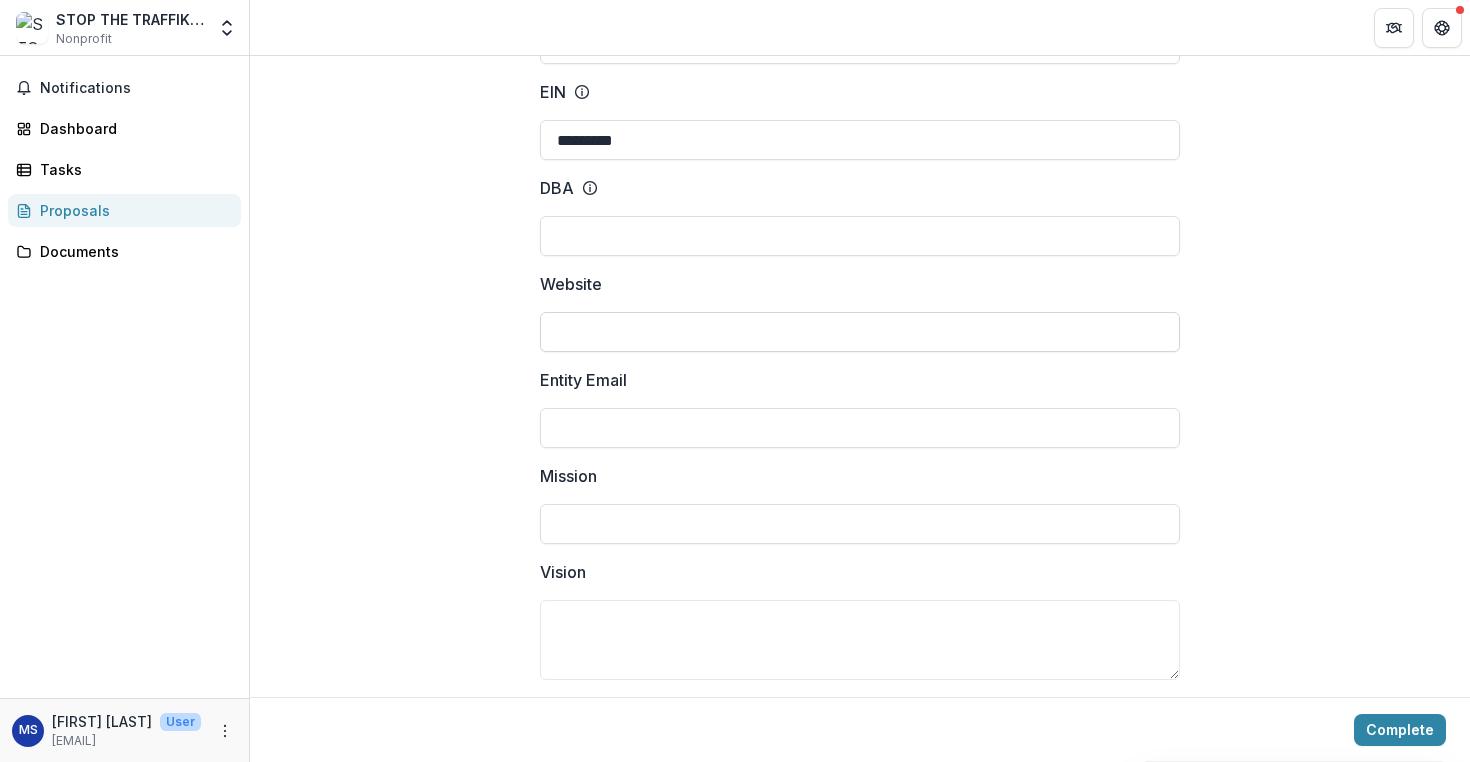click on "Website" at bounding box center [860, 332] 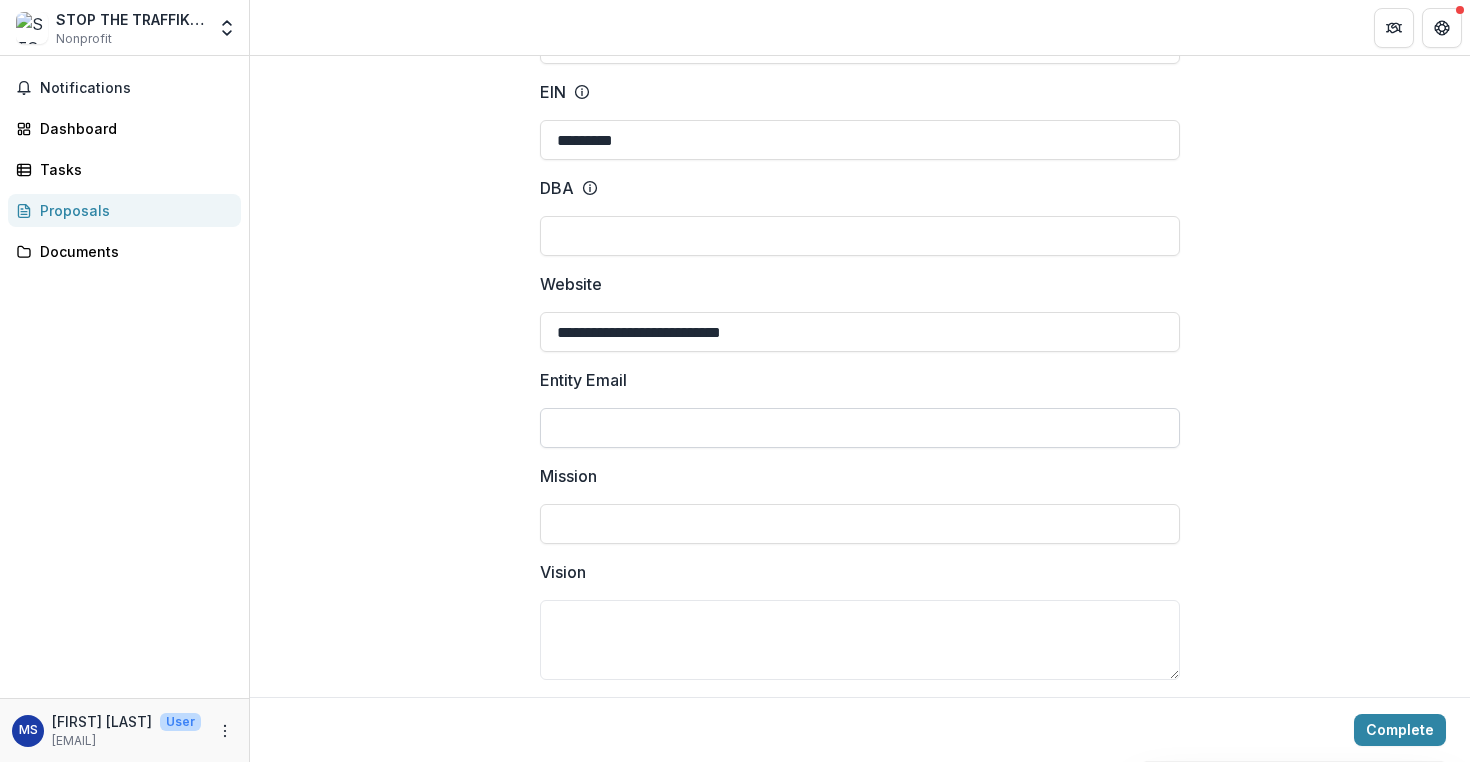 click on "Entity Email" at bounding box center [860, 428] 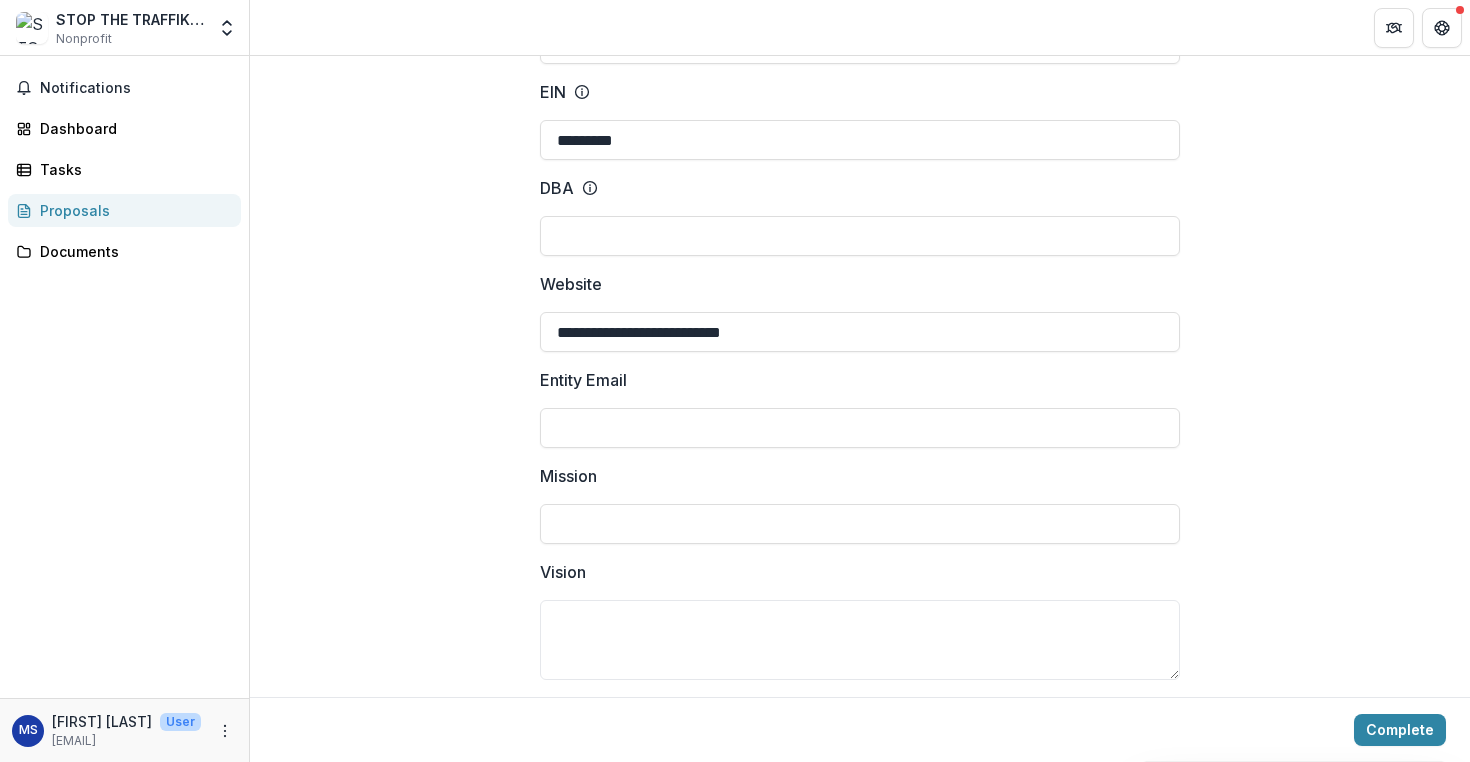 type on "**********" 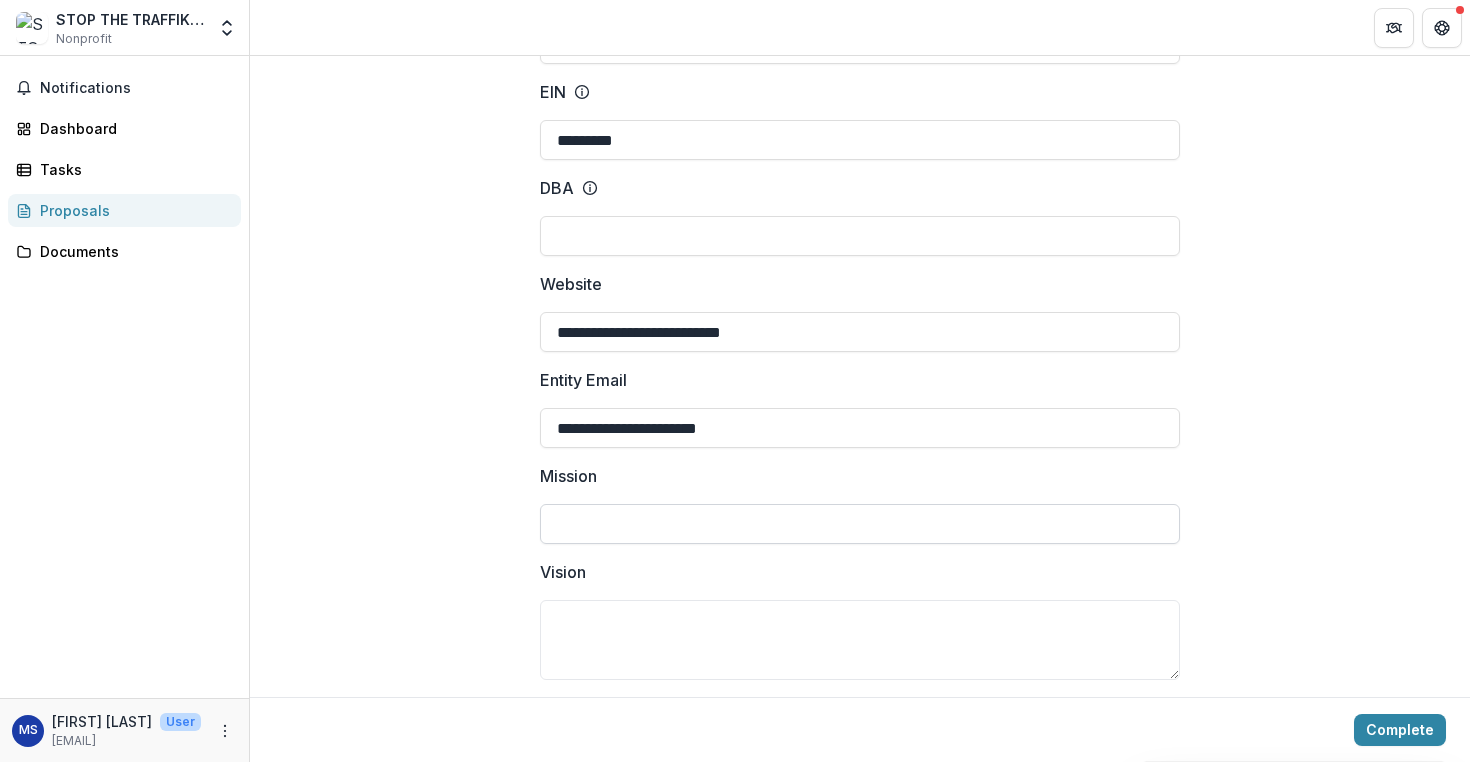 click on "Mission" at bounding box center [860, 524] 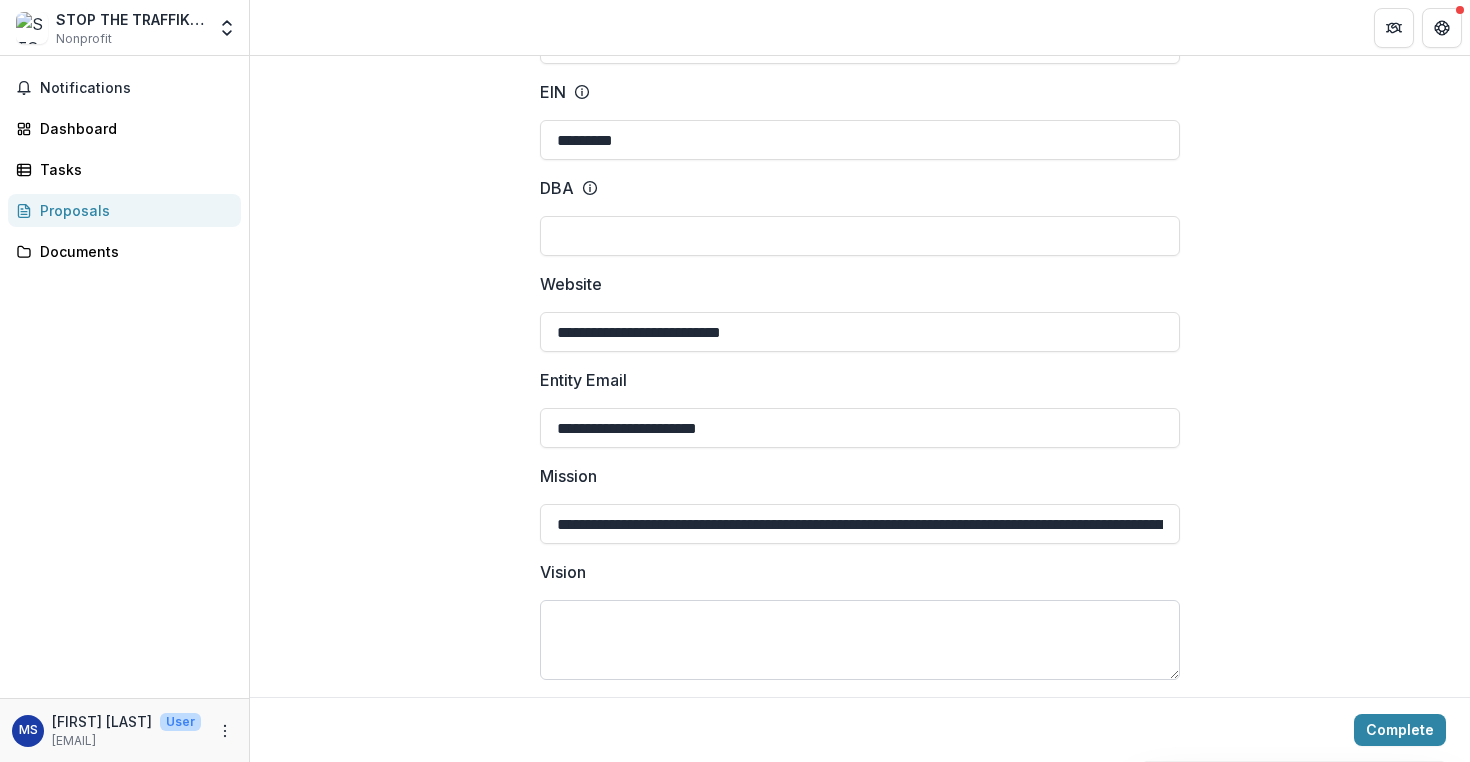 click on "Vision" at bounding box center [860, 640] 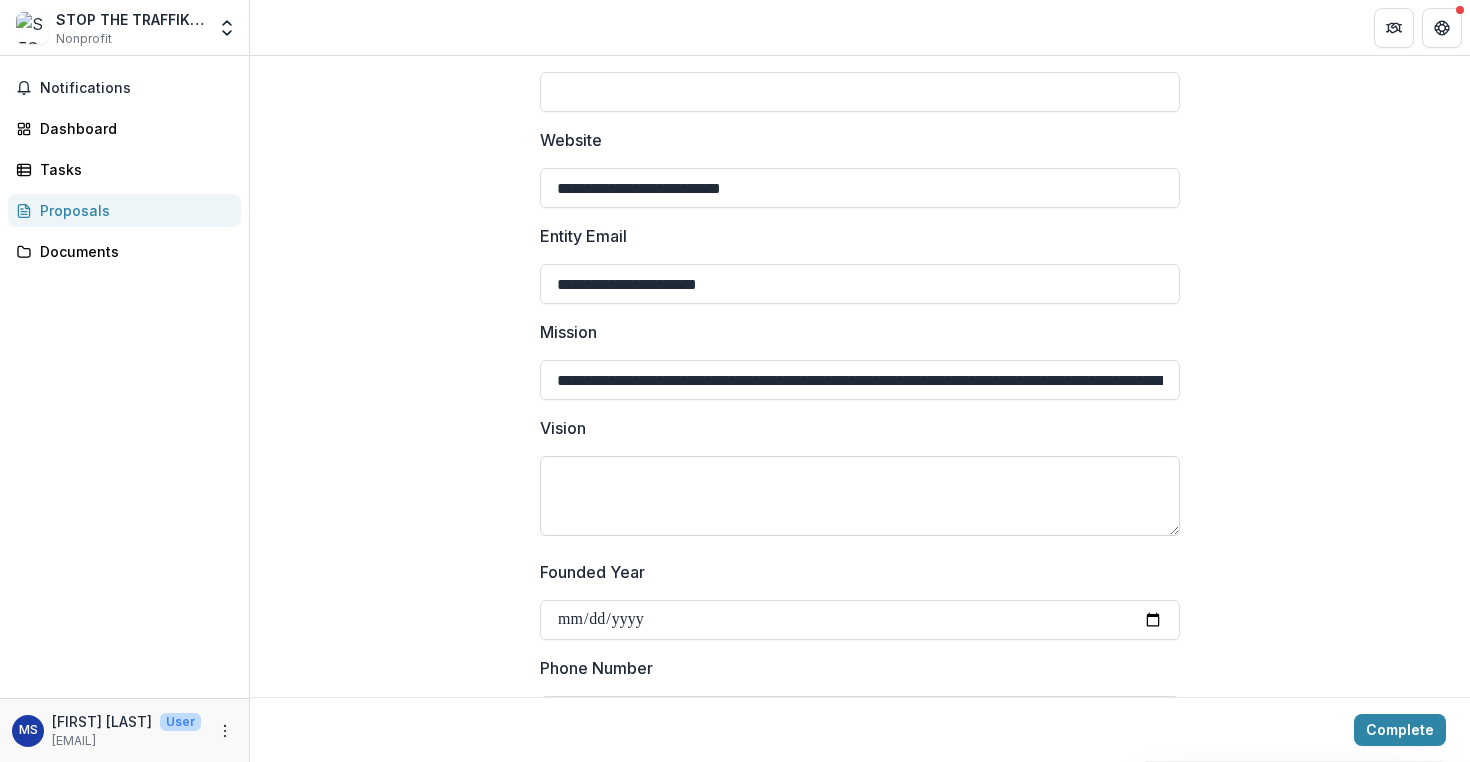 scroll, scrollTop: 410, scrollLeft: 0, axis: vertical 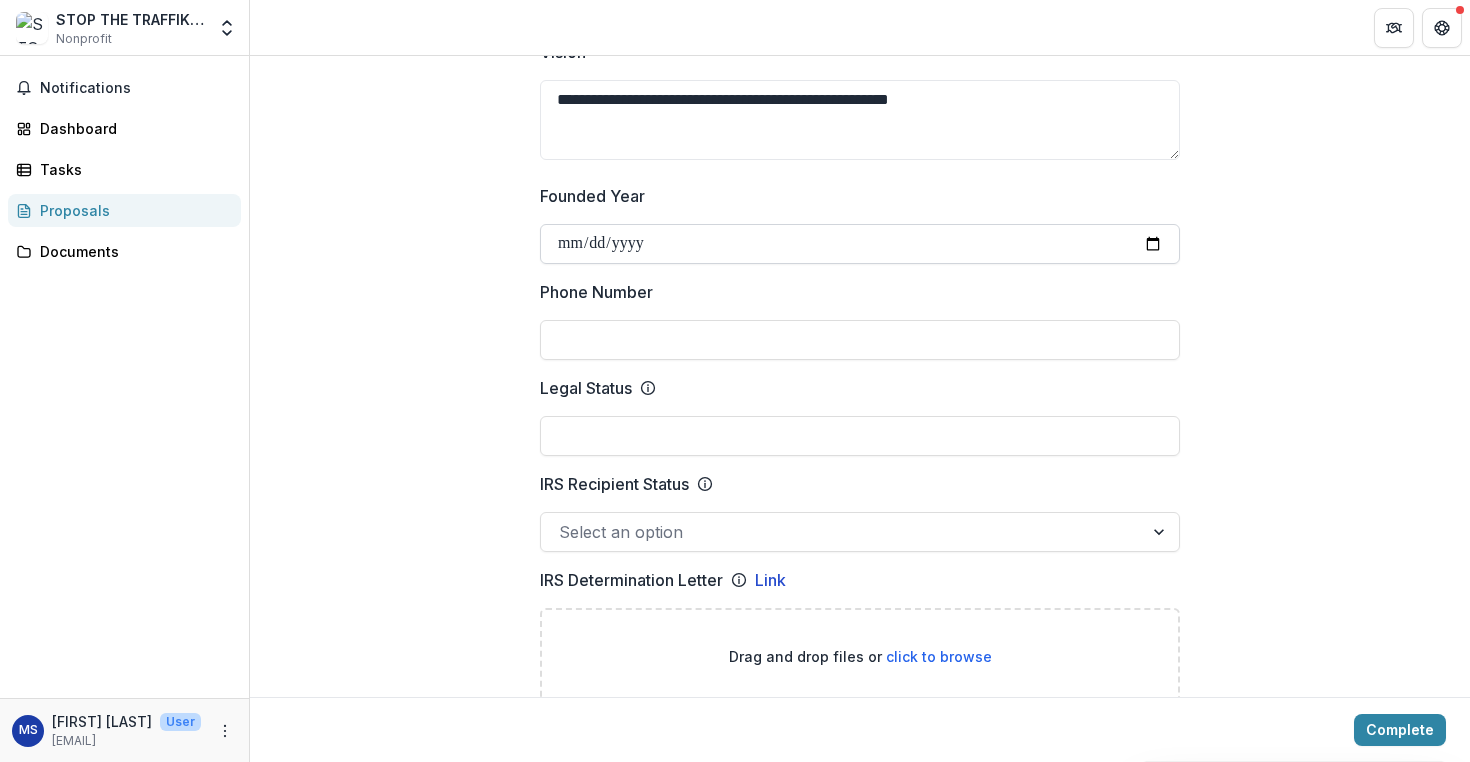 type on "**********" 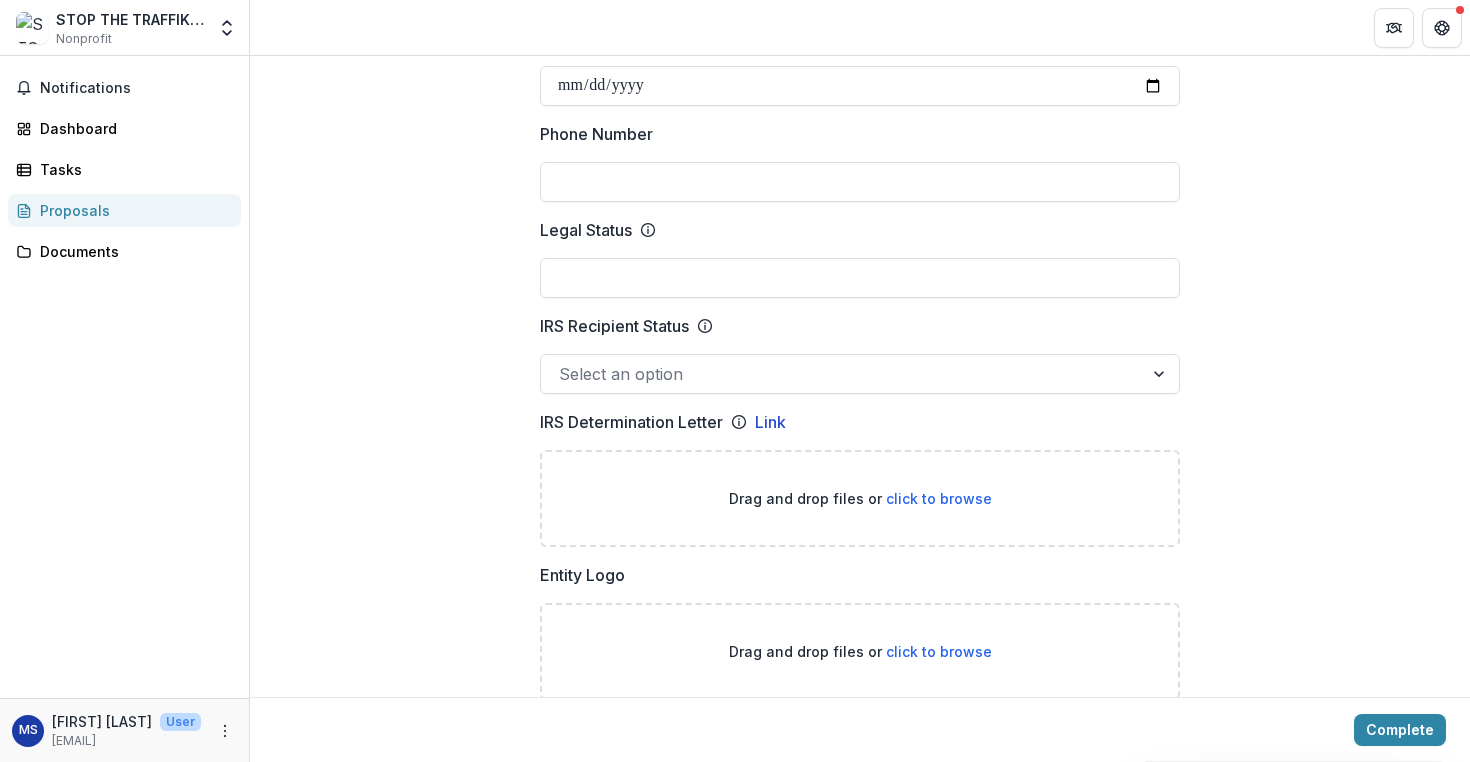 scroll, scrollTop: 888, scrollLeft: 0, axis: vertical 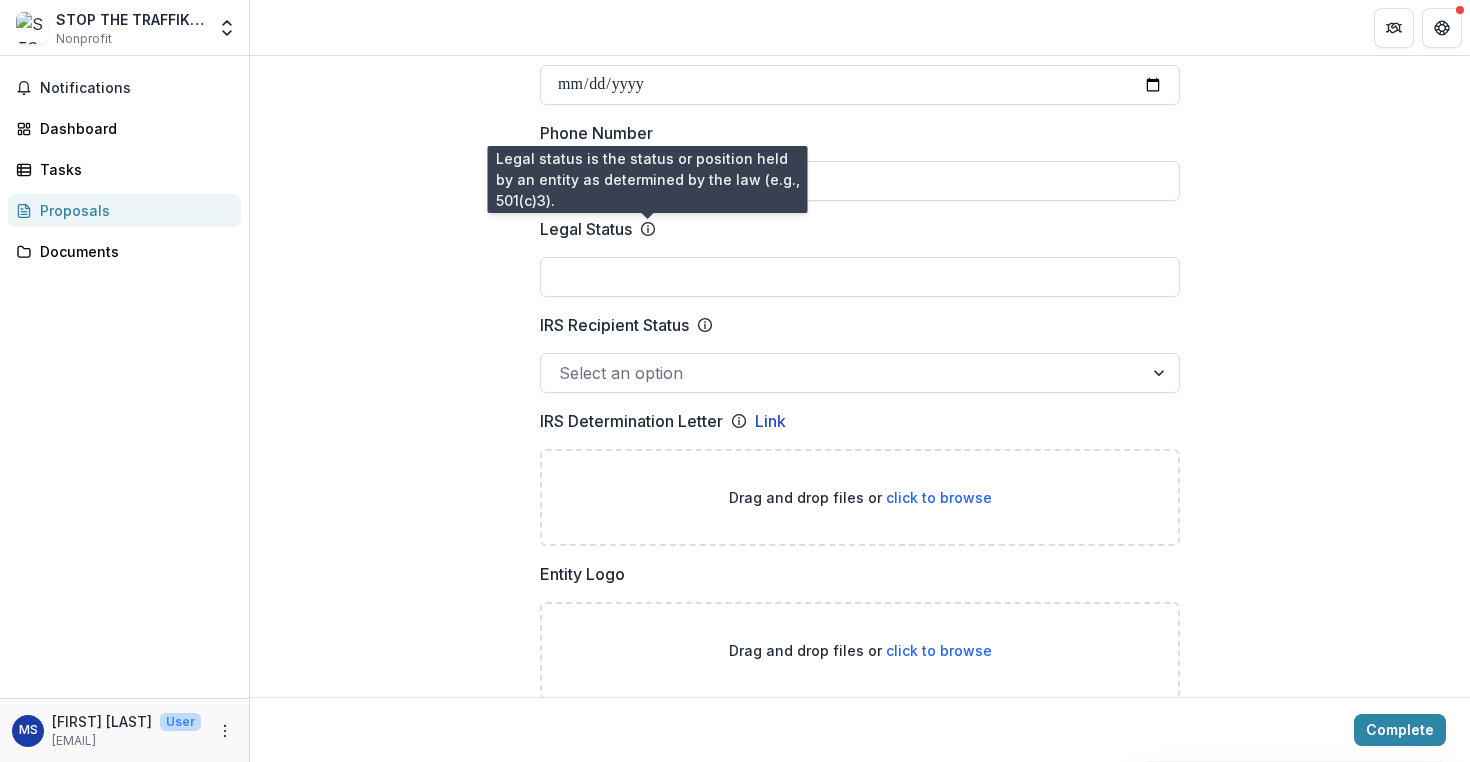 click 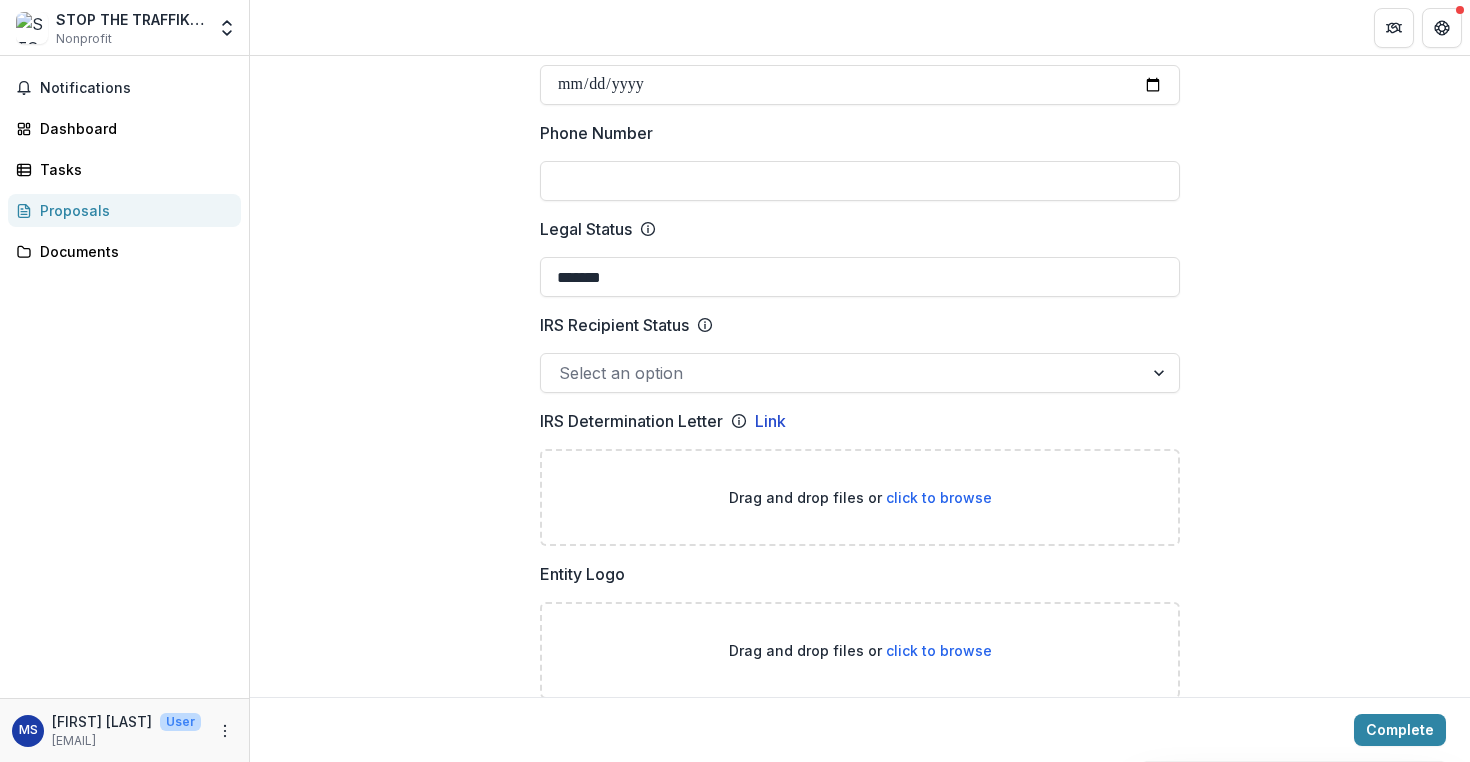 type on "*******" 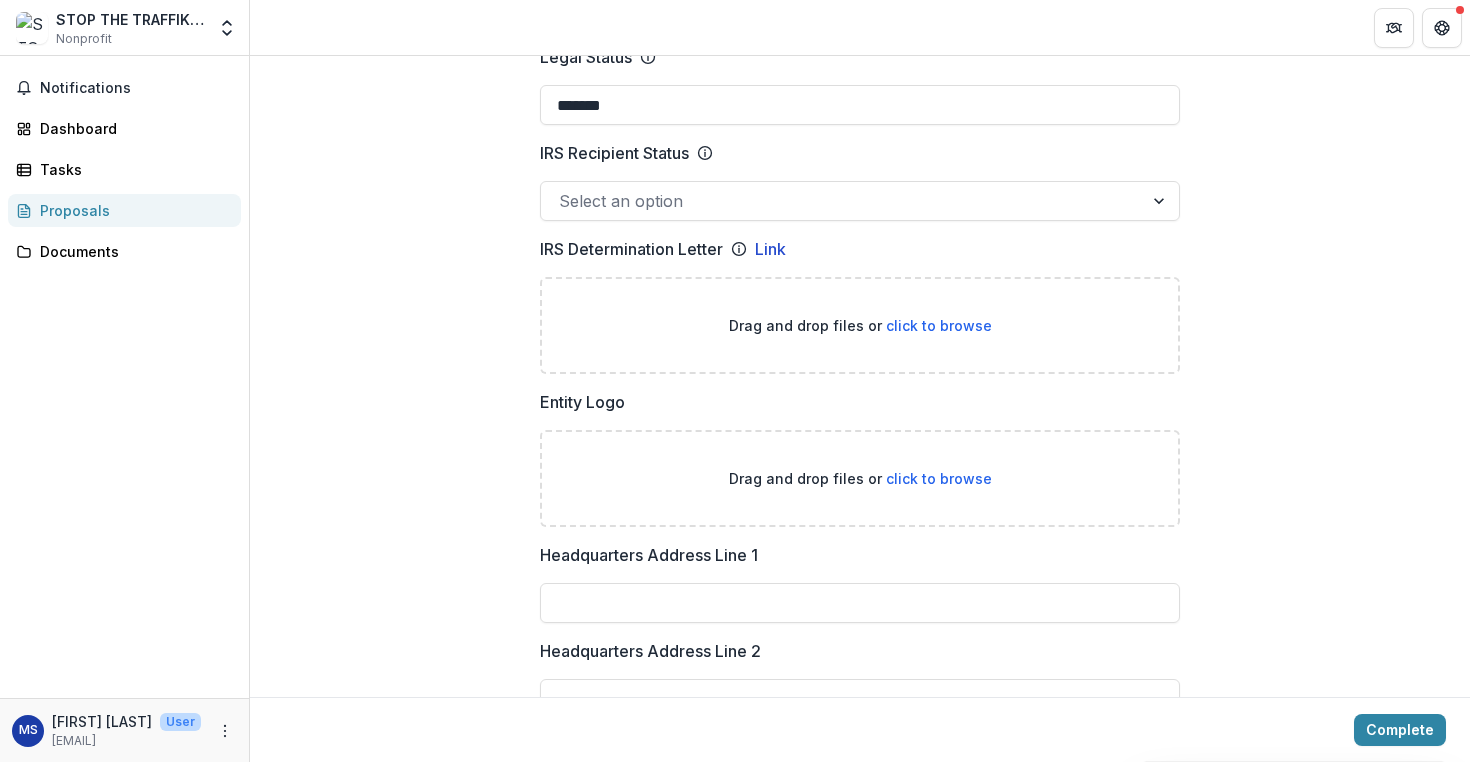 scroll, scrollTop: 1082, scrollLeft: 0, axis: vertical 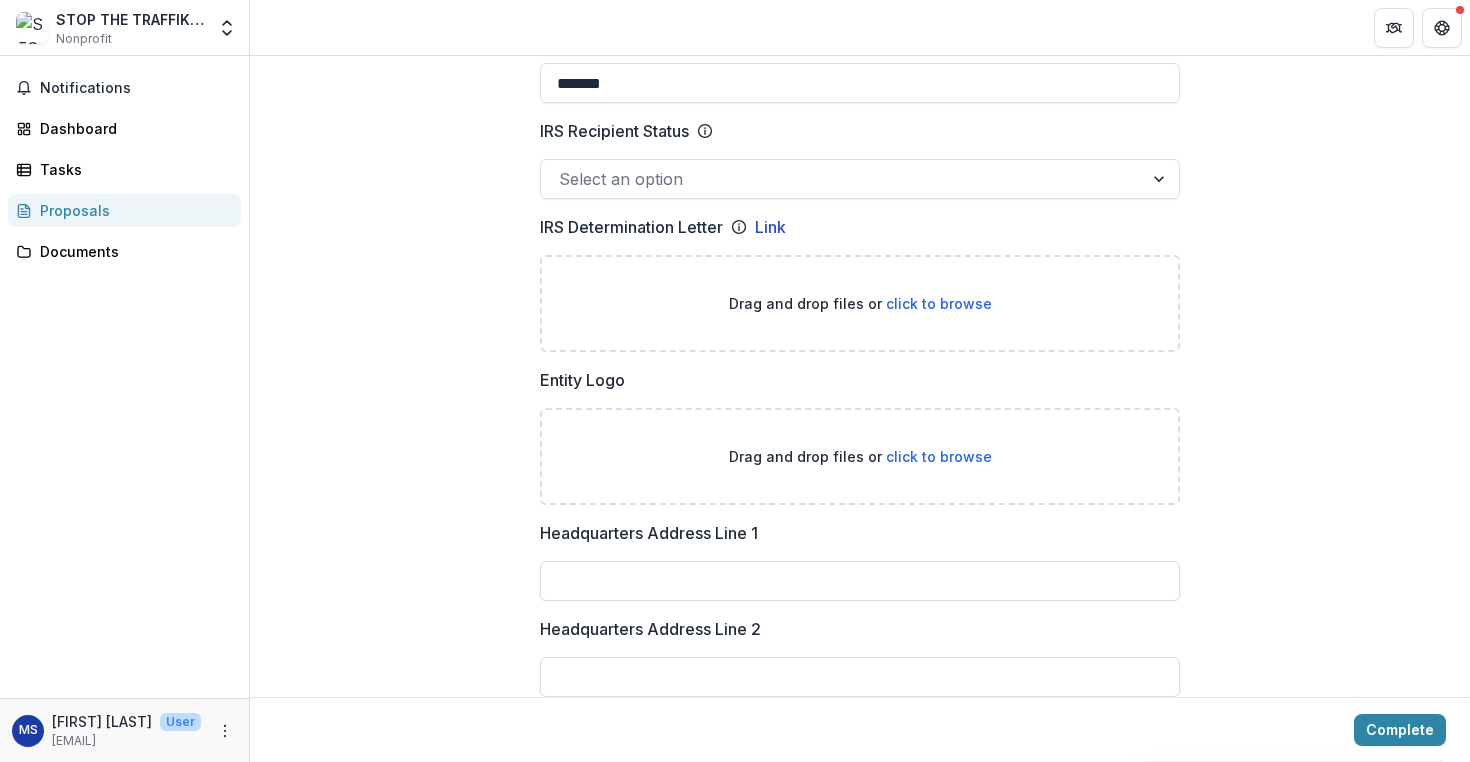 click on "click to browse" at bounding box center (939, 303) 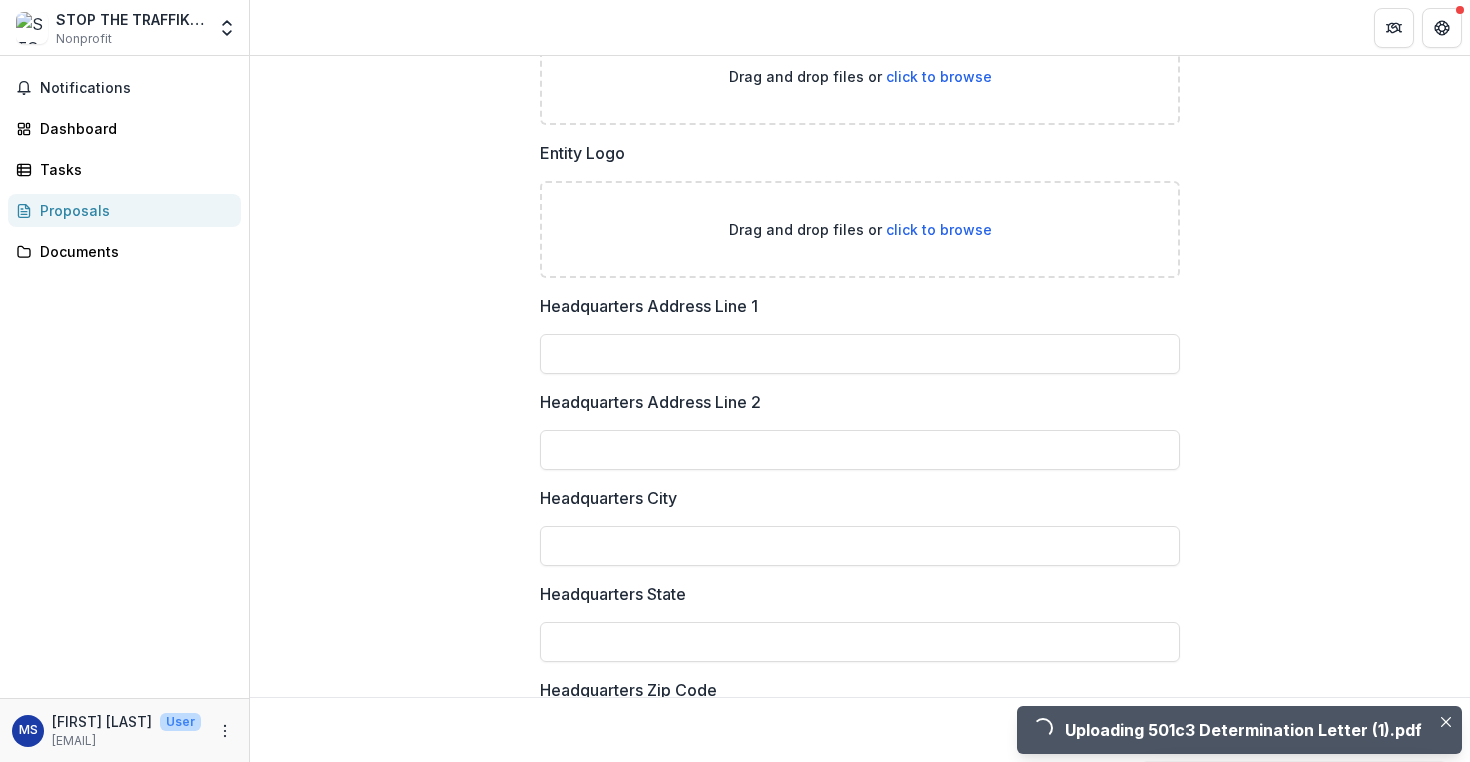 scroll, scrollTop: 1310, scrollLeft: 0, axis: vertical 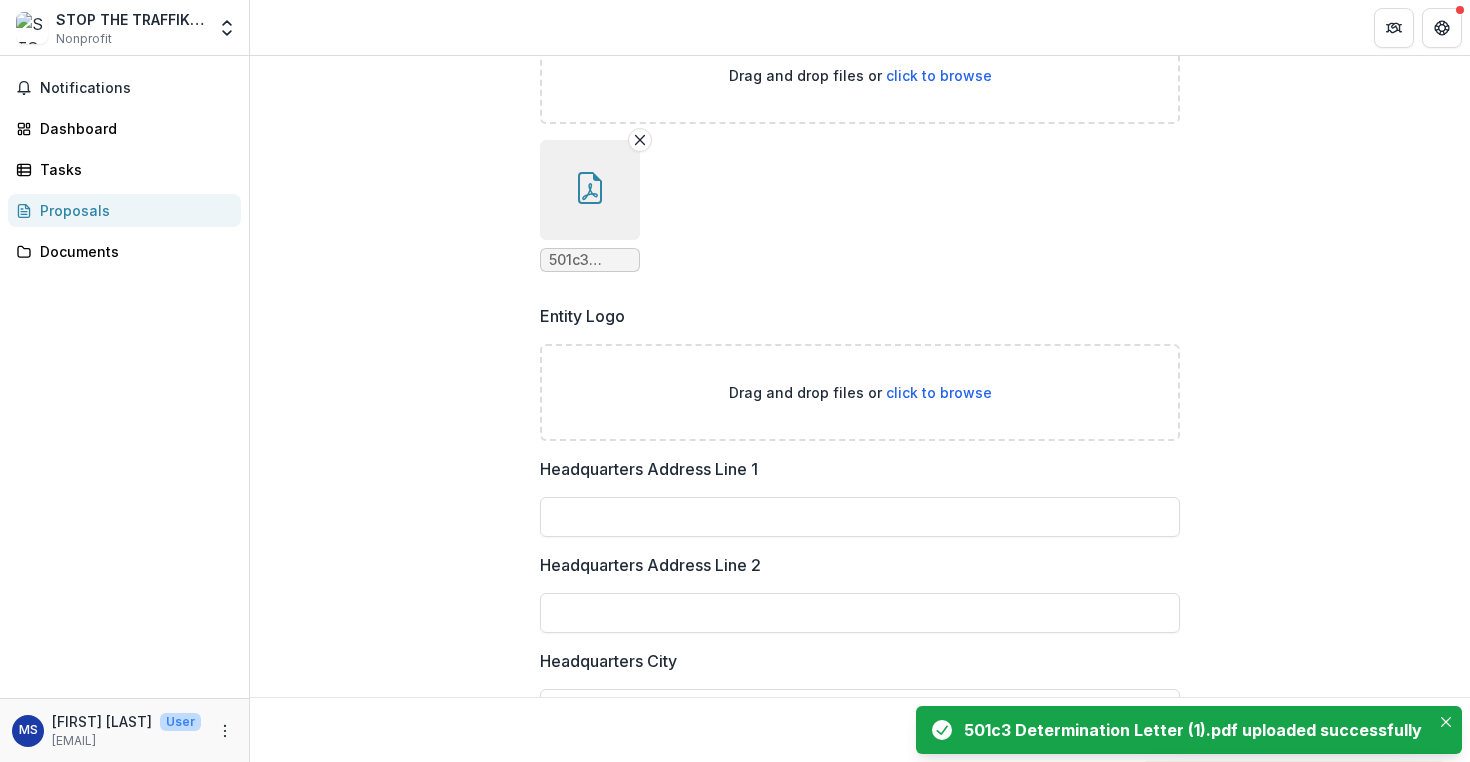 click on "click to browse" at bounding box center (939, 392) 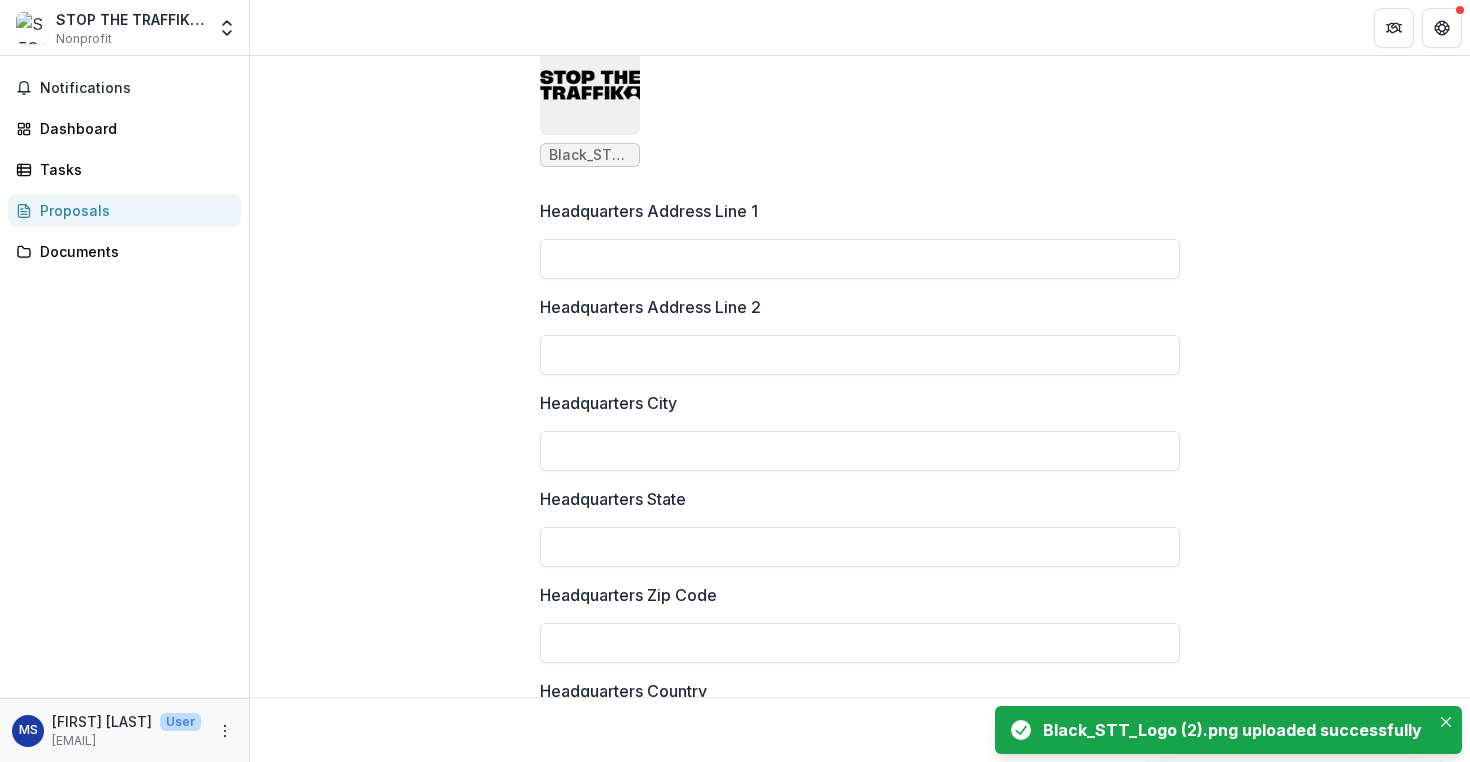 scroll, scrollTop: 1731, scrollLeft: 0, axis: vertical 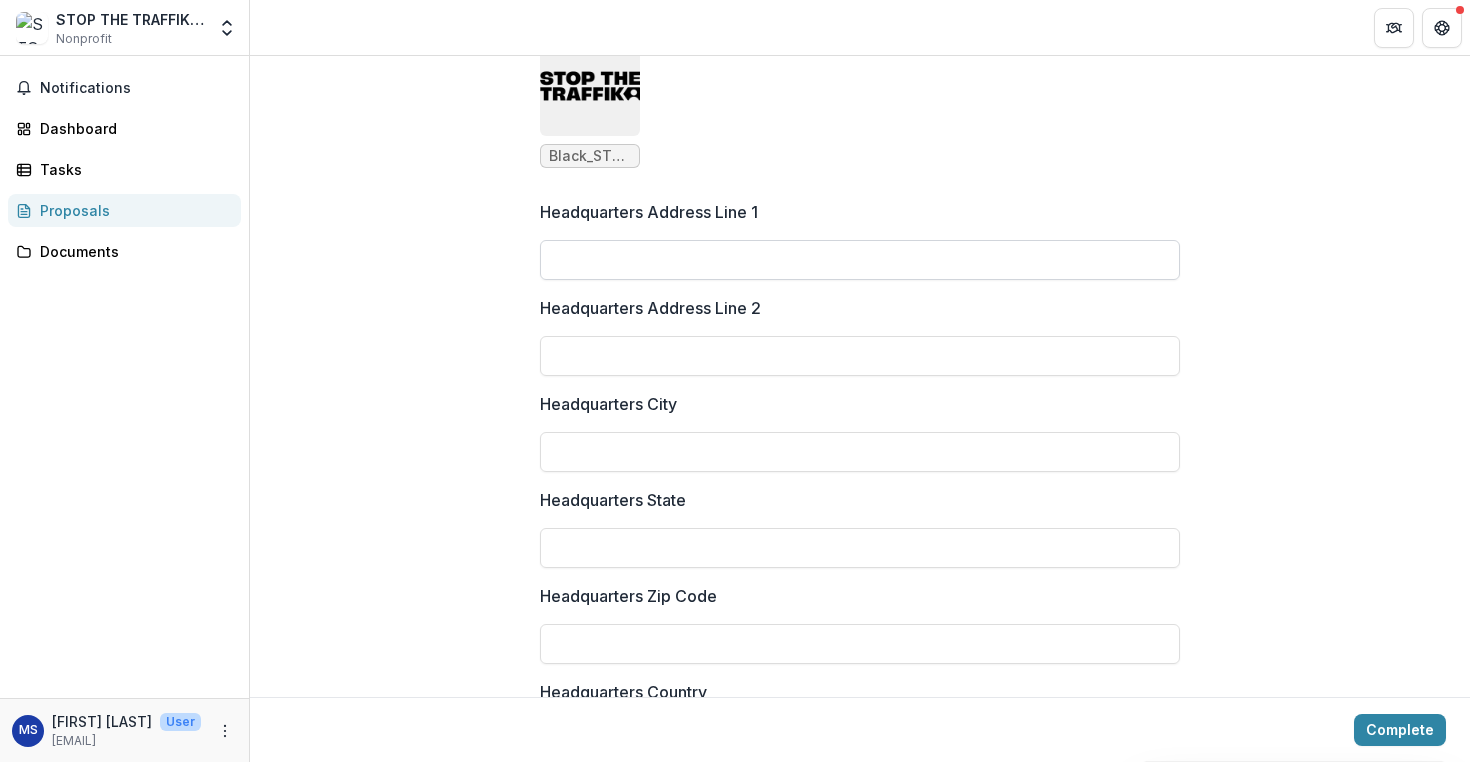 click on "Headquarters Address Line 1" at bounding box center (860, 260) 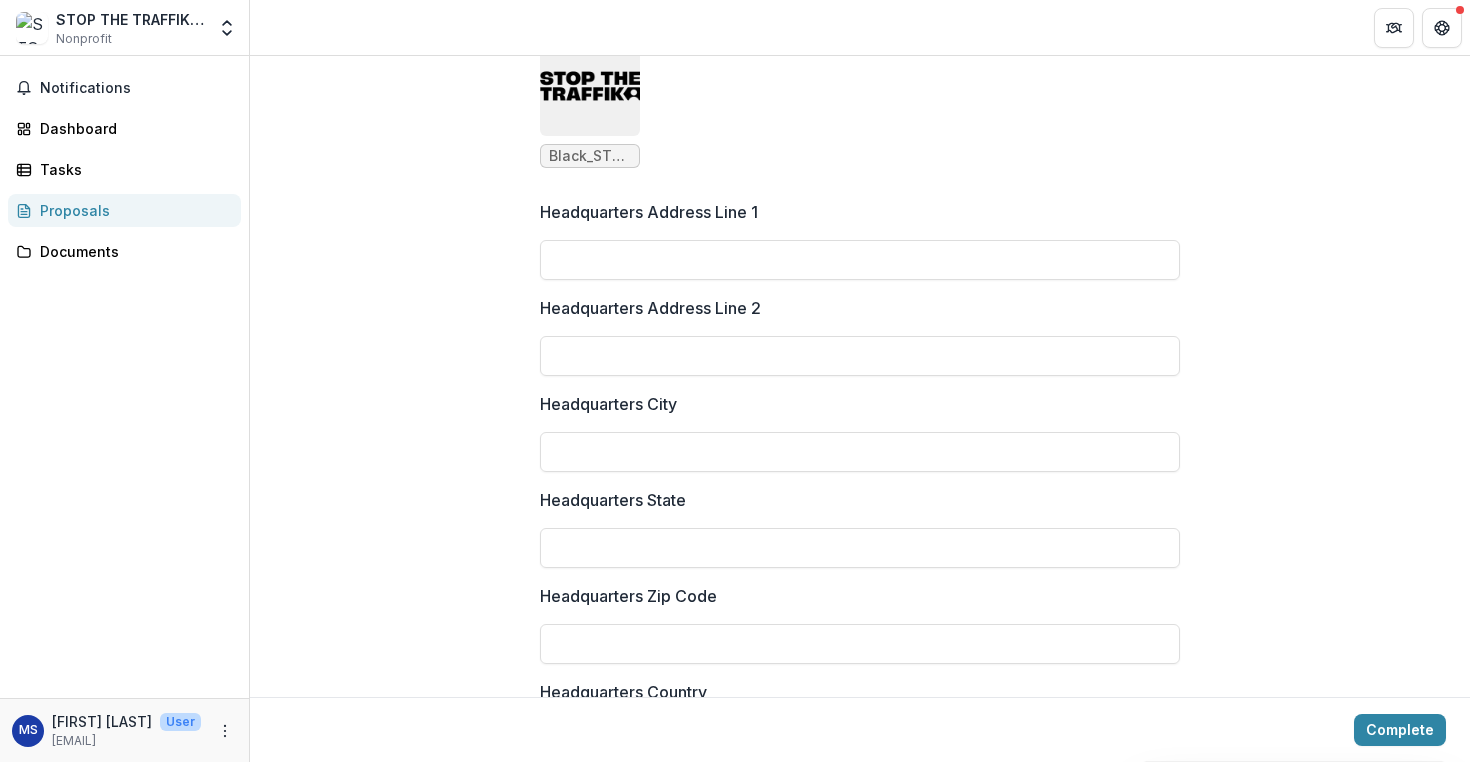 paste on "**********" 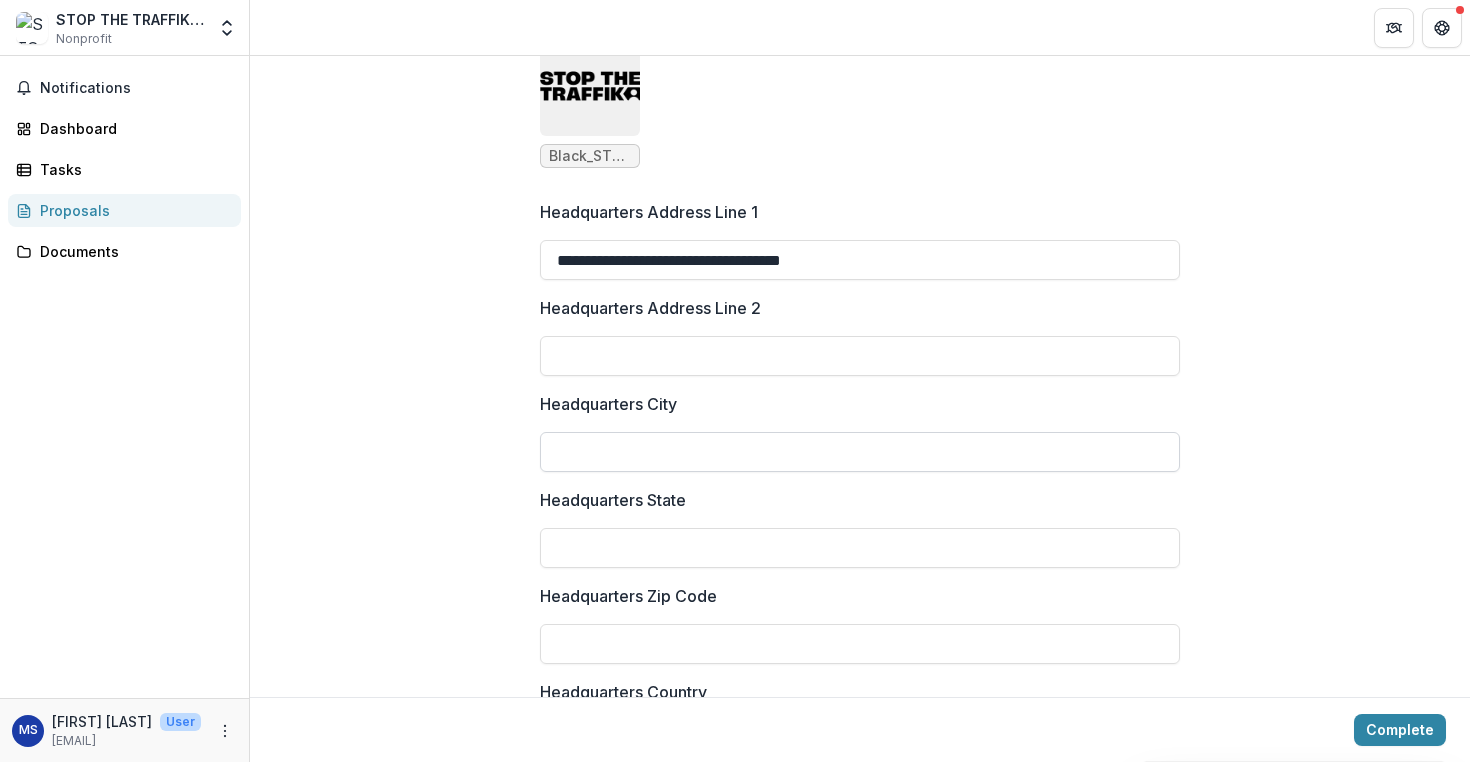 type on "**********" 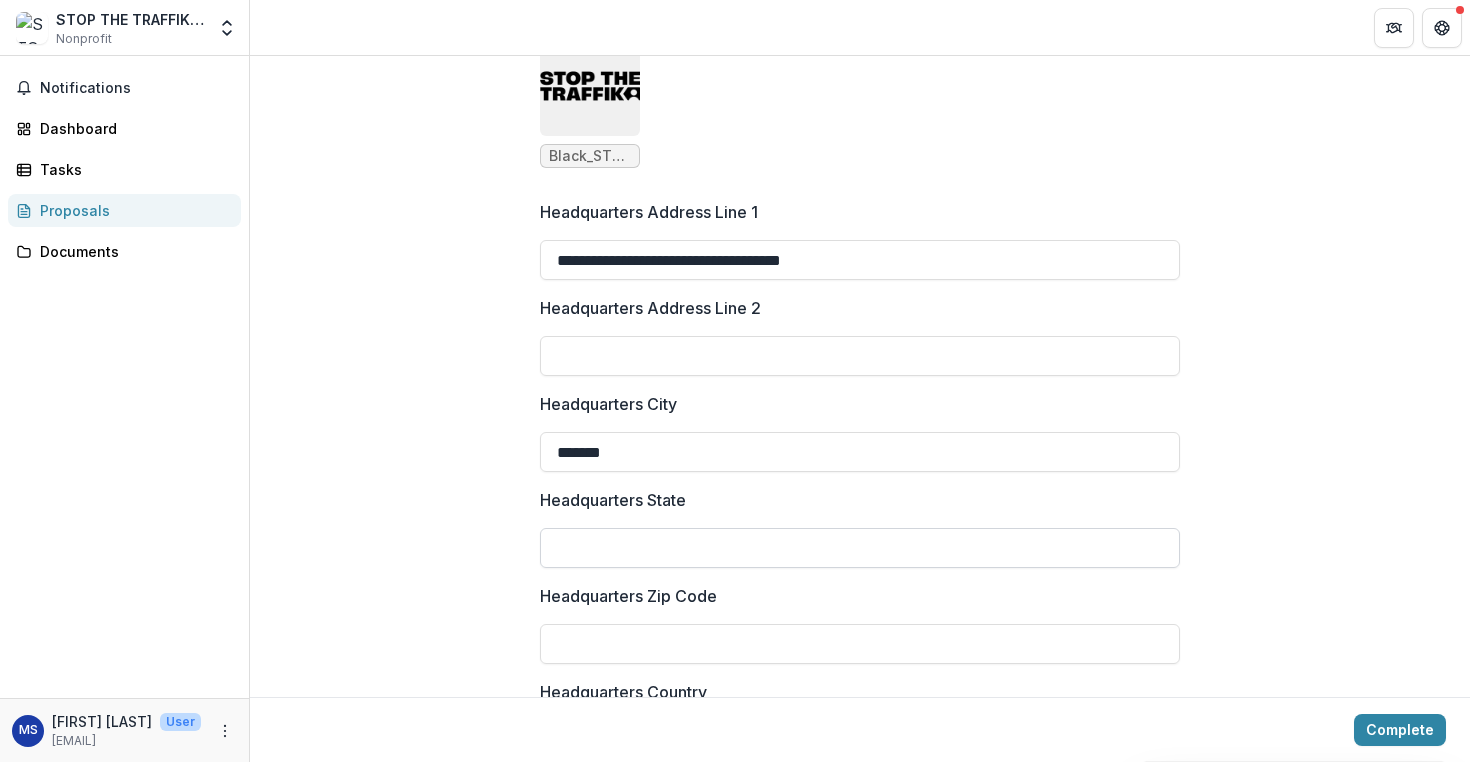 type on "*******" 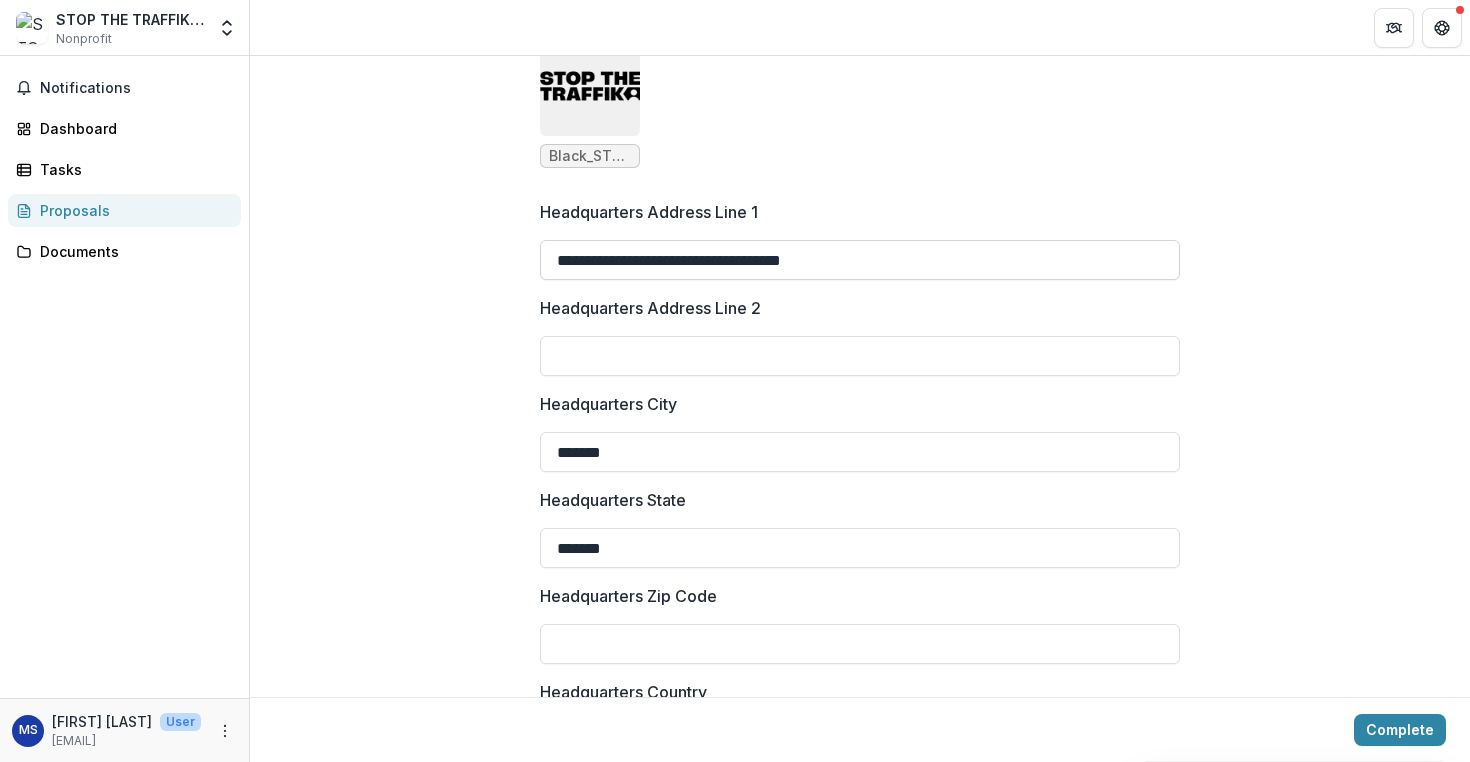 type on "*******" 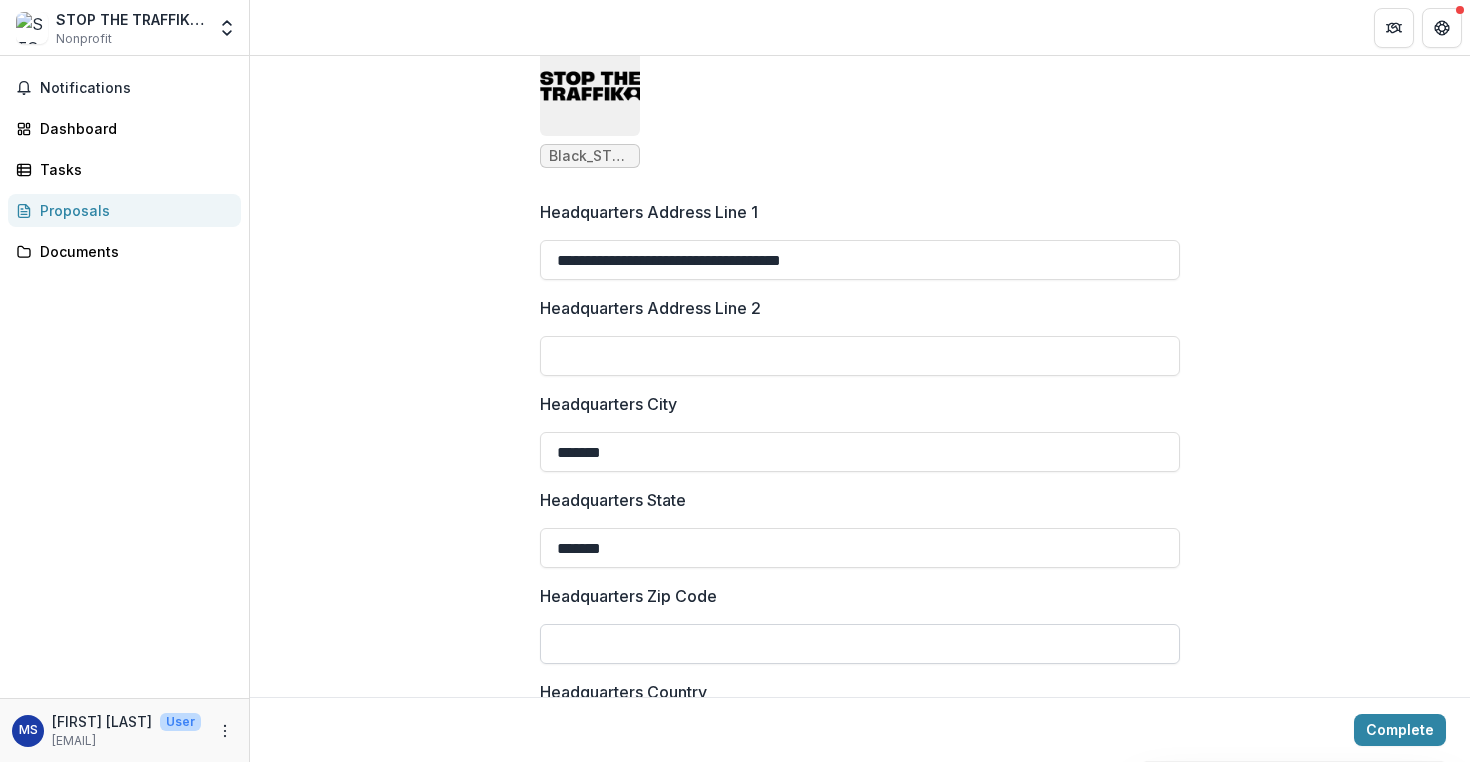 click on "Headquarters Zip Code" at bounding box center [860, 644] 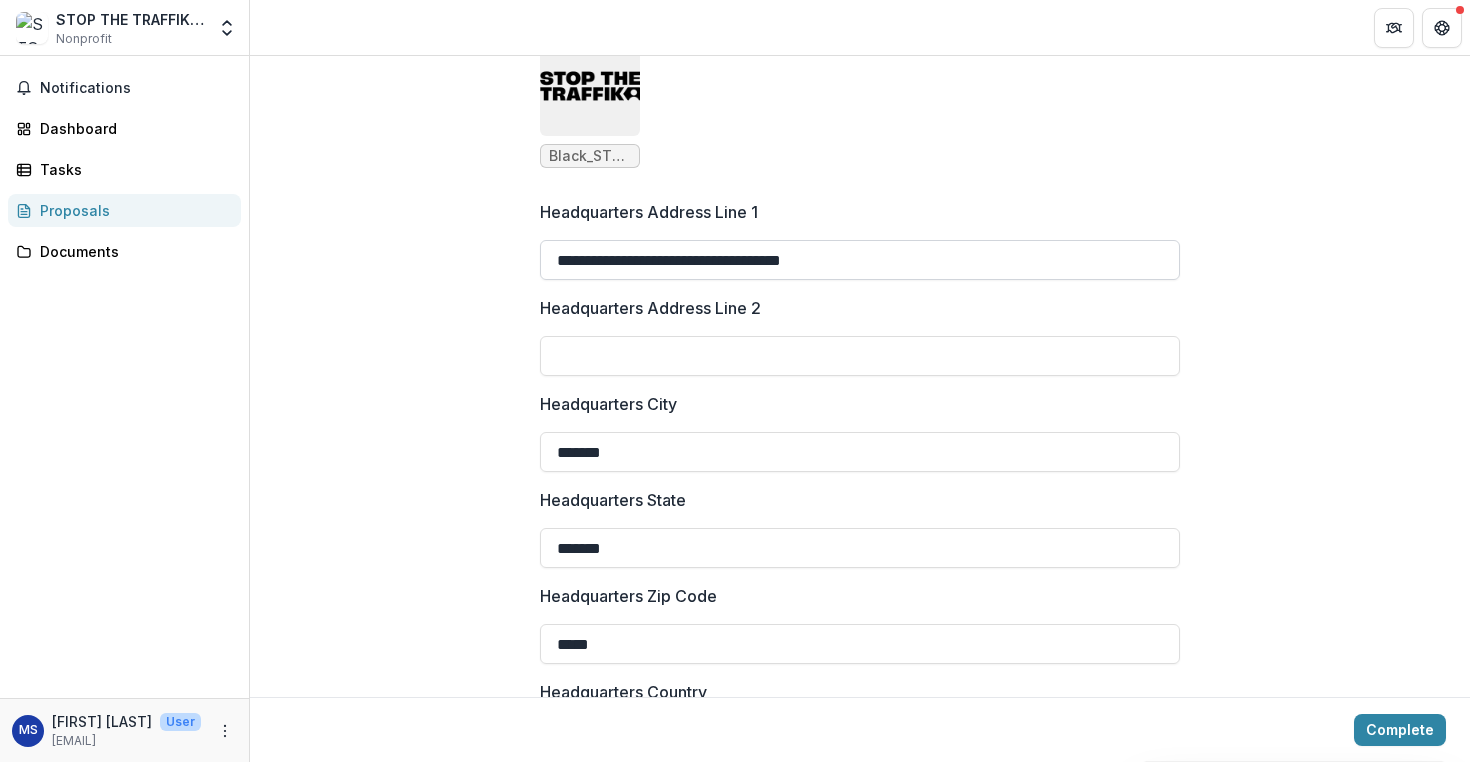 type on "*****" 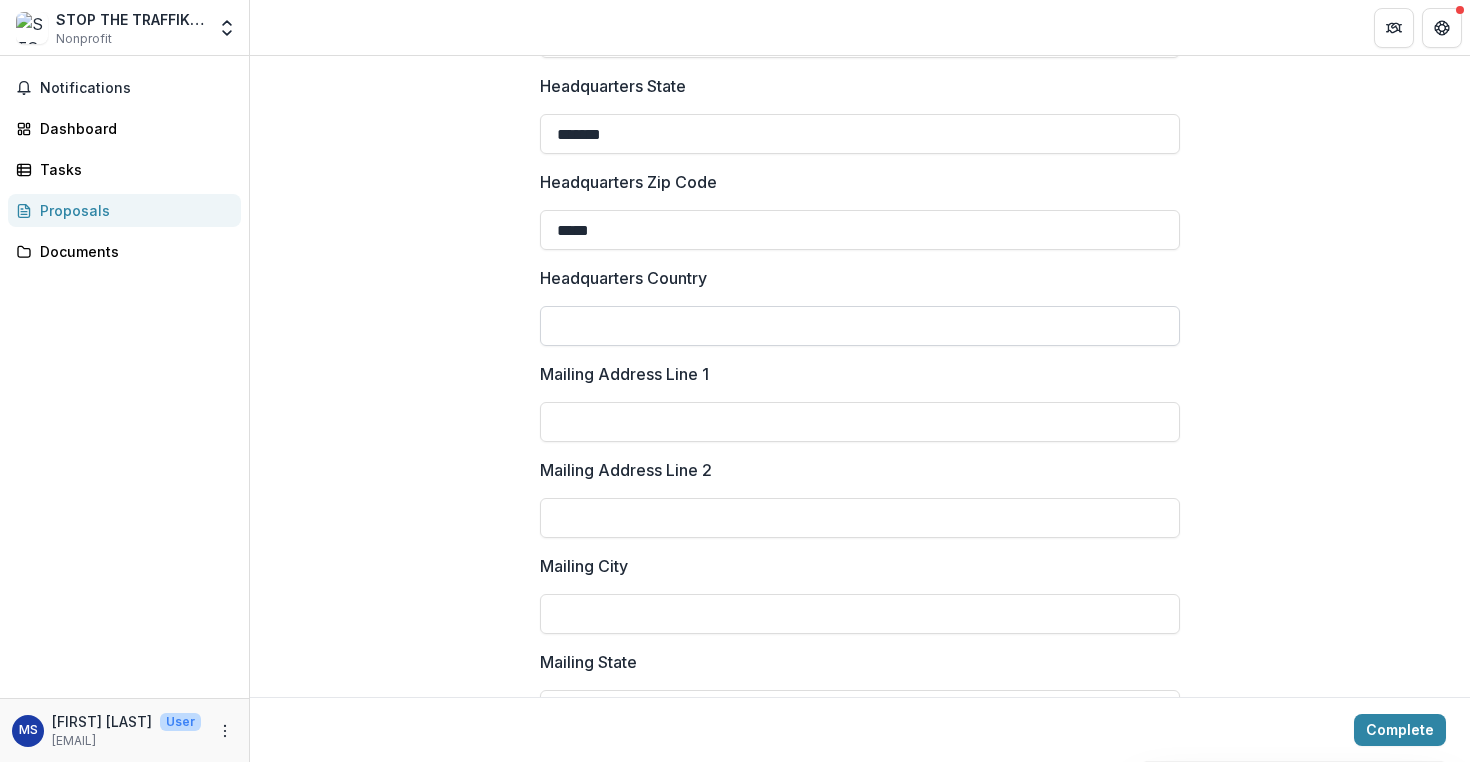 scroll, scrollTop: 2171, scrollLeft: 0, axis: vertical 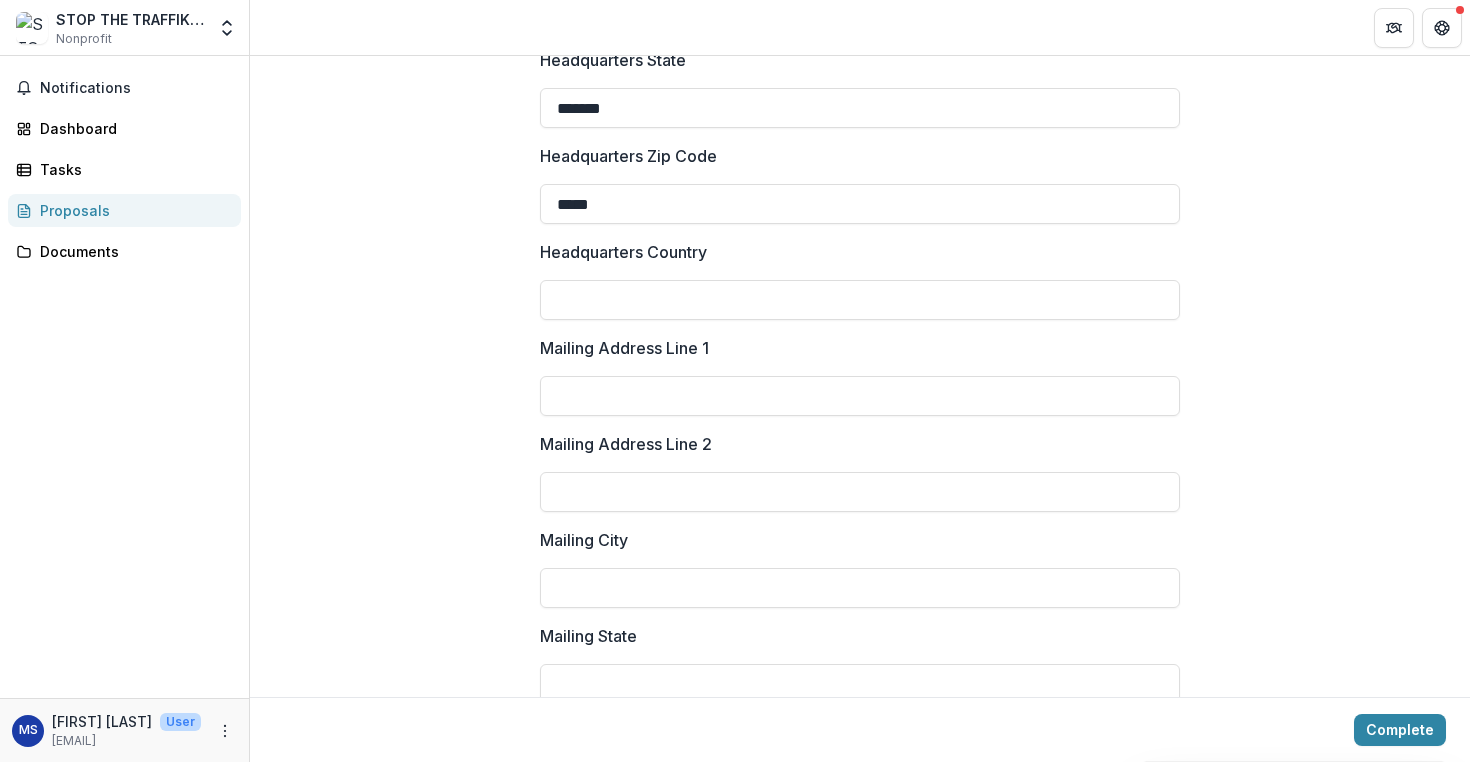 type on "**********" 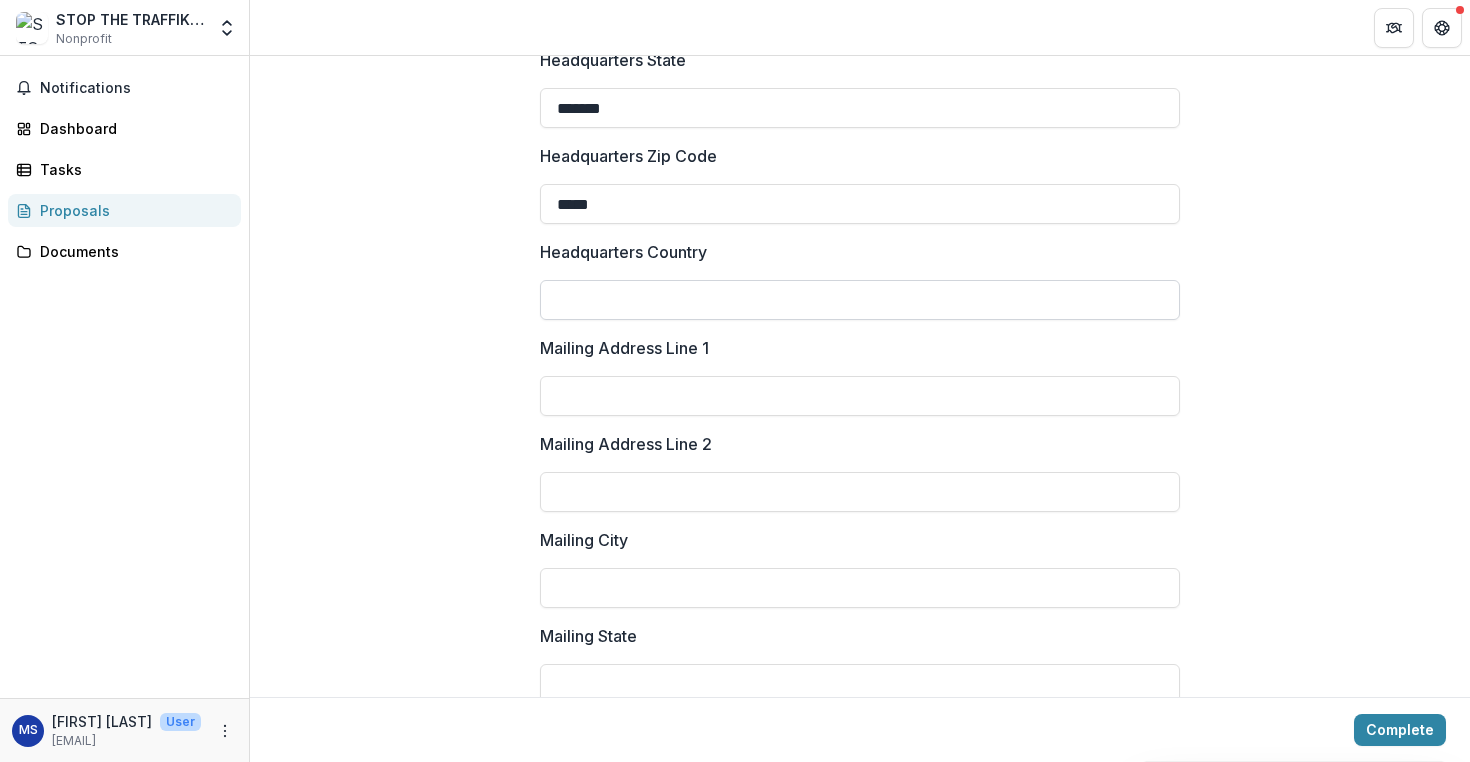 click on "Headquarters Country" at bounding box center [860, 300] 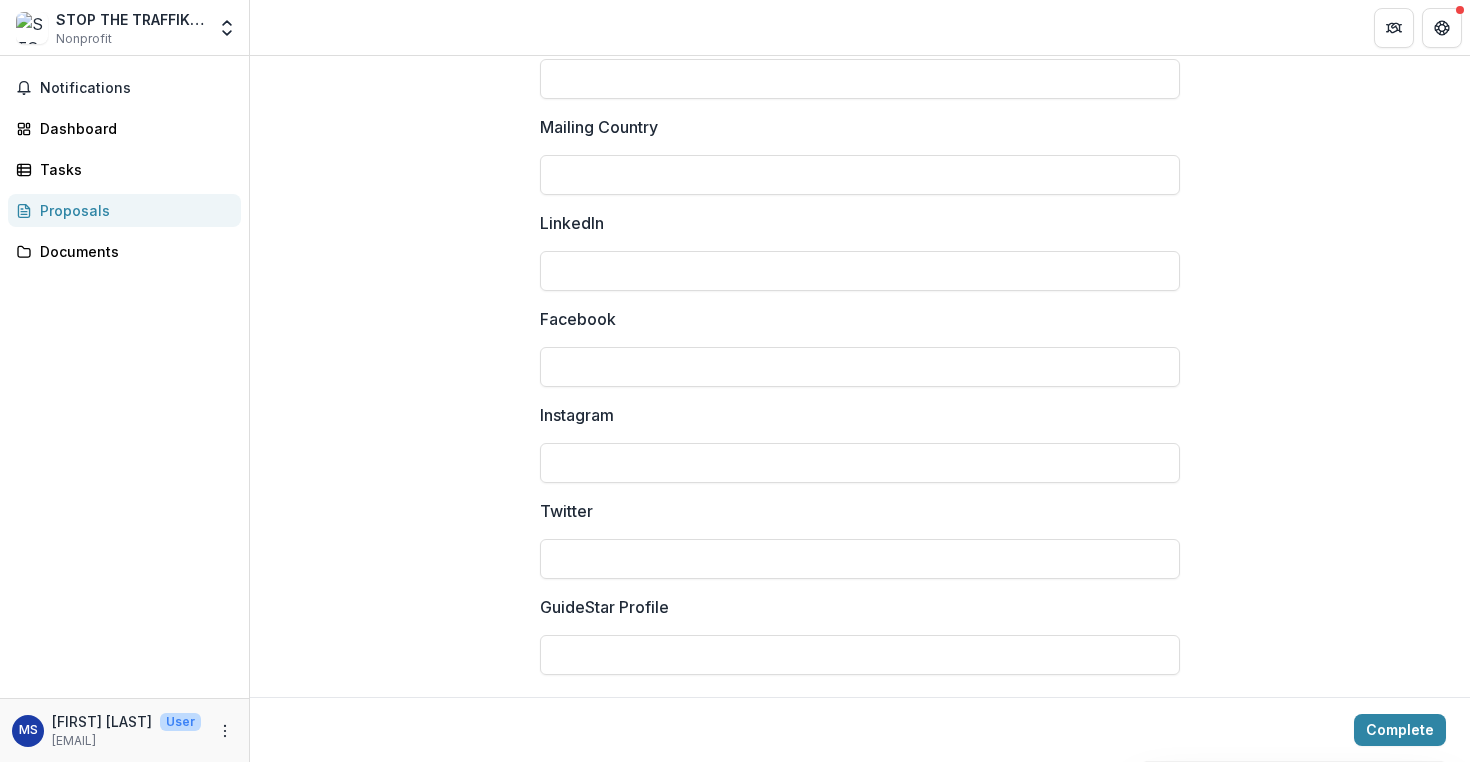 scroll, scrollTop: 3074, scrollLeft: 0, axis: vertical 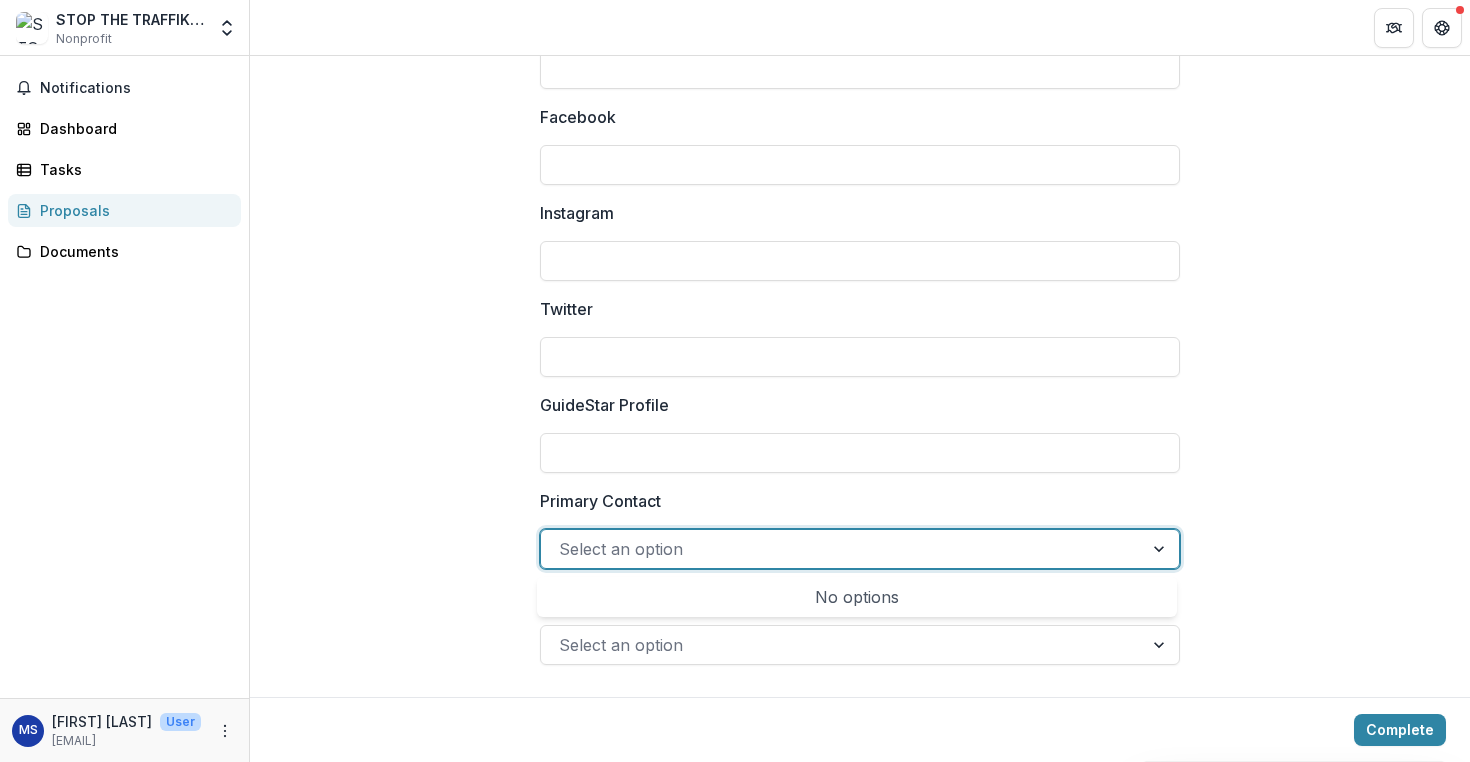 click at bounding box center [842, 549] 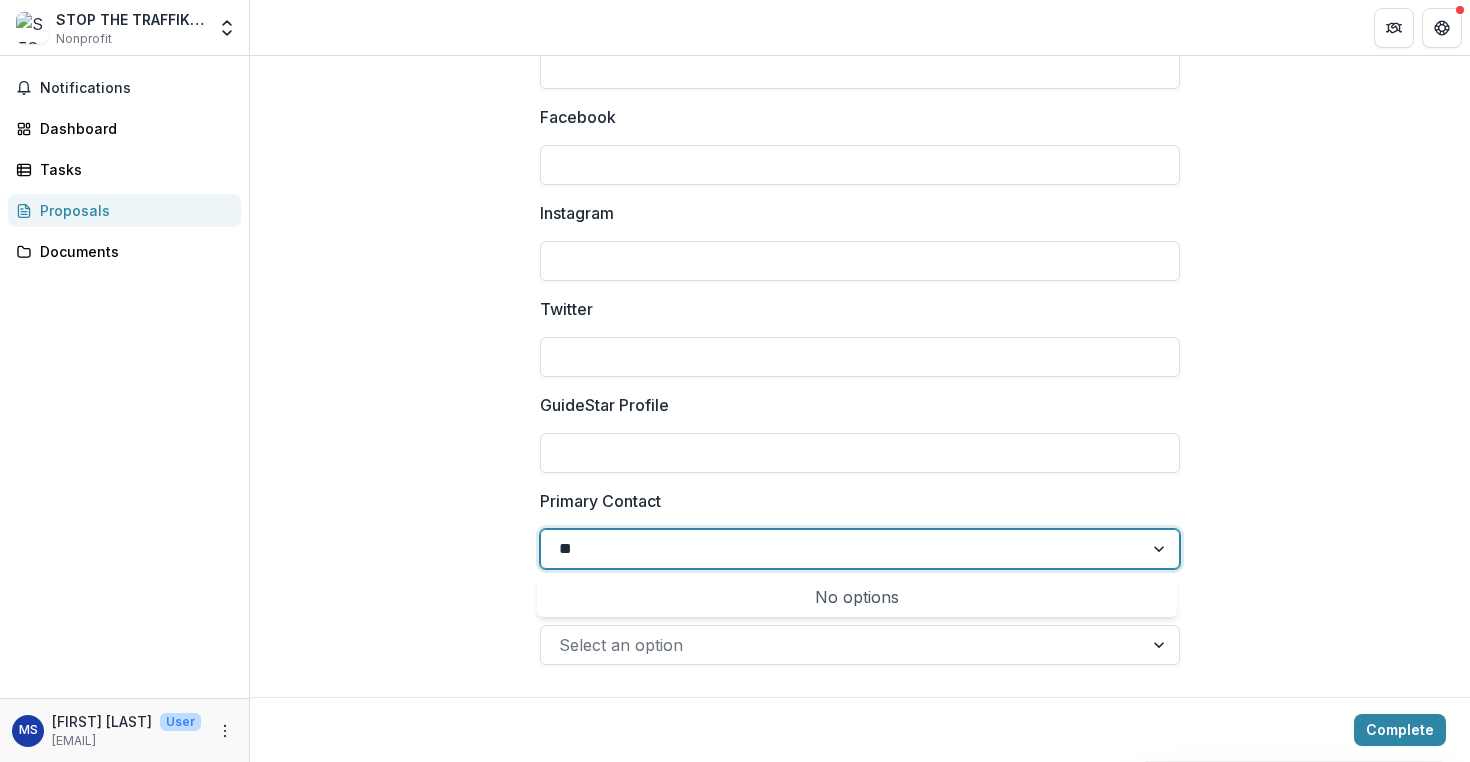 type on "*" 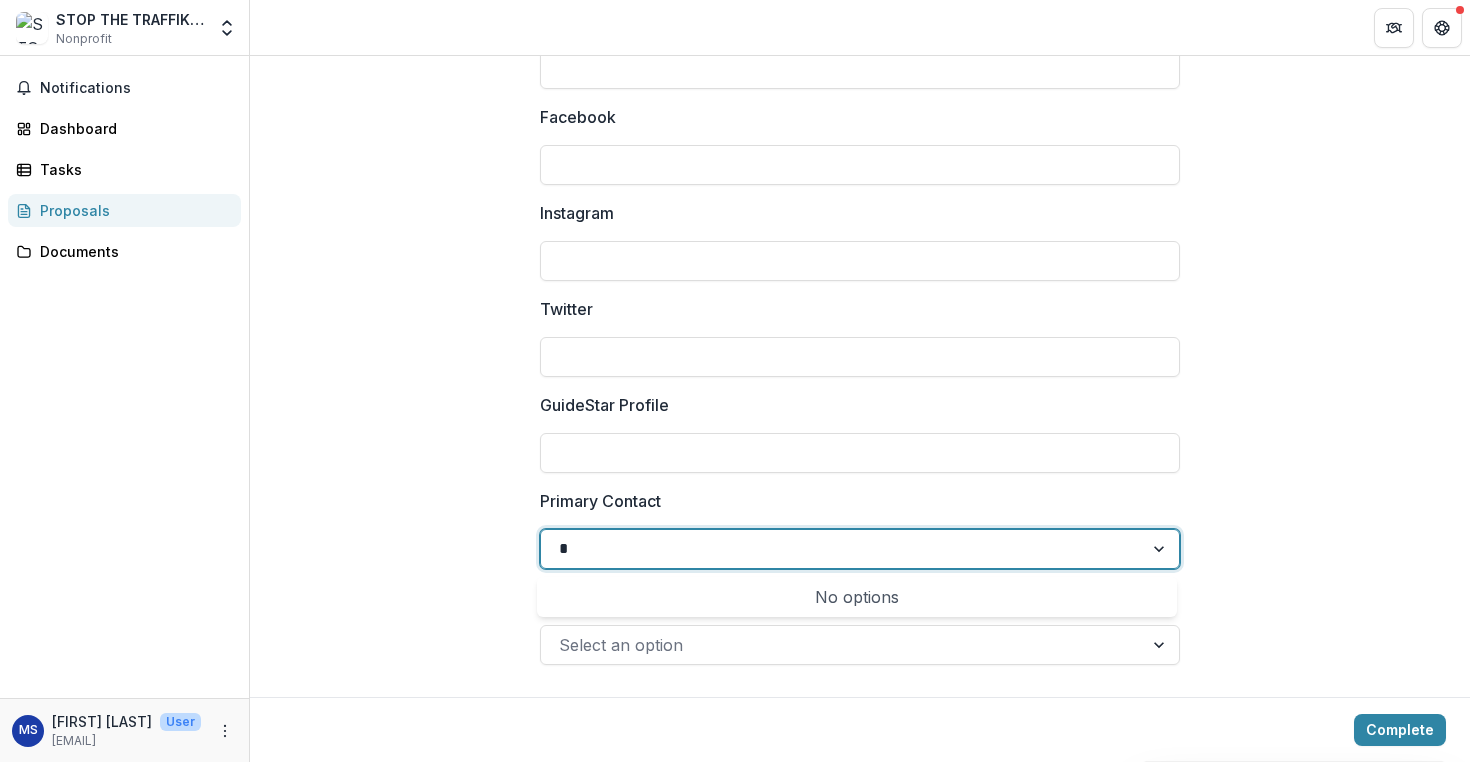 type 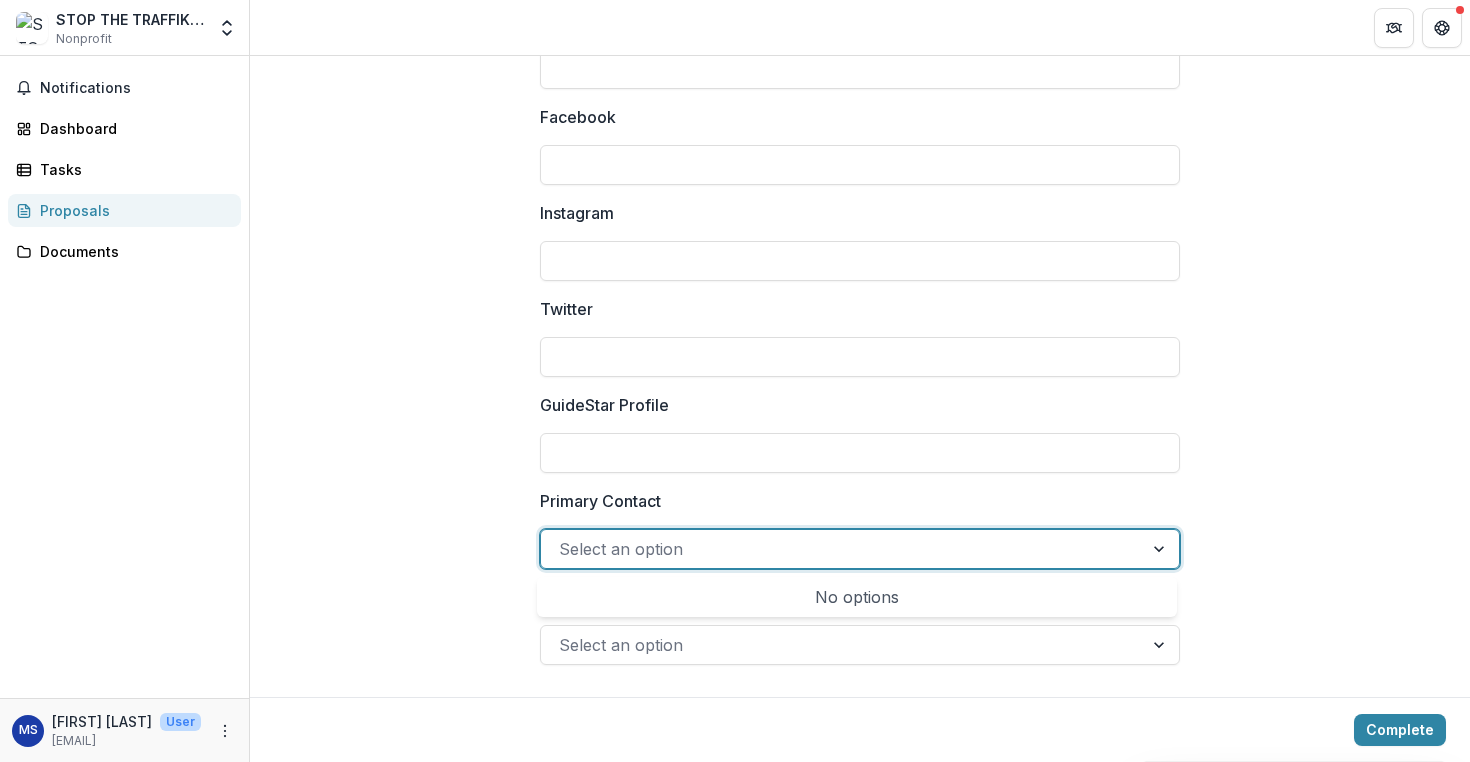 click at bounding box center (1161, 549) 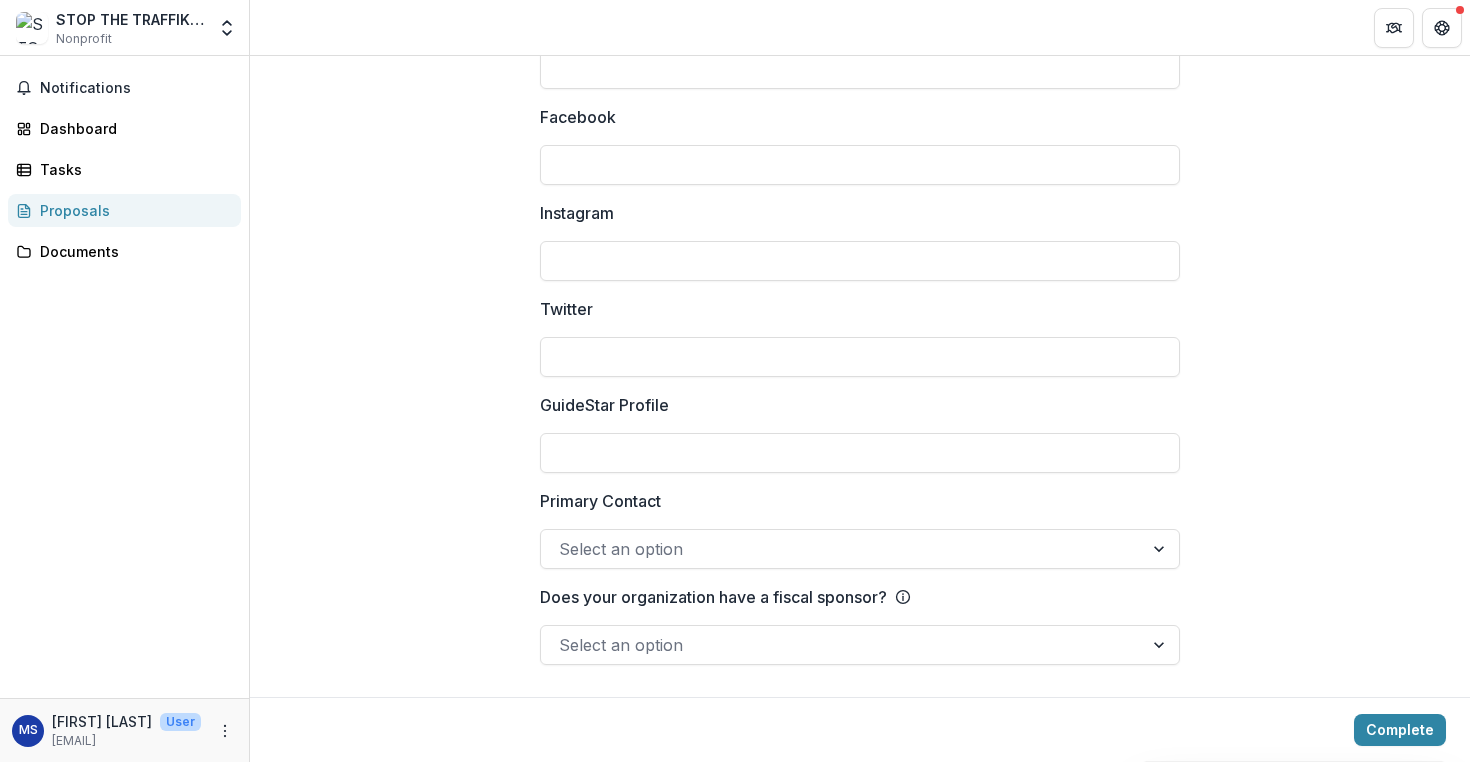 click on "**********" at bounding box center [860, -1100] 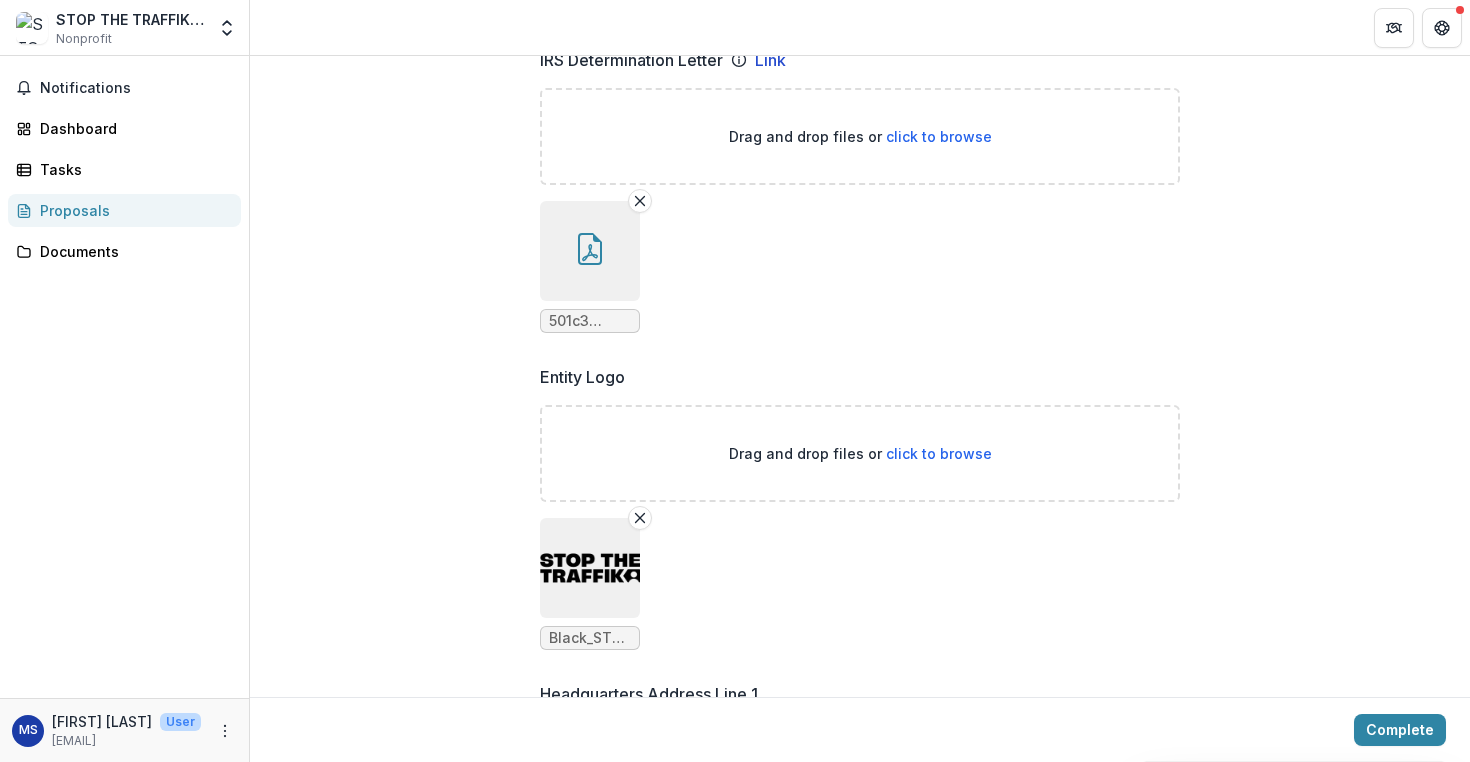 scroll, scrollTop: 1239, scrollLeft: 0, axis: vertical 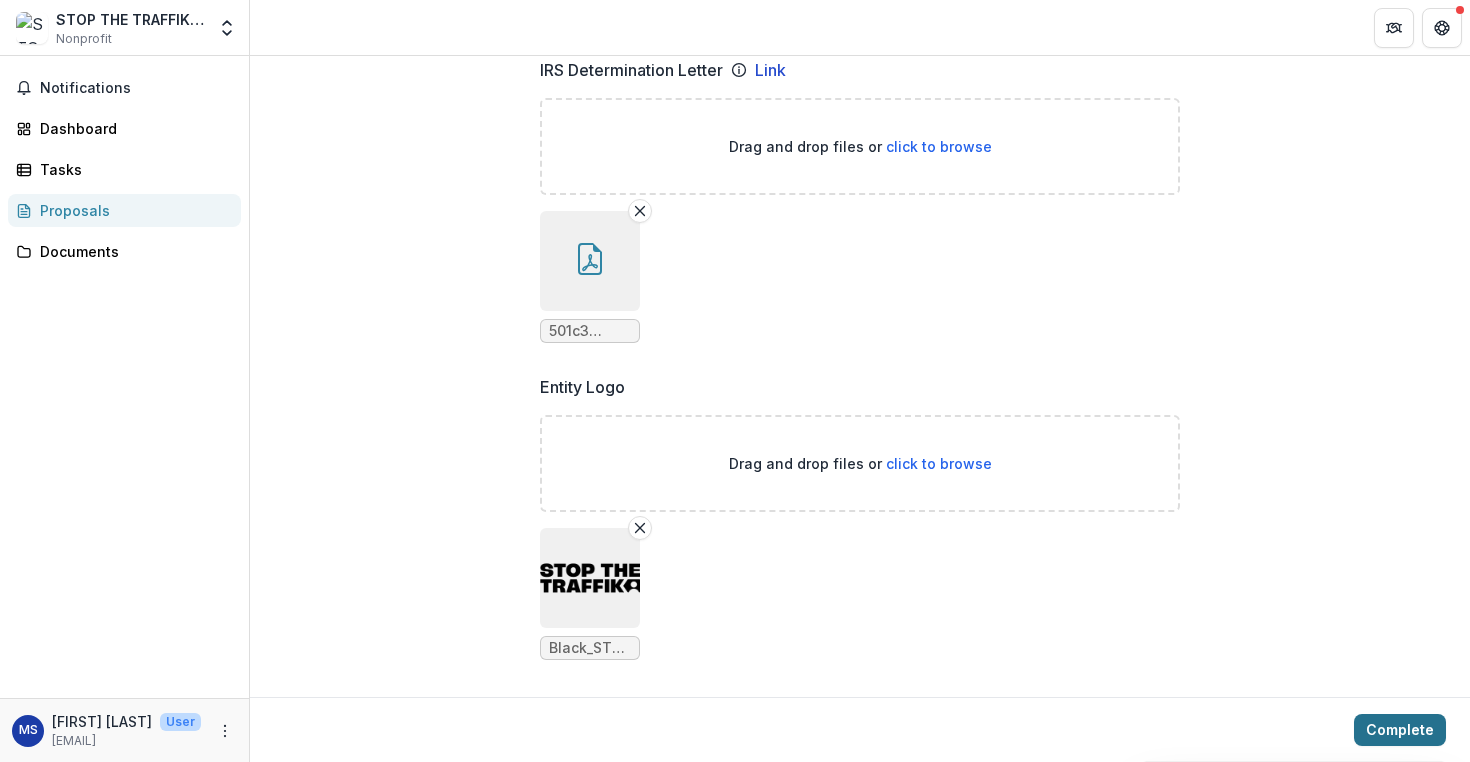click on "Complete" at bounding box center [1400, 730] 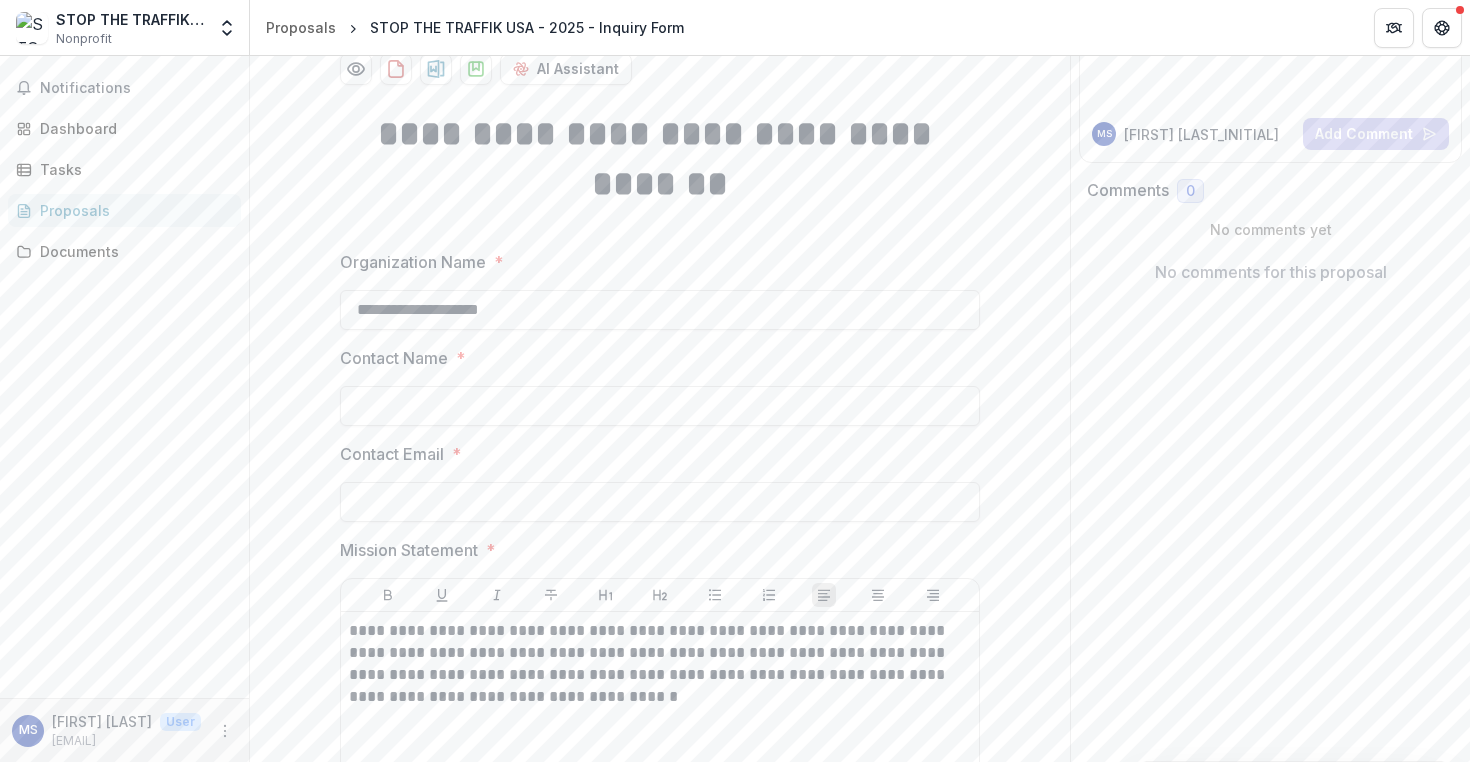 scroll, scrollTop: 251, scrollLeft: 0, axis: vertical 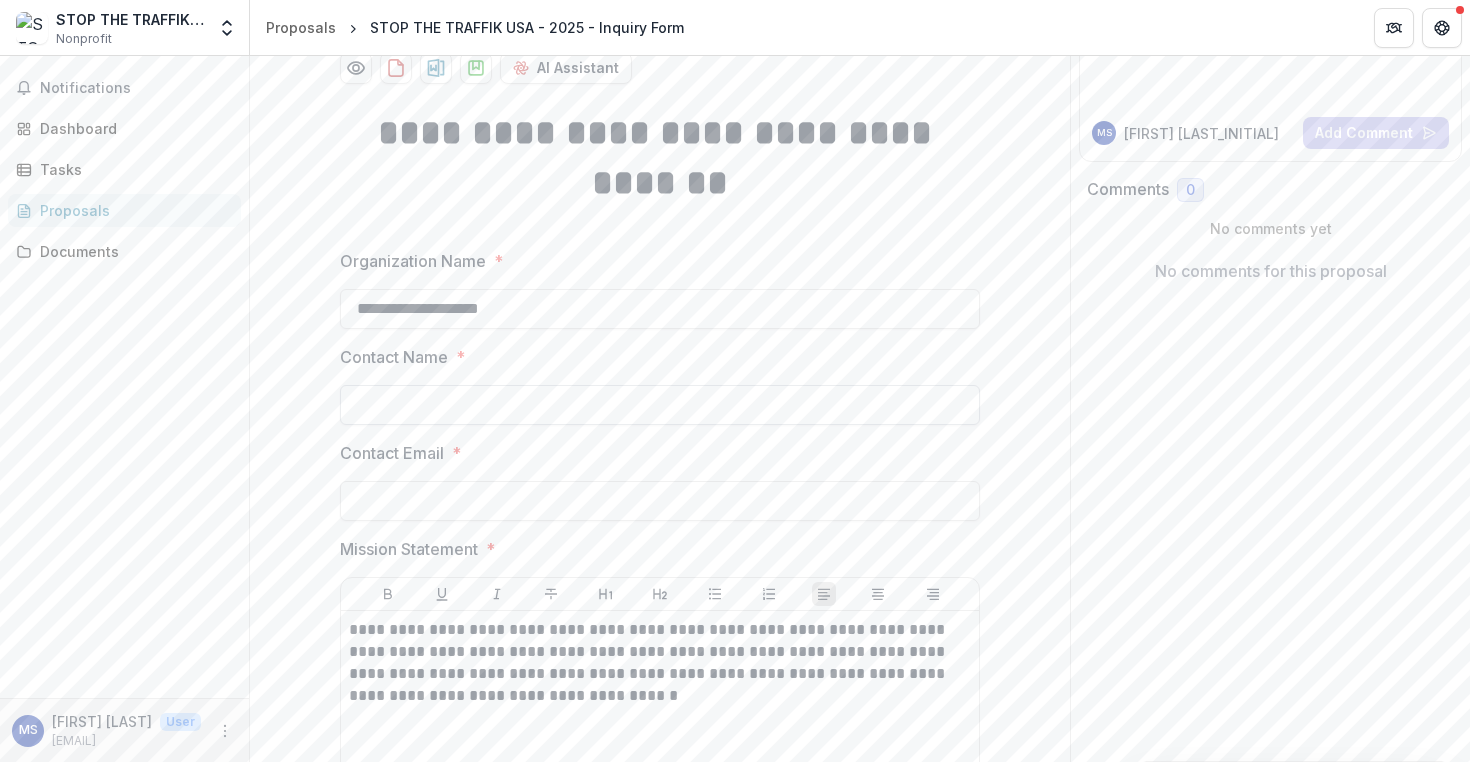 click on "Contact Name *" at bounding box center (660, 405) 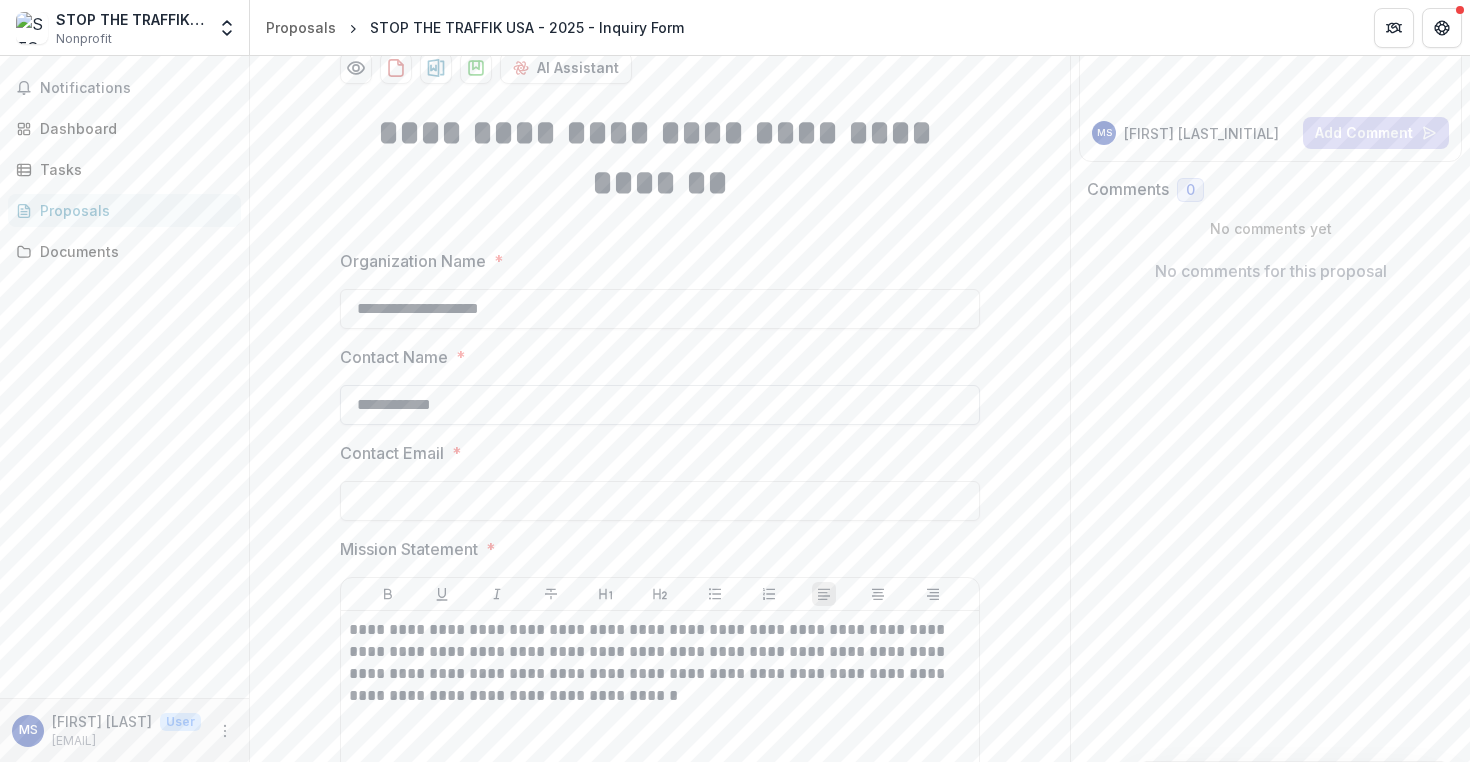 type on "**********" 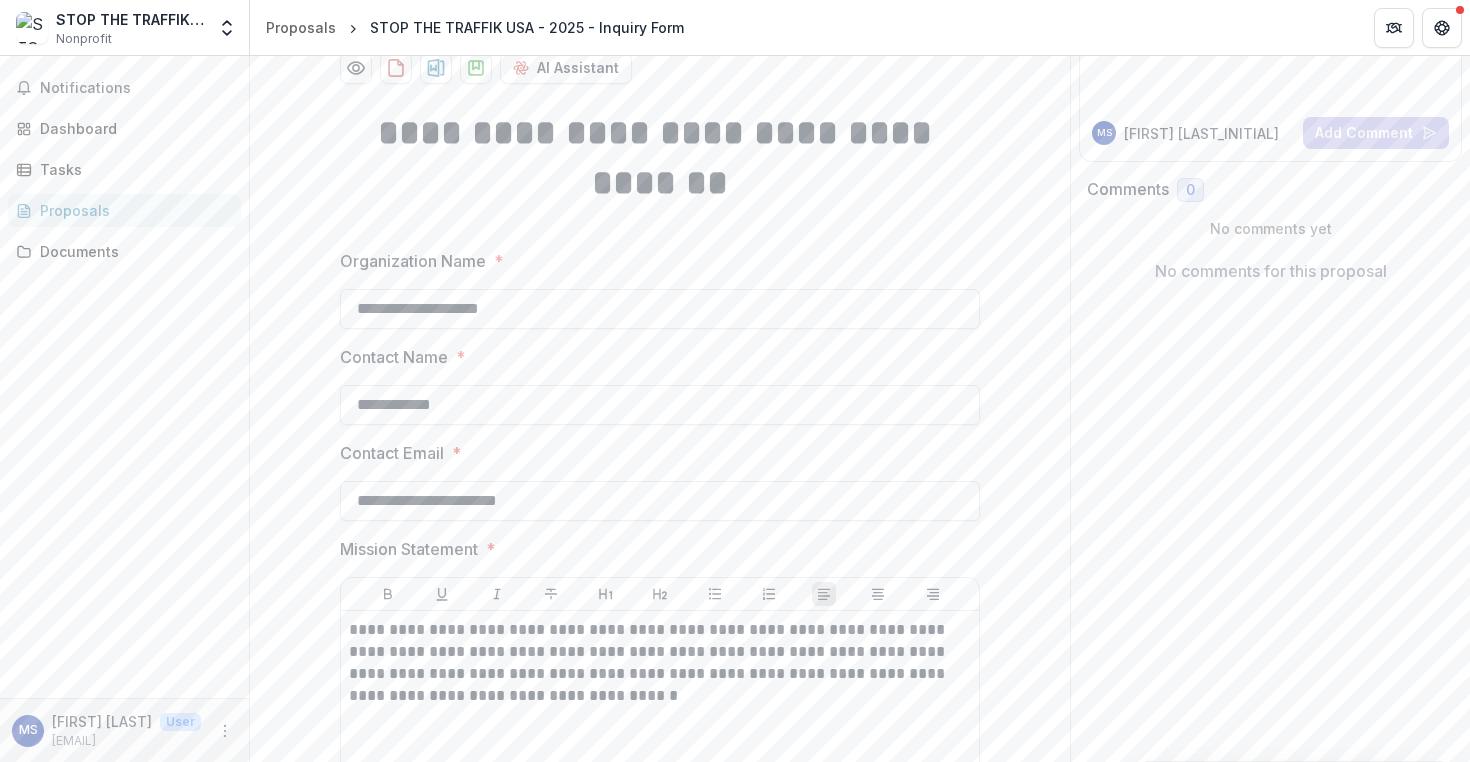 drag, startPoint x: 381, startPoint y: 499, endPoint x: 282, endPoint y: 499, distance: 99 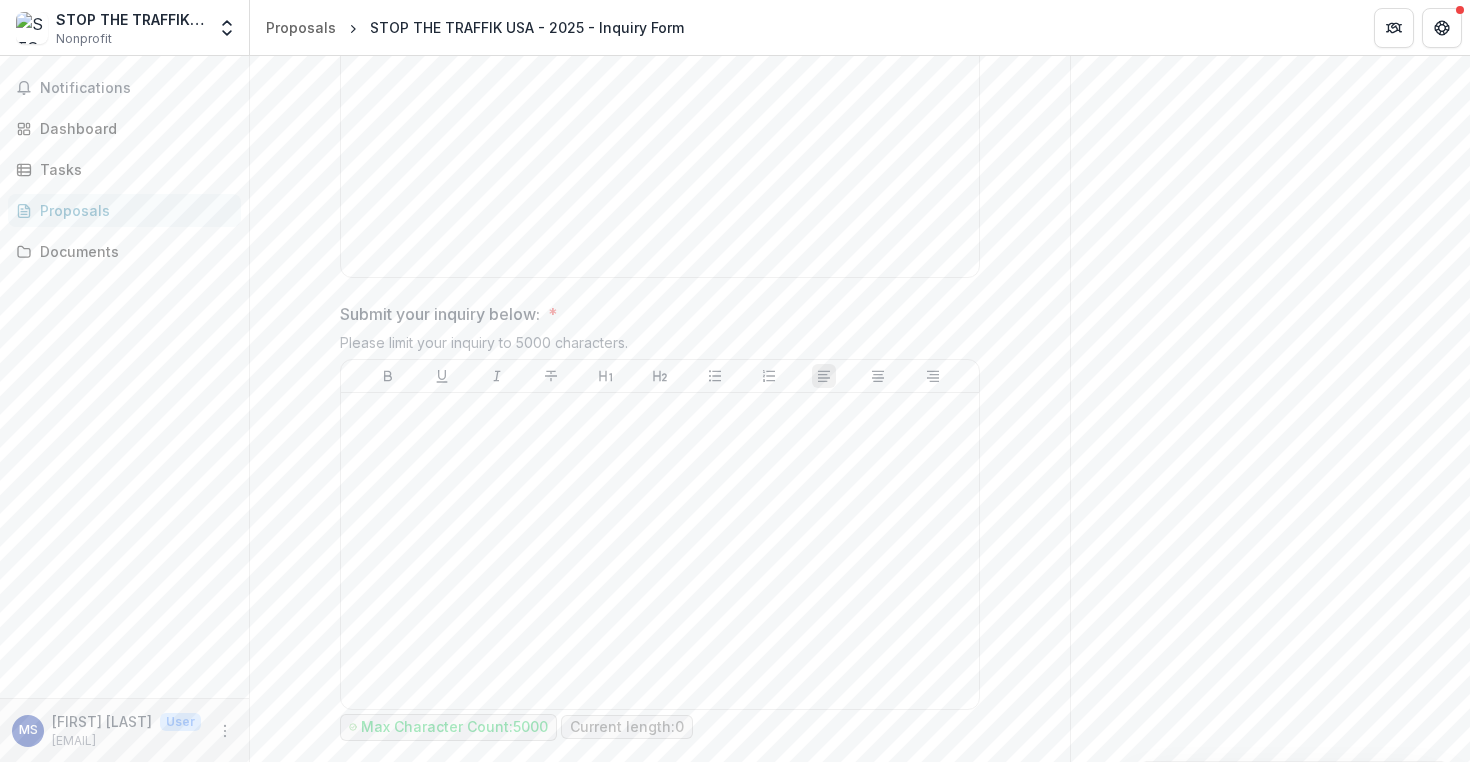 scroll, scrollTop: 972, scrollLeft: 0, axis: vertical 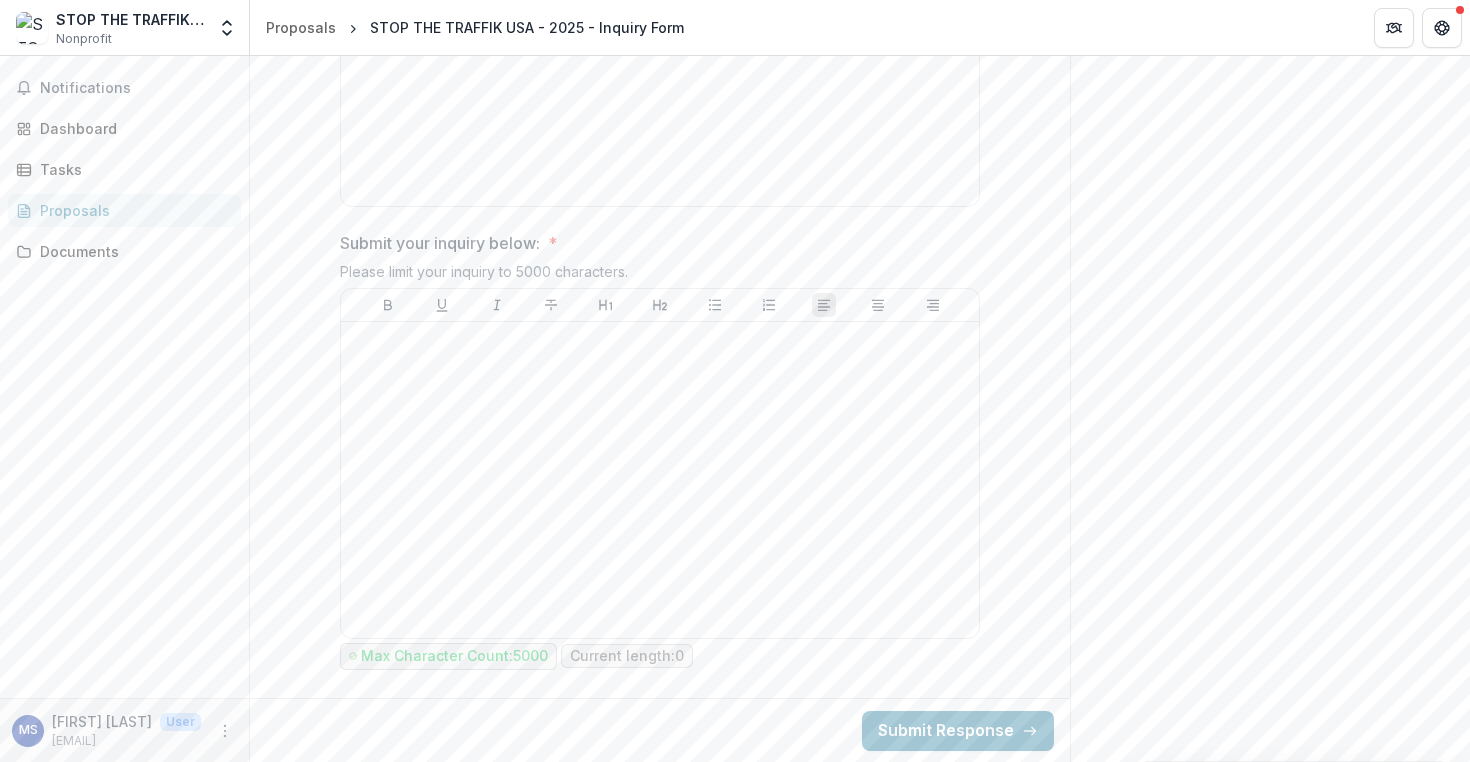 type on "**********" 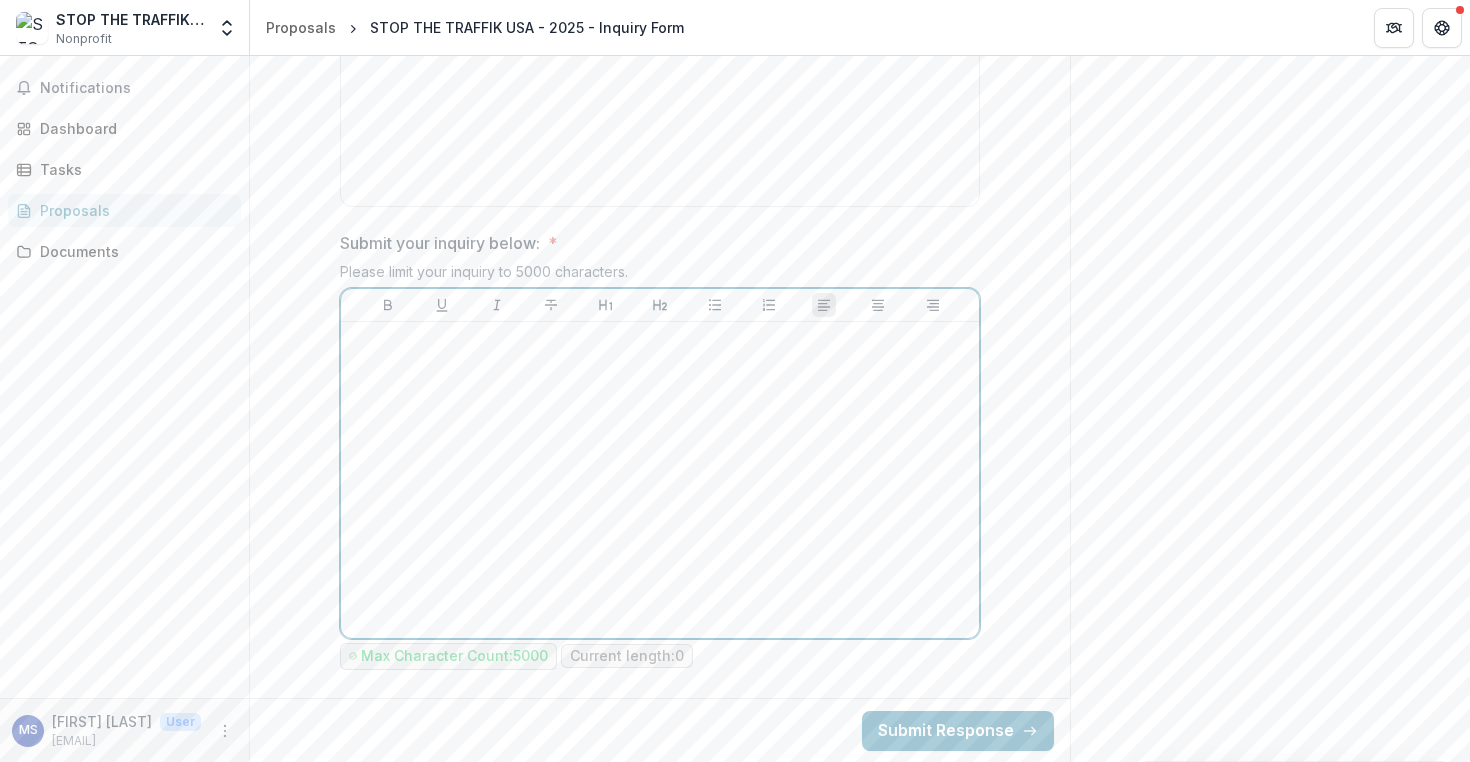 click at bounding box center [660, 480] 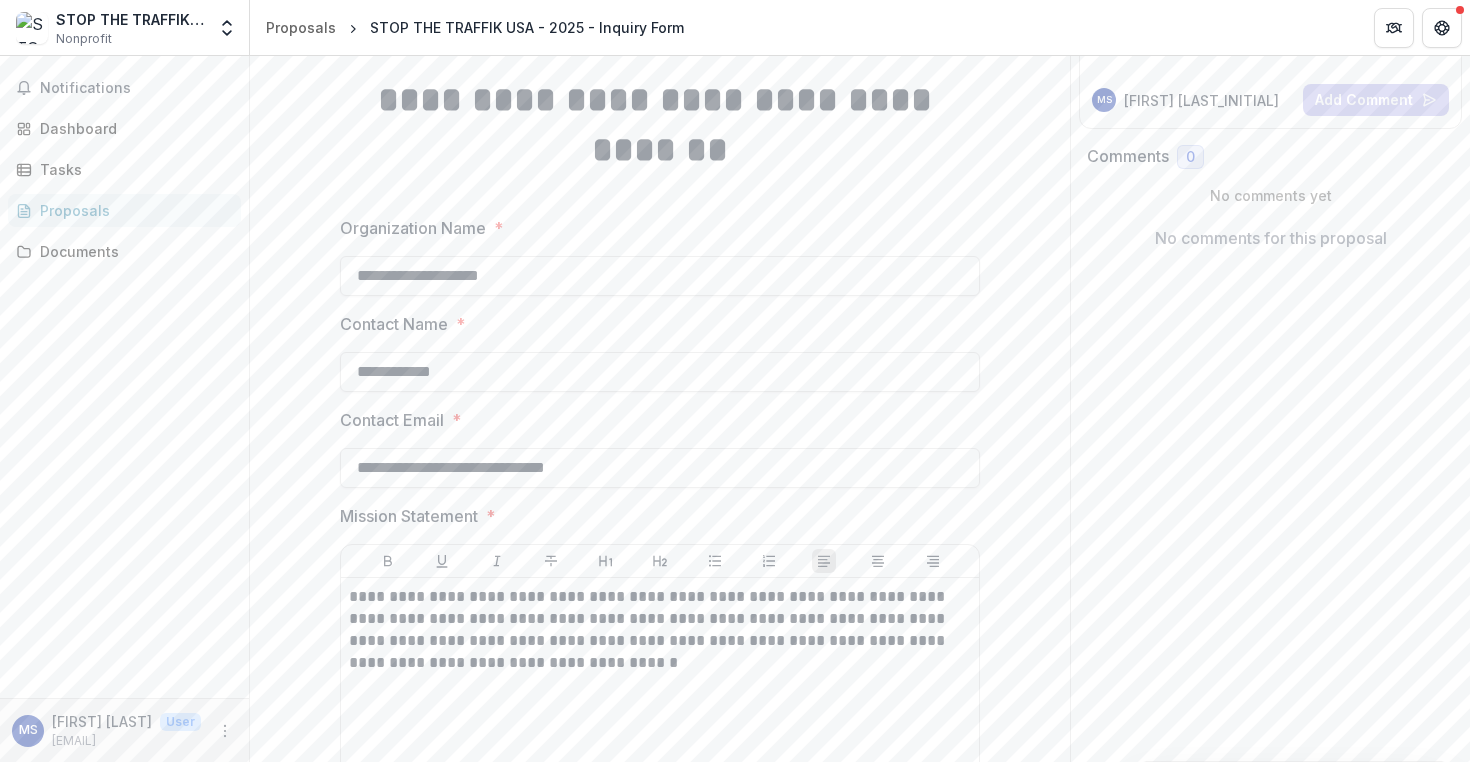 scroll, scrollTop: 0, scrollLeft: 0, axis: both 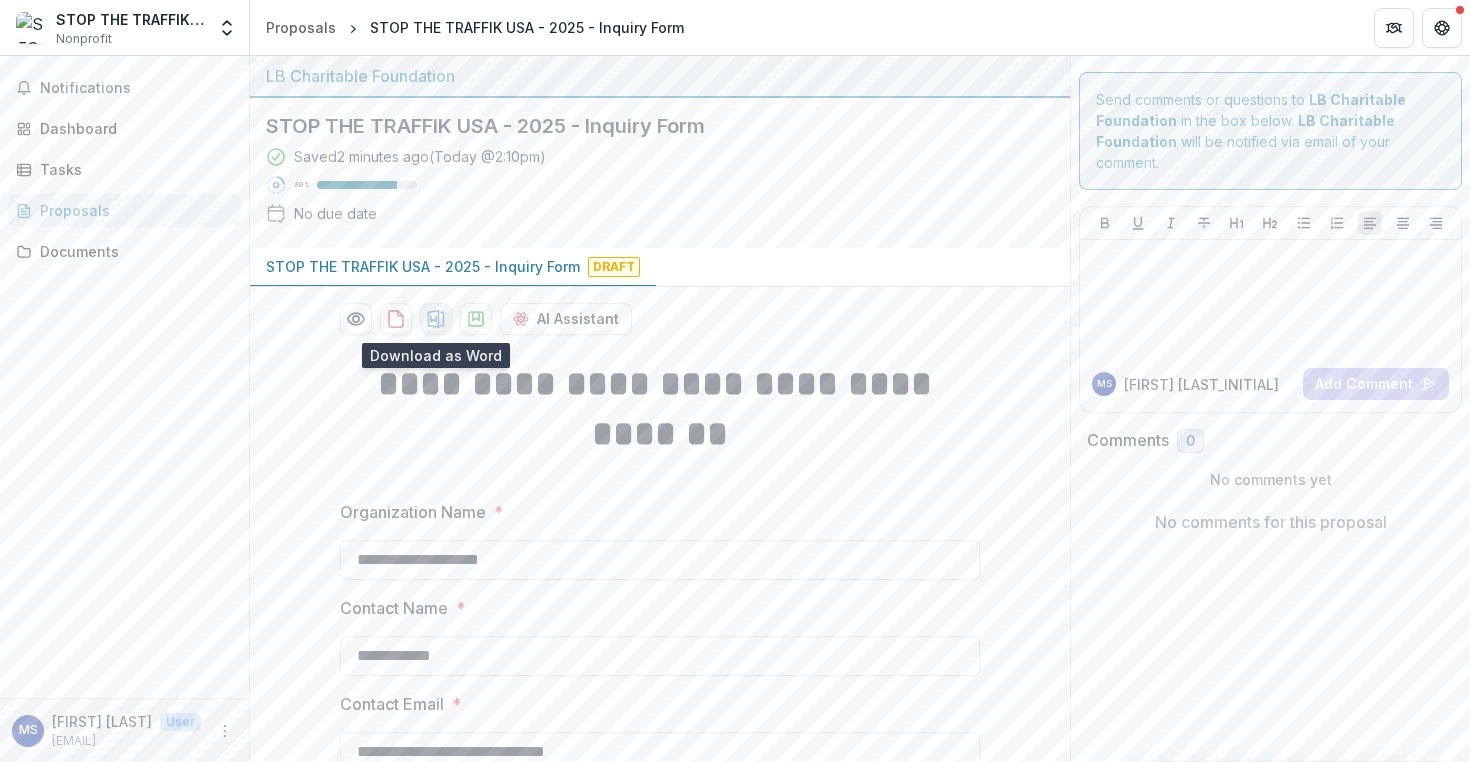 click 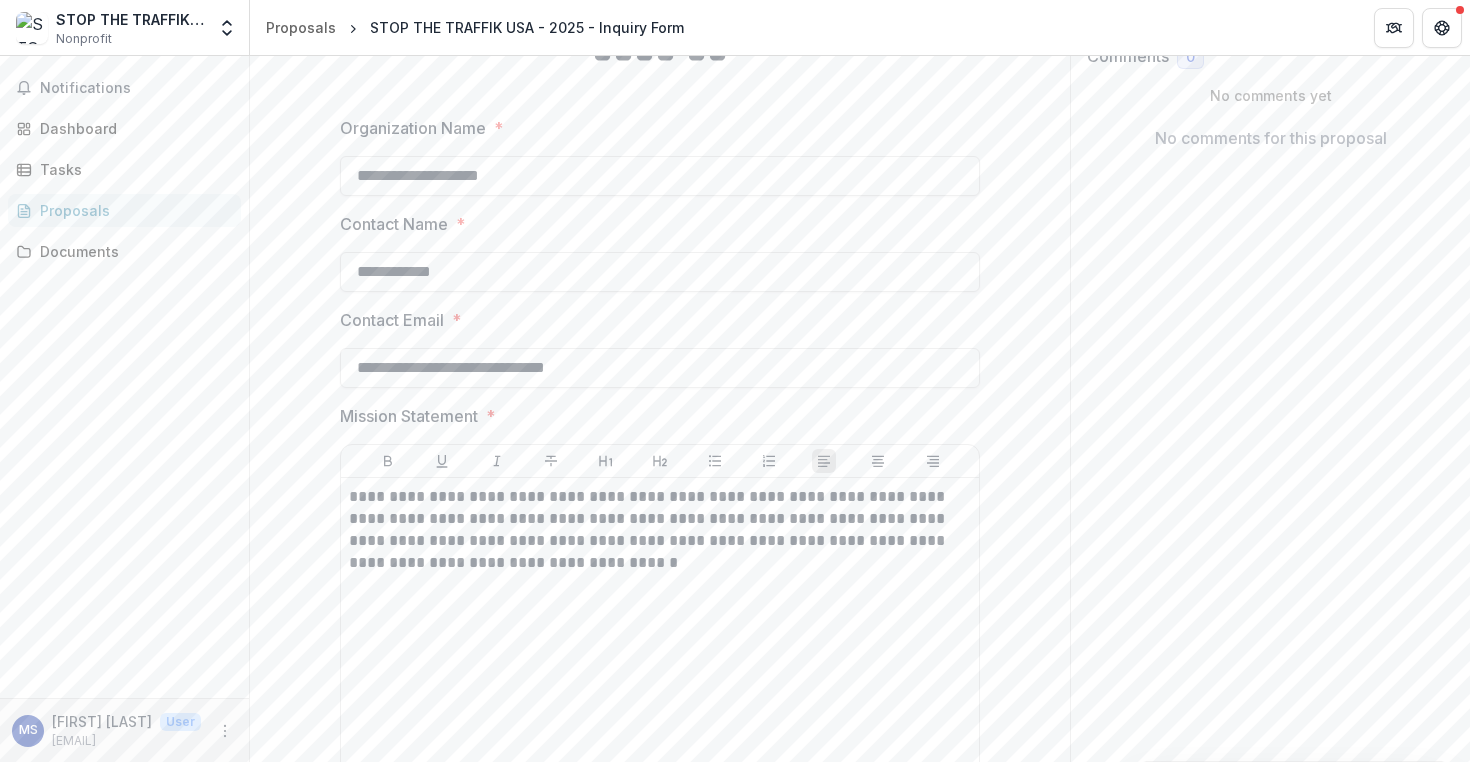 scroll, scrollTop: 0, scrollLeft: 0, axis: both 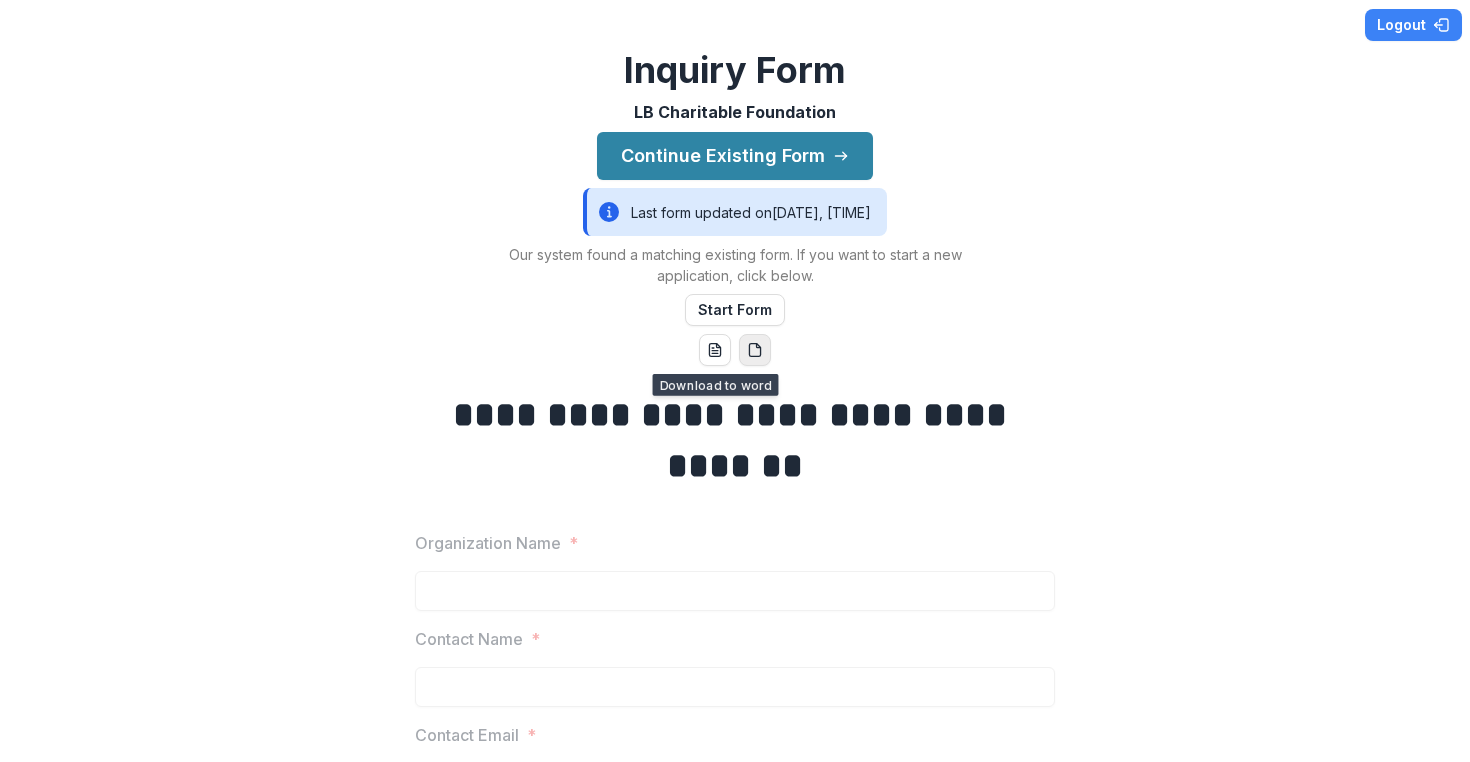 click 